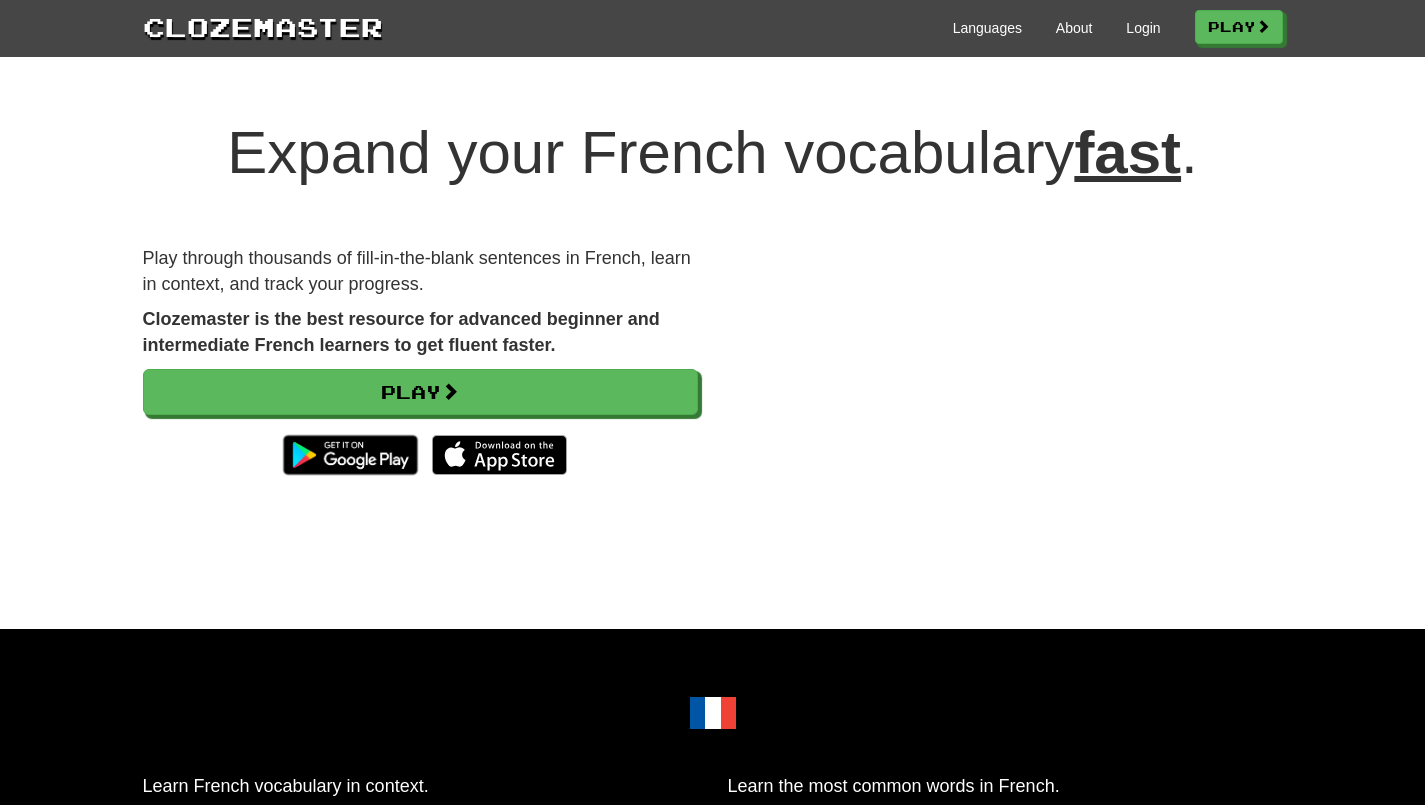 scroll, scrollTop: 0, scrollLeft: 0, axis: both 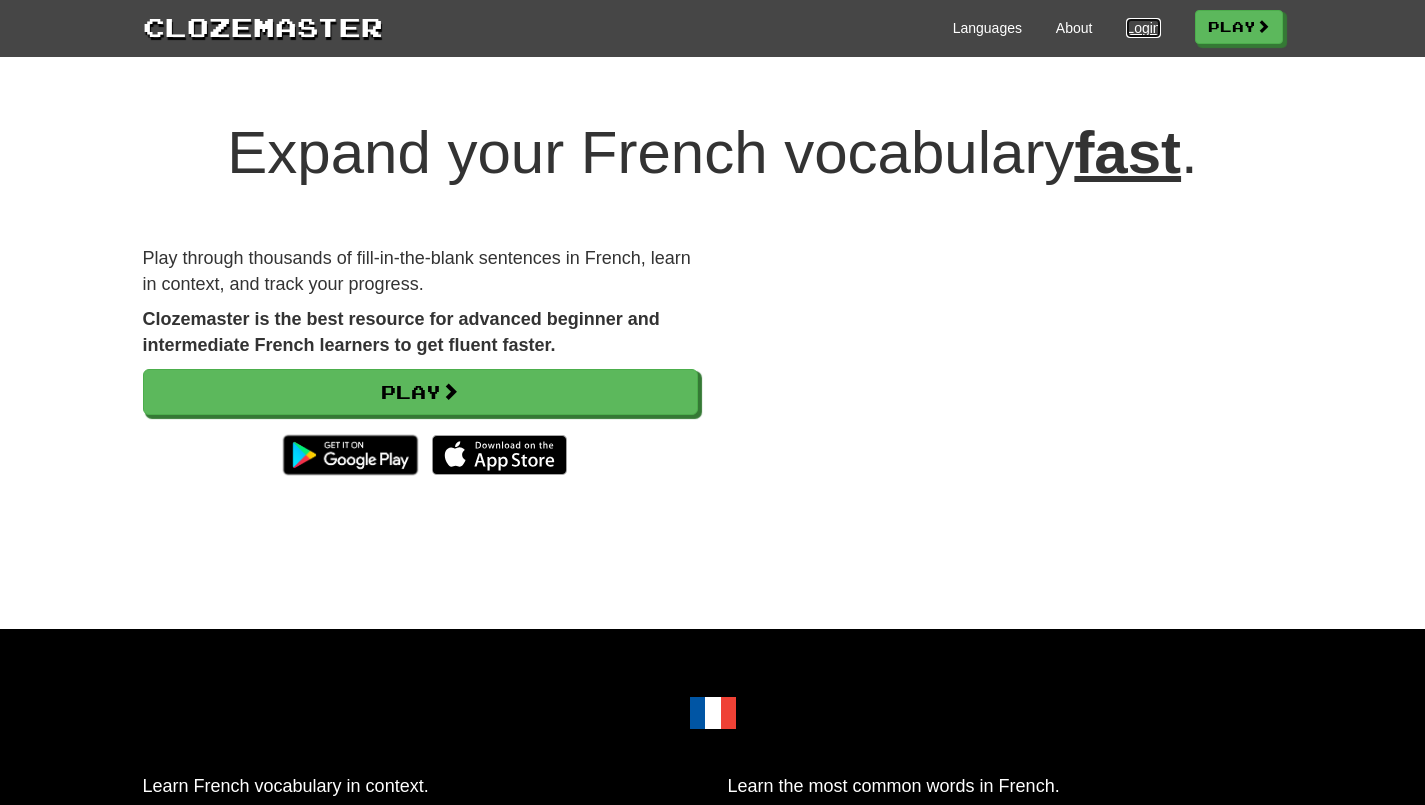 click on "Login" at bounding box center [1143, 28] 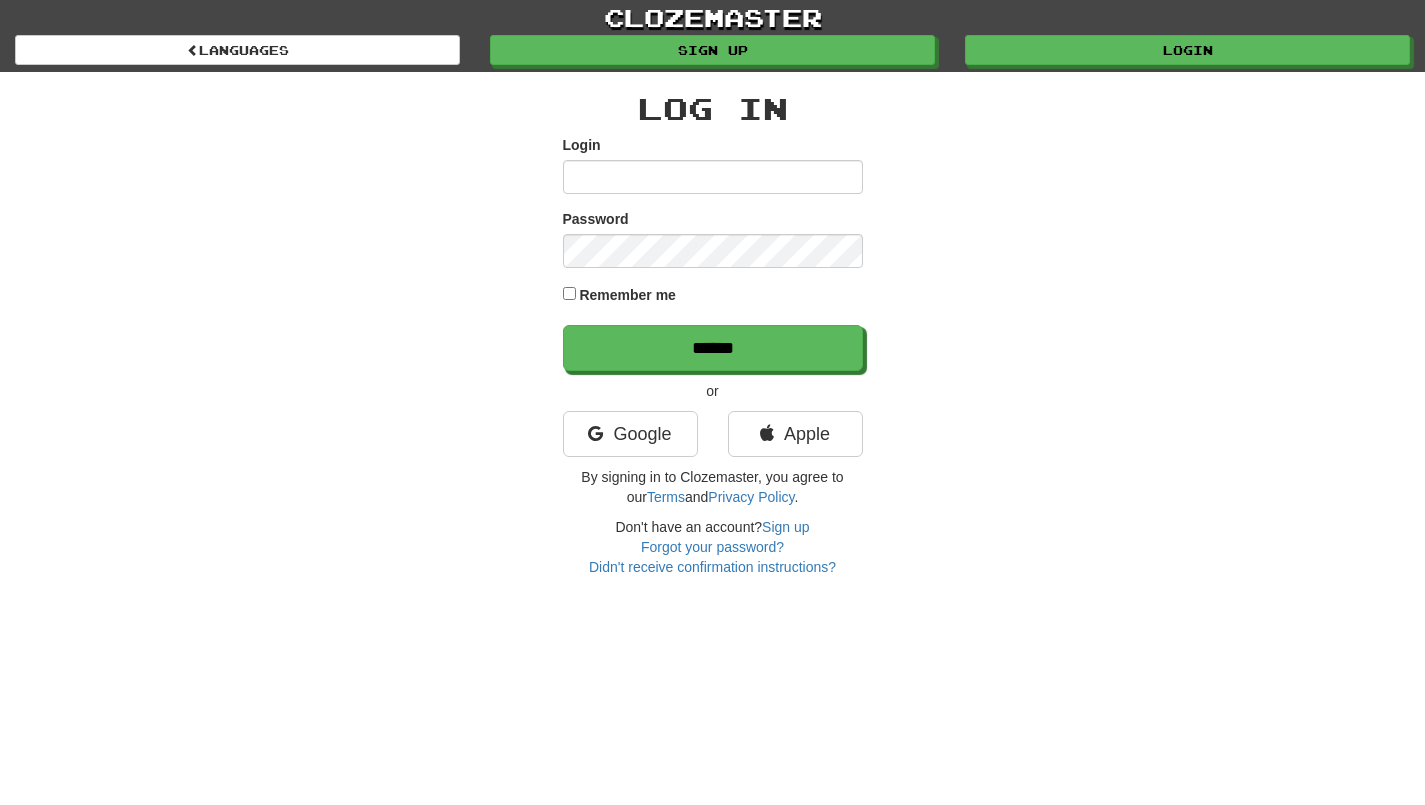 scroll, scrollTop: 0, scrollLeft: 0, axis: both 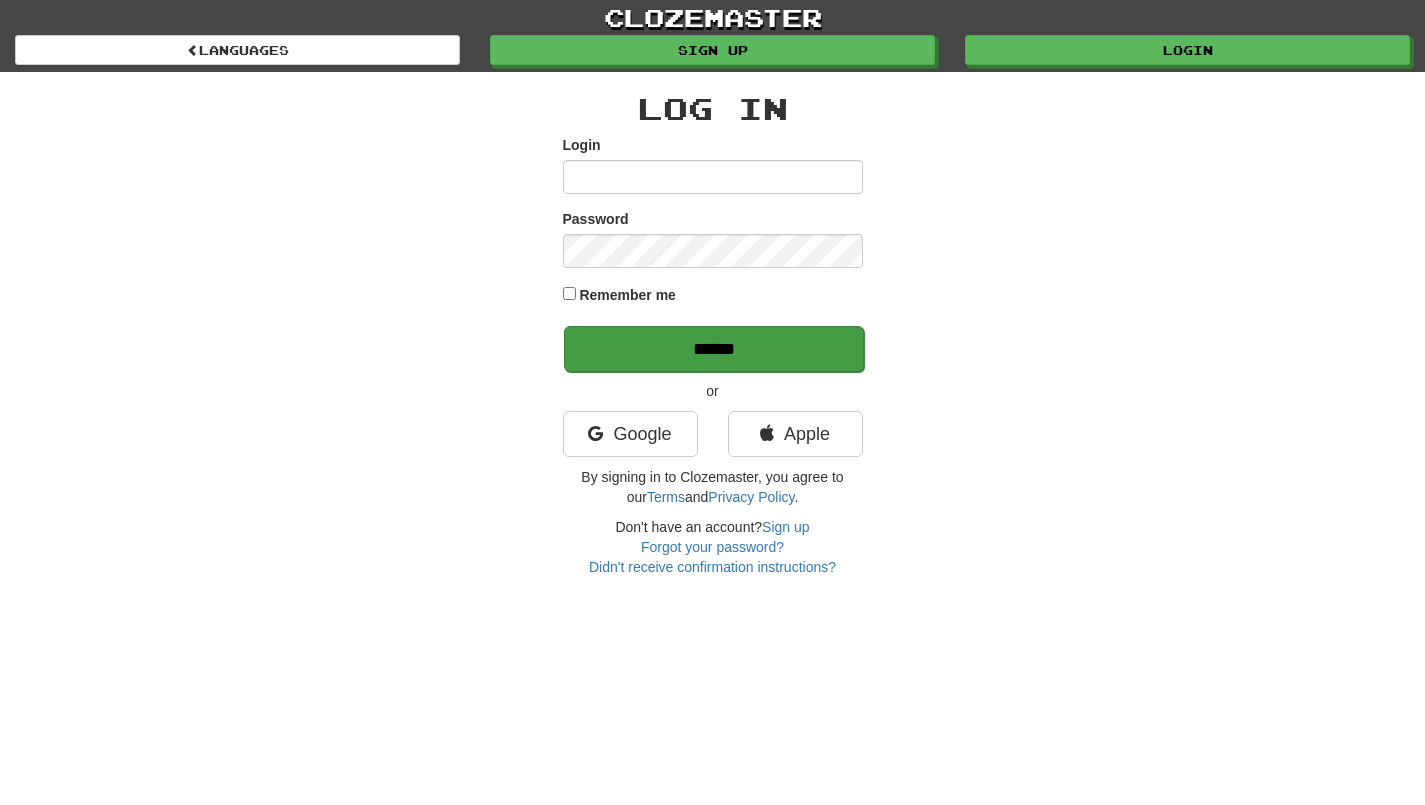 type on "*******" 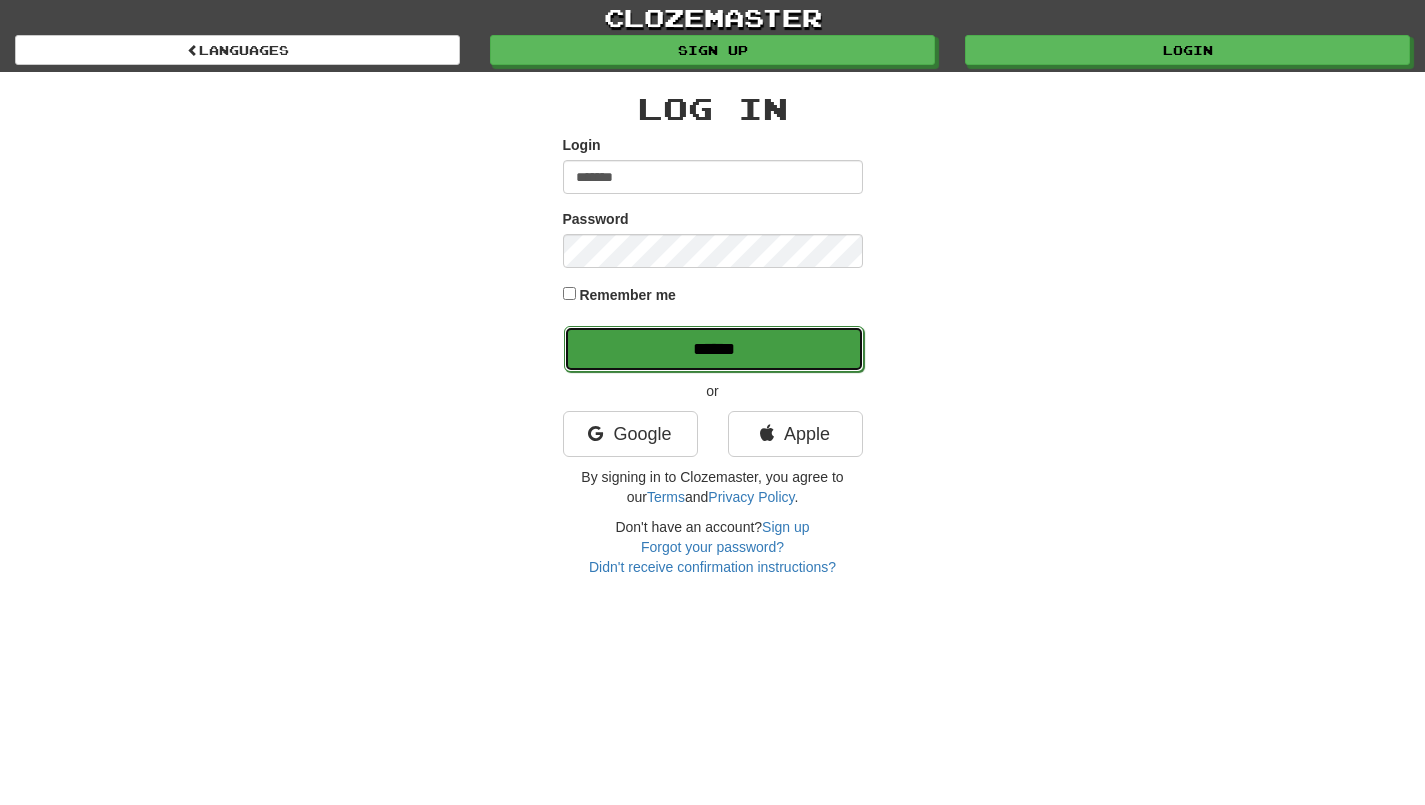 click on "******" at bounding box center (714, 349) 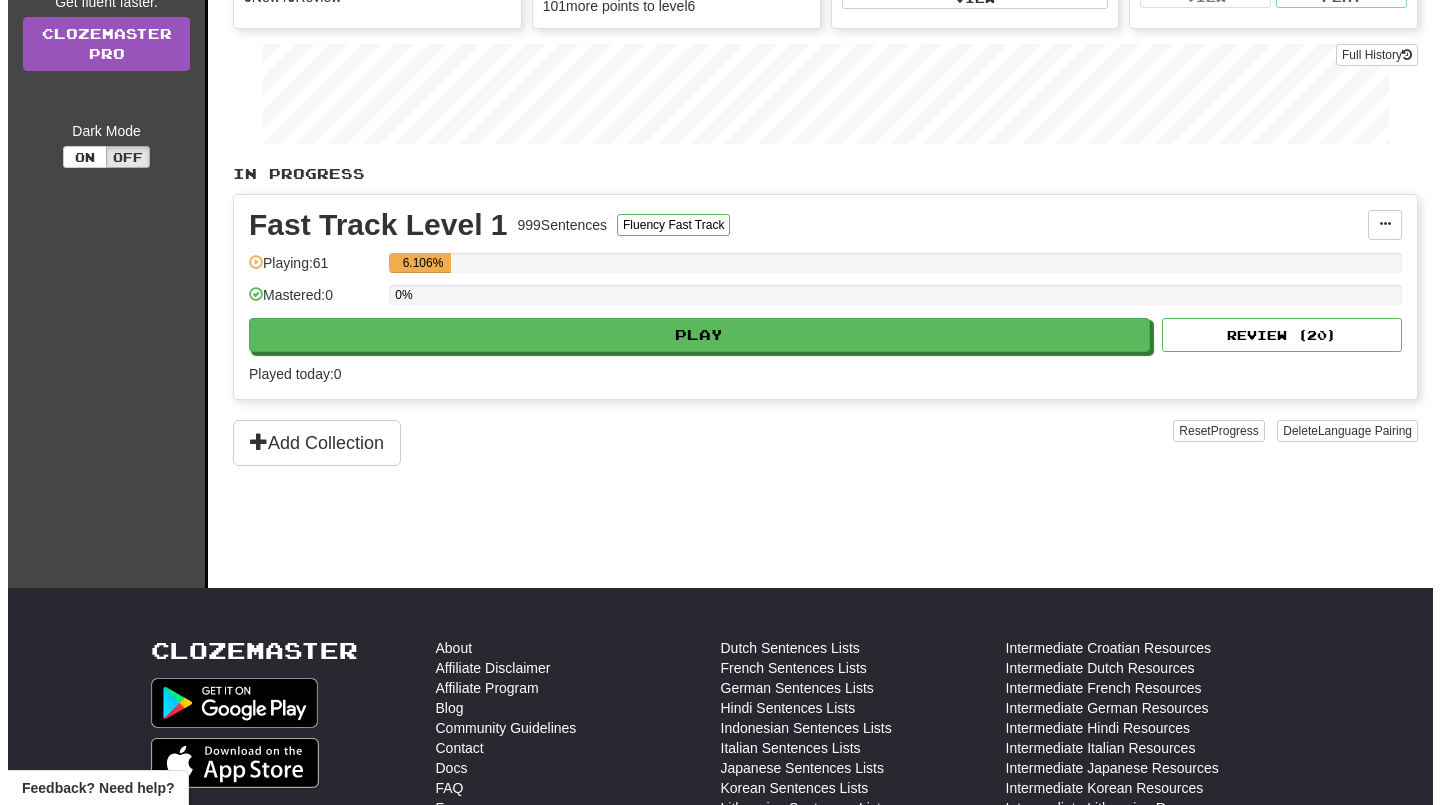 scroll, scrollTop: 0, scrollLeft: 0, axis: both 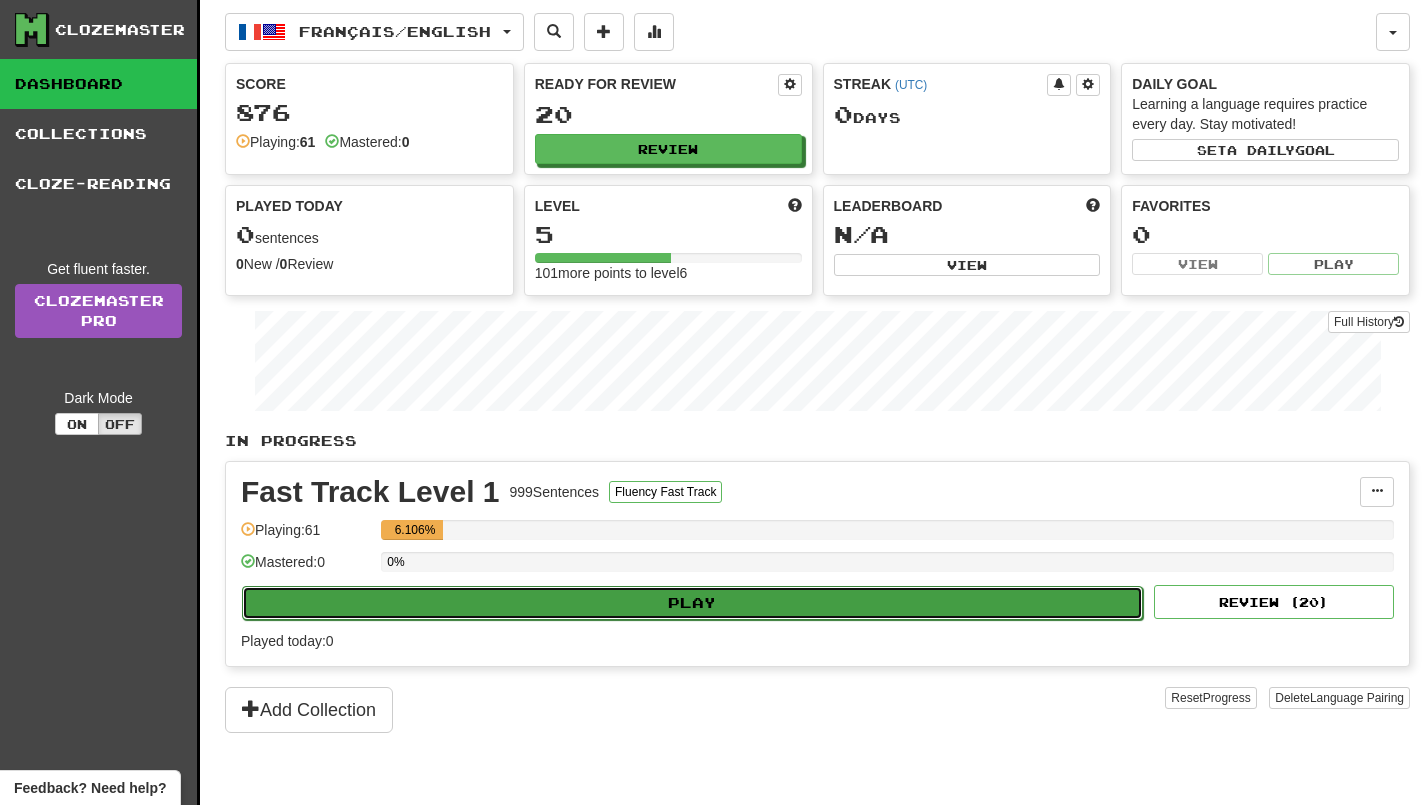 click on "Play" at bounding box center [692, 603] 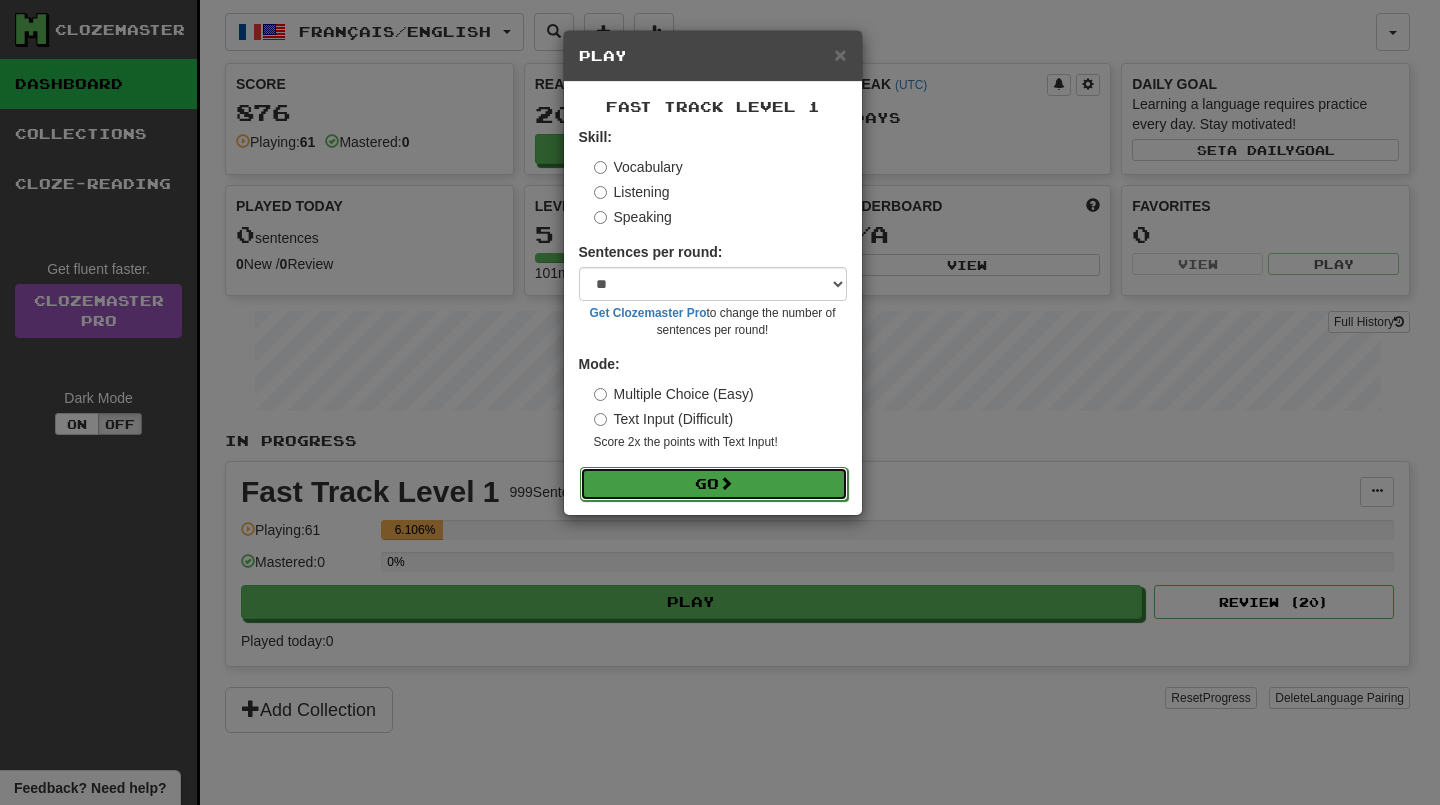 click on "Go" at bounding box center [714, 484] 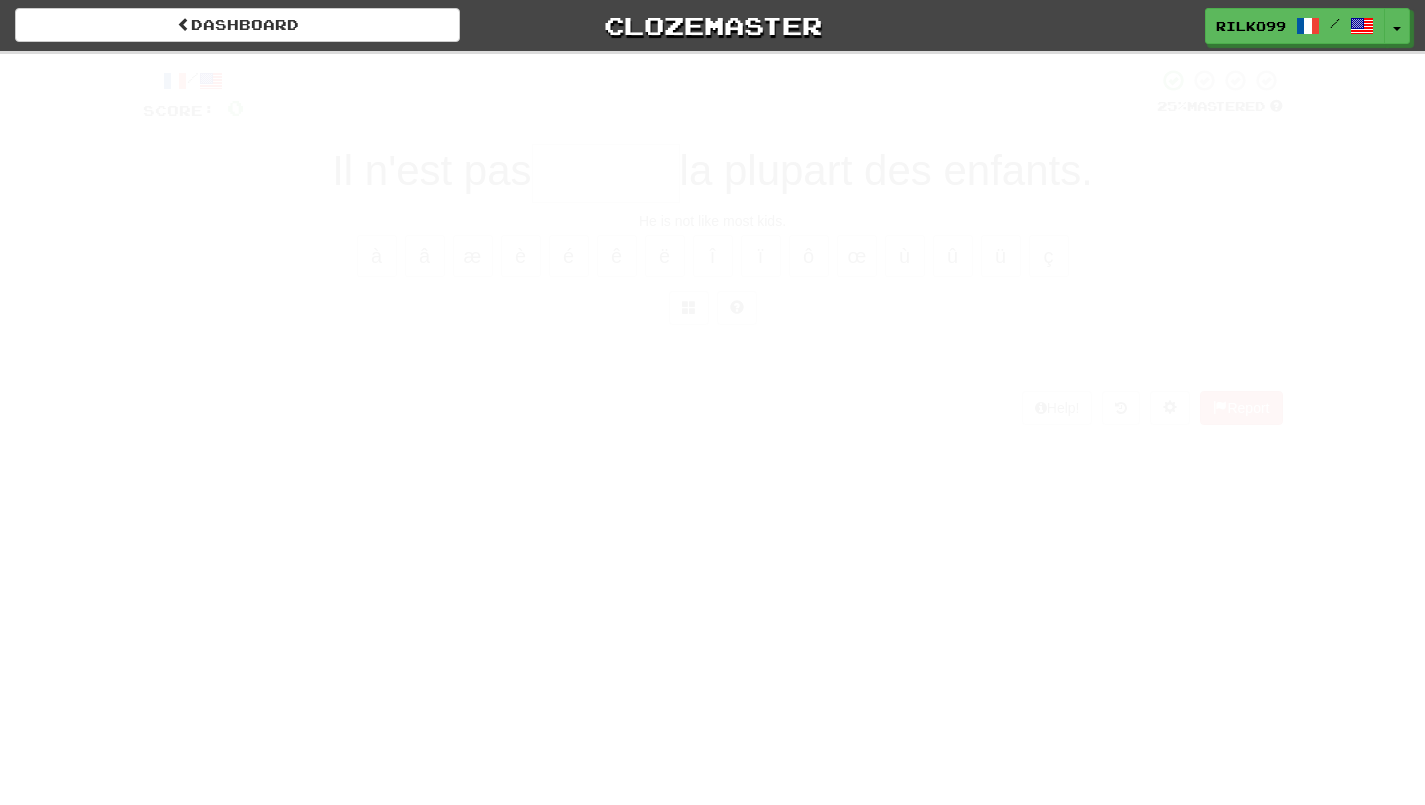 scroll, scrollTop: 0, scrollLeft: 0, axis: both 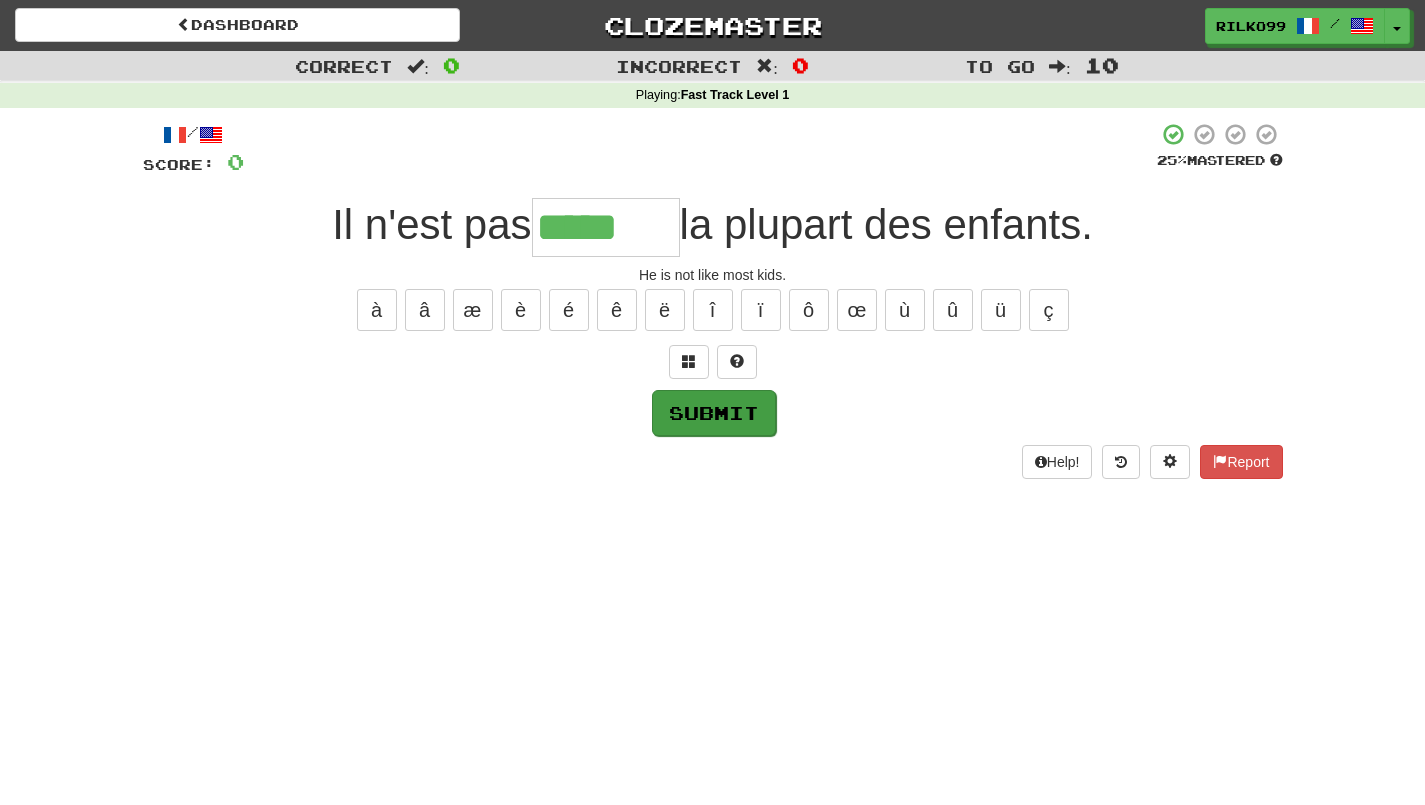 type on "*****" 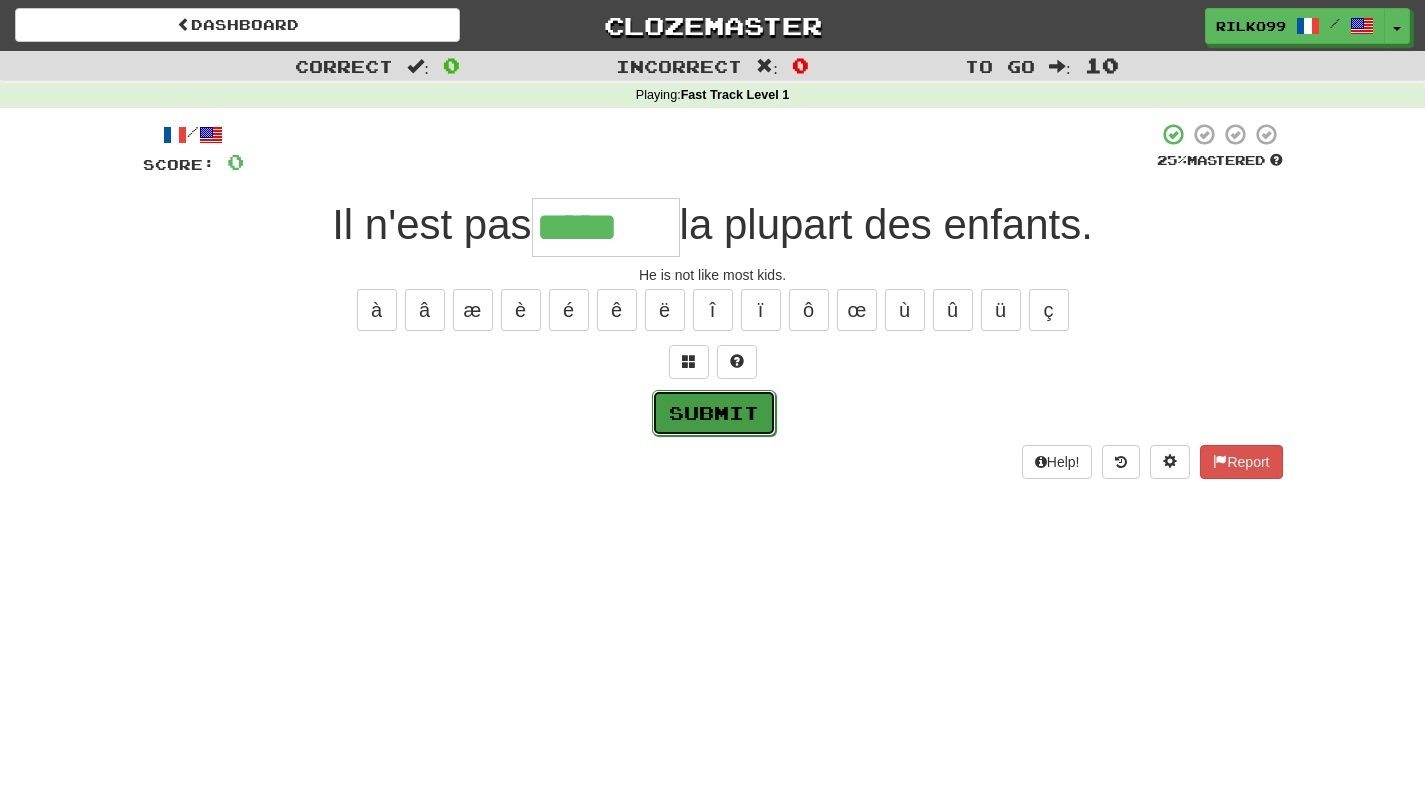 click on "Submit" at bounding box center [714, 413] 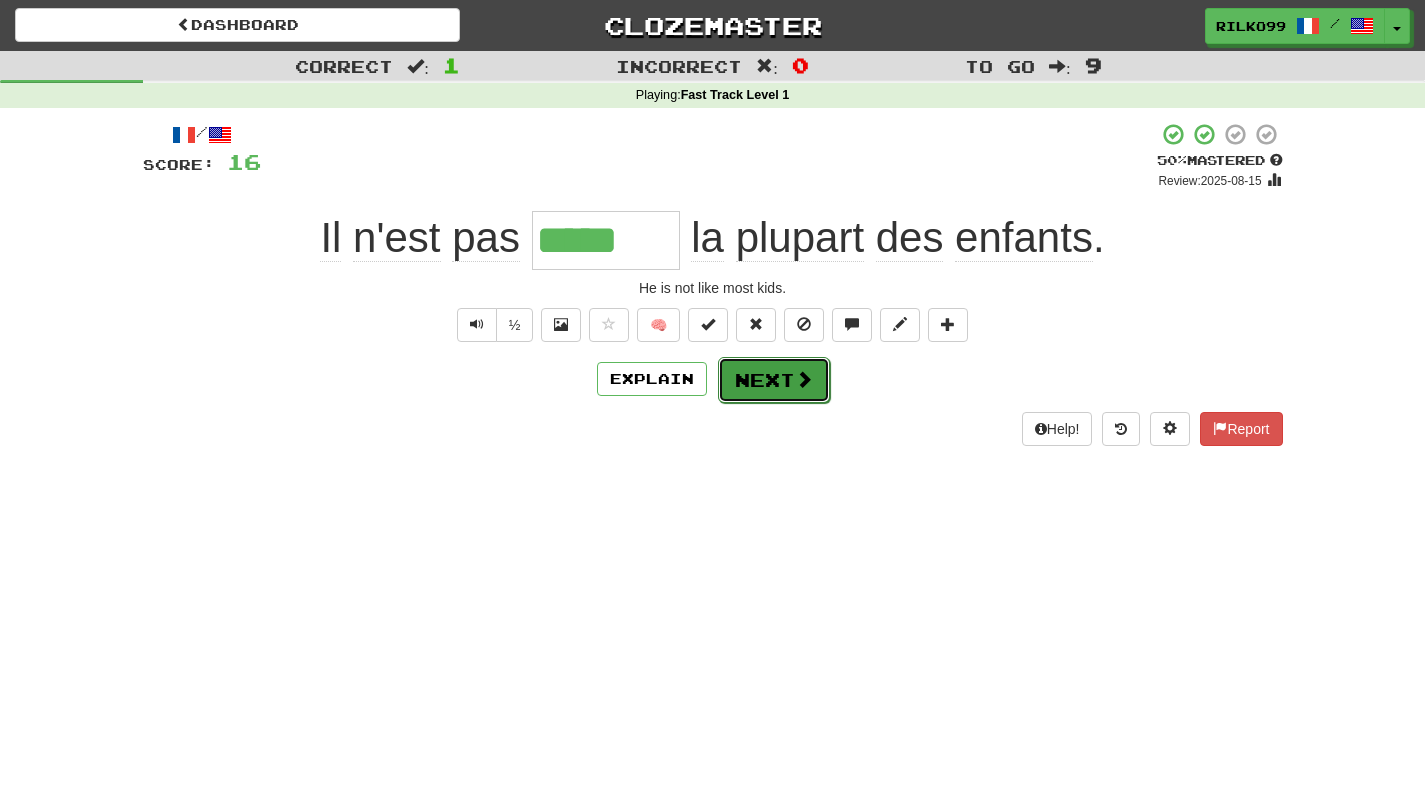 click on "Next" at bounding box center (774, 380) 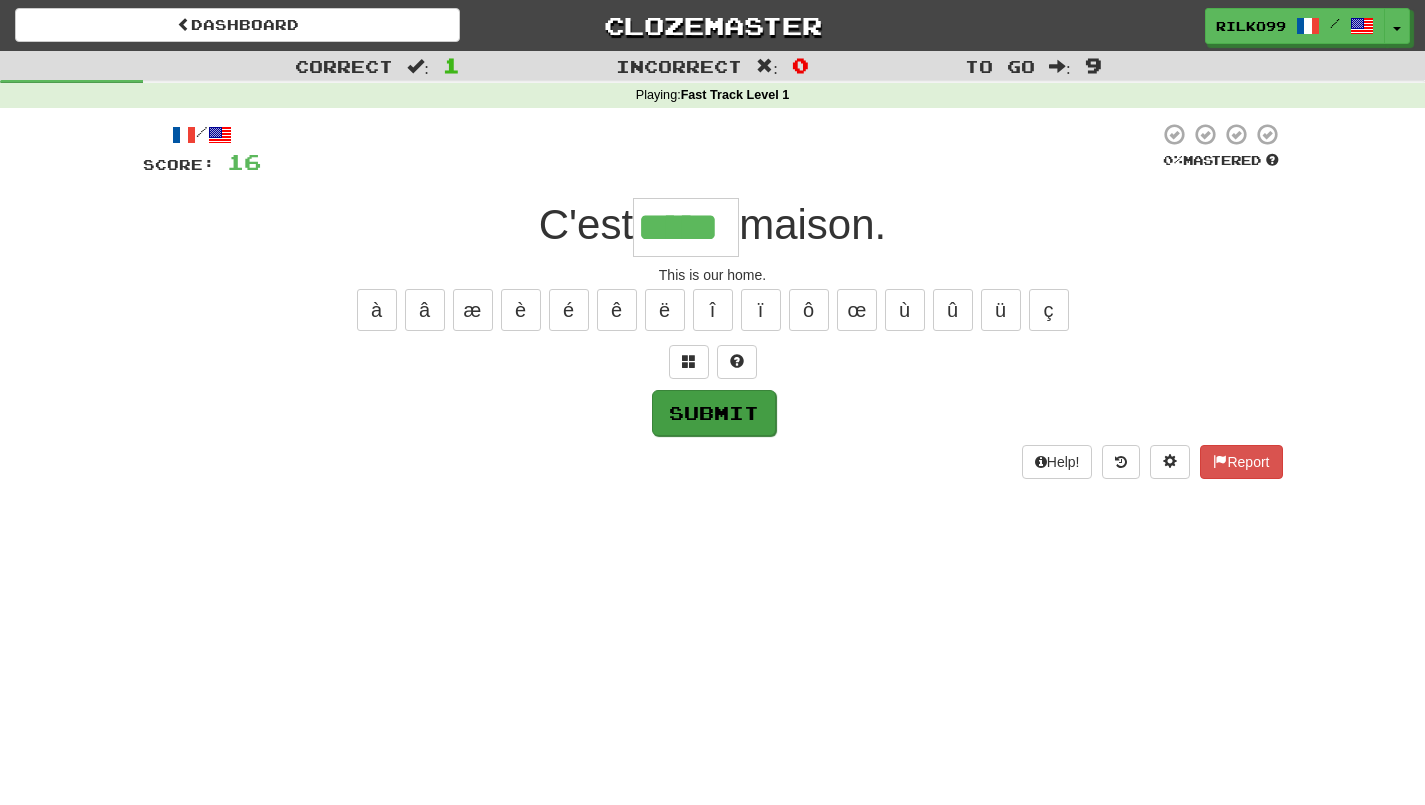 type on "*****" 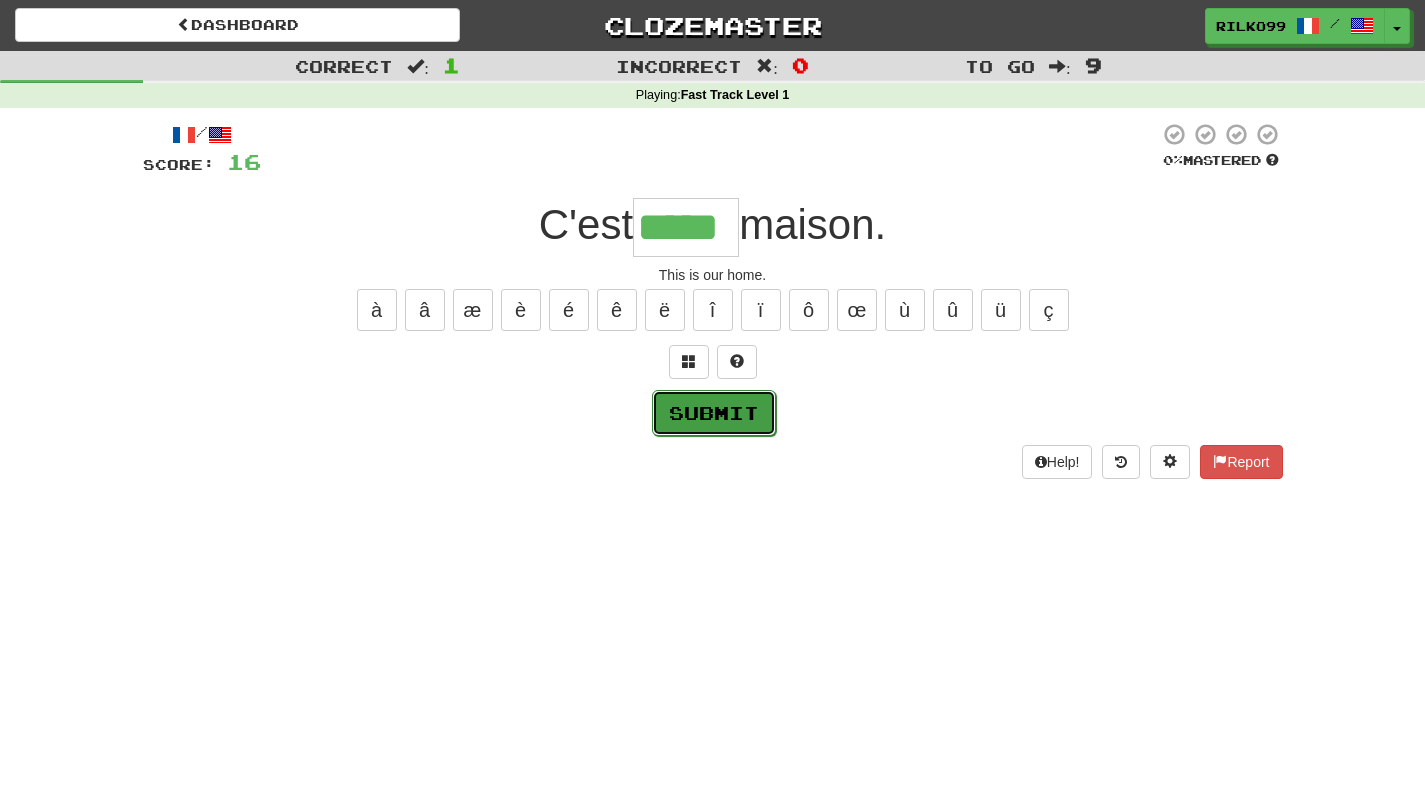 click on "Submit" at bounding box center [714, 413] 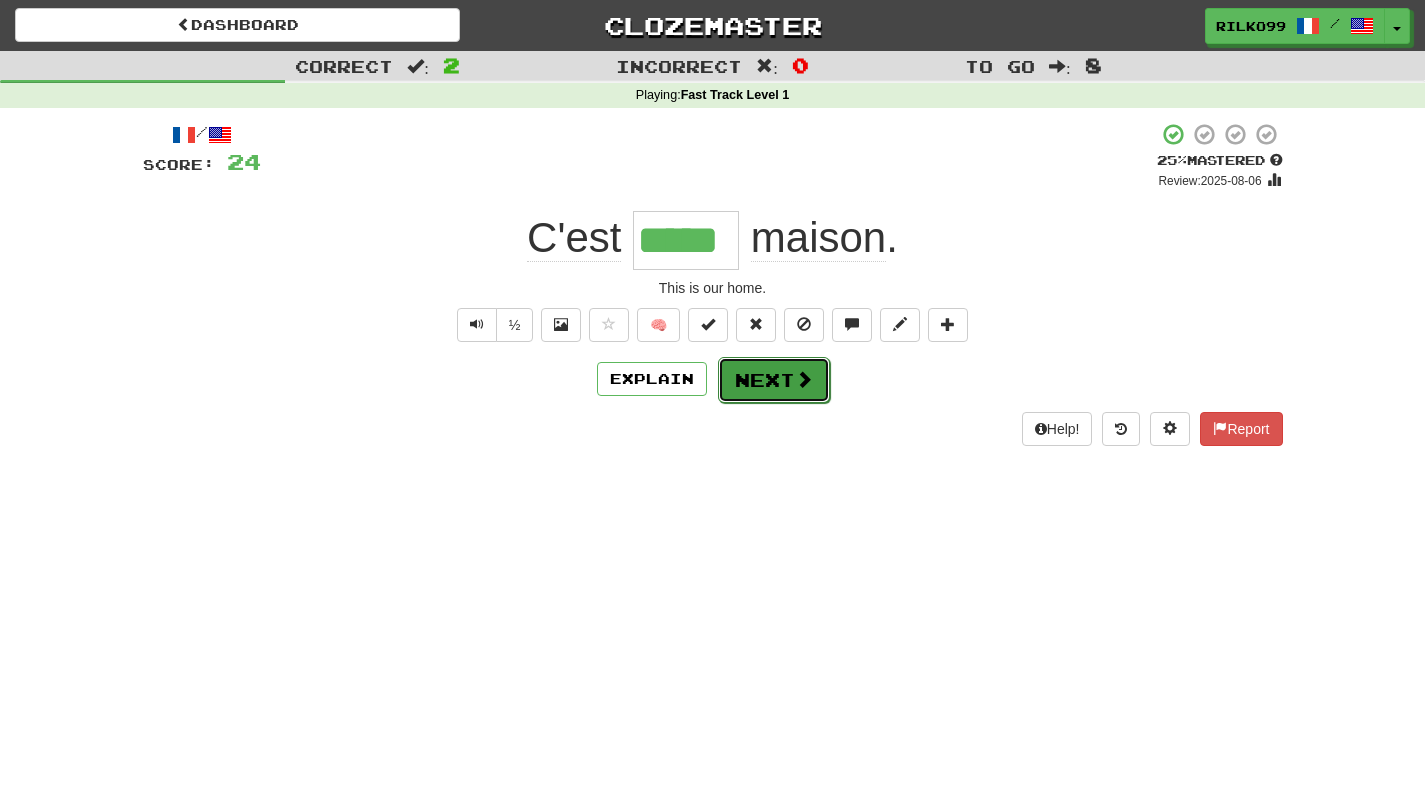 click on "Next" at bounding box center (774, 380) 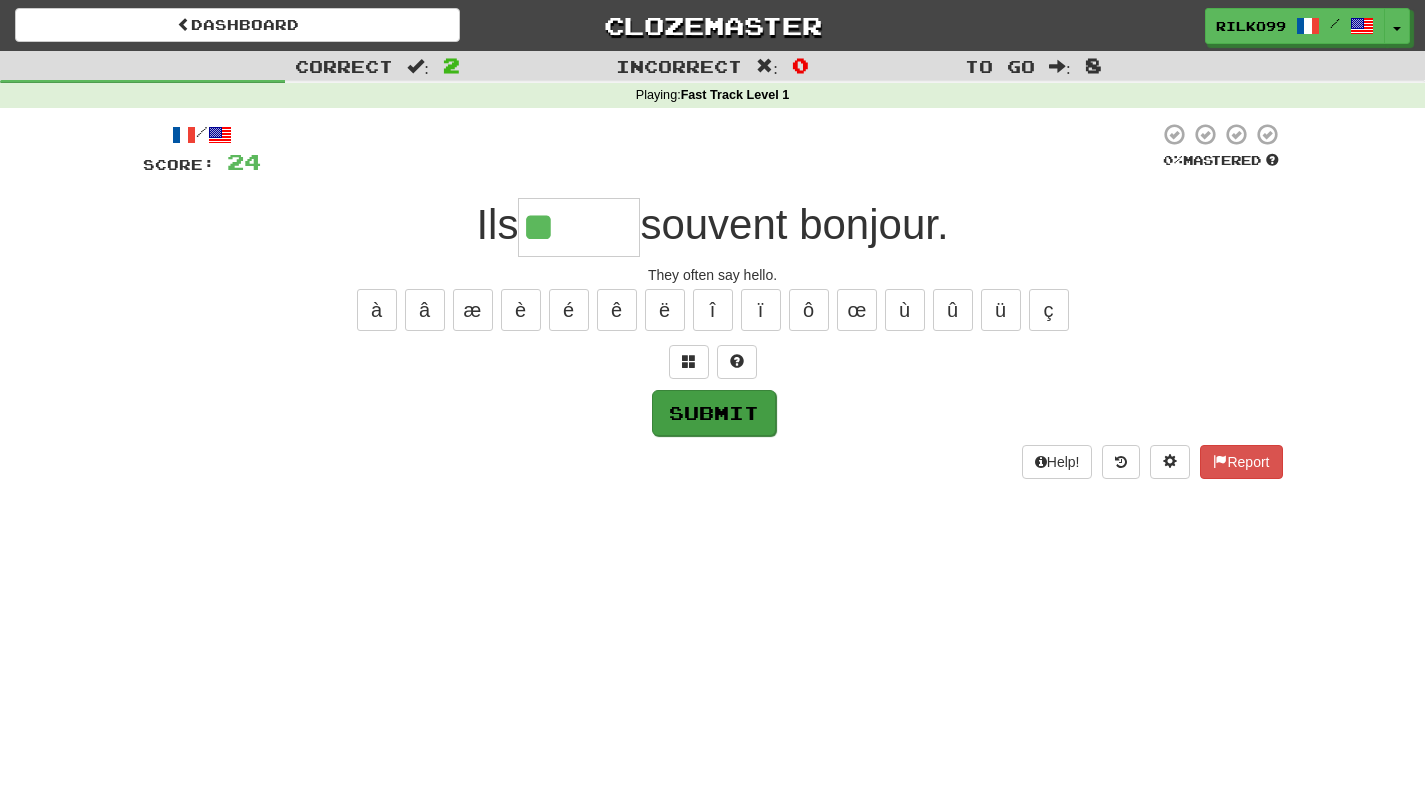 type on "*" 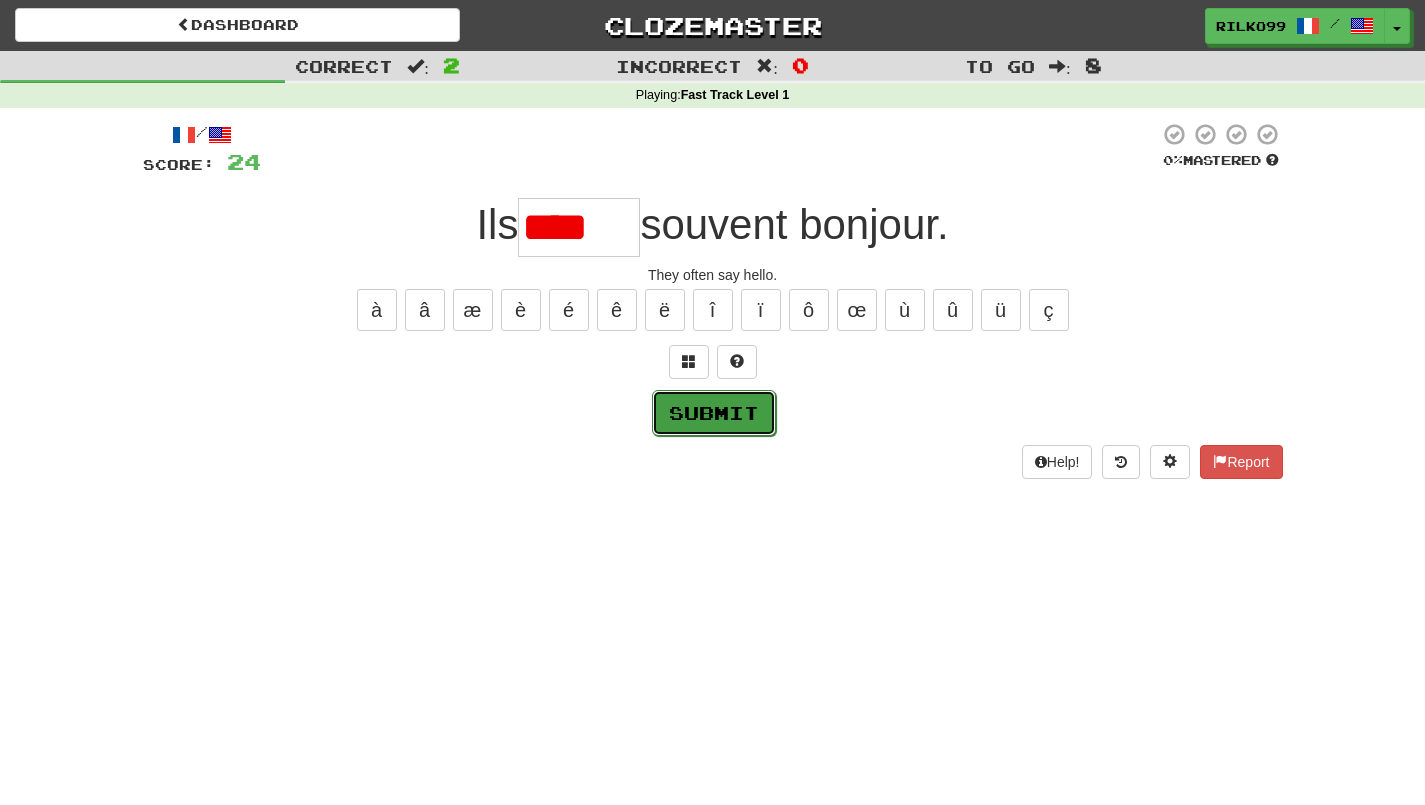 click on "Submit" at bounding box center [714, 413] 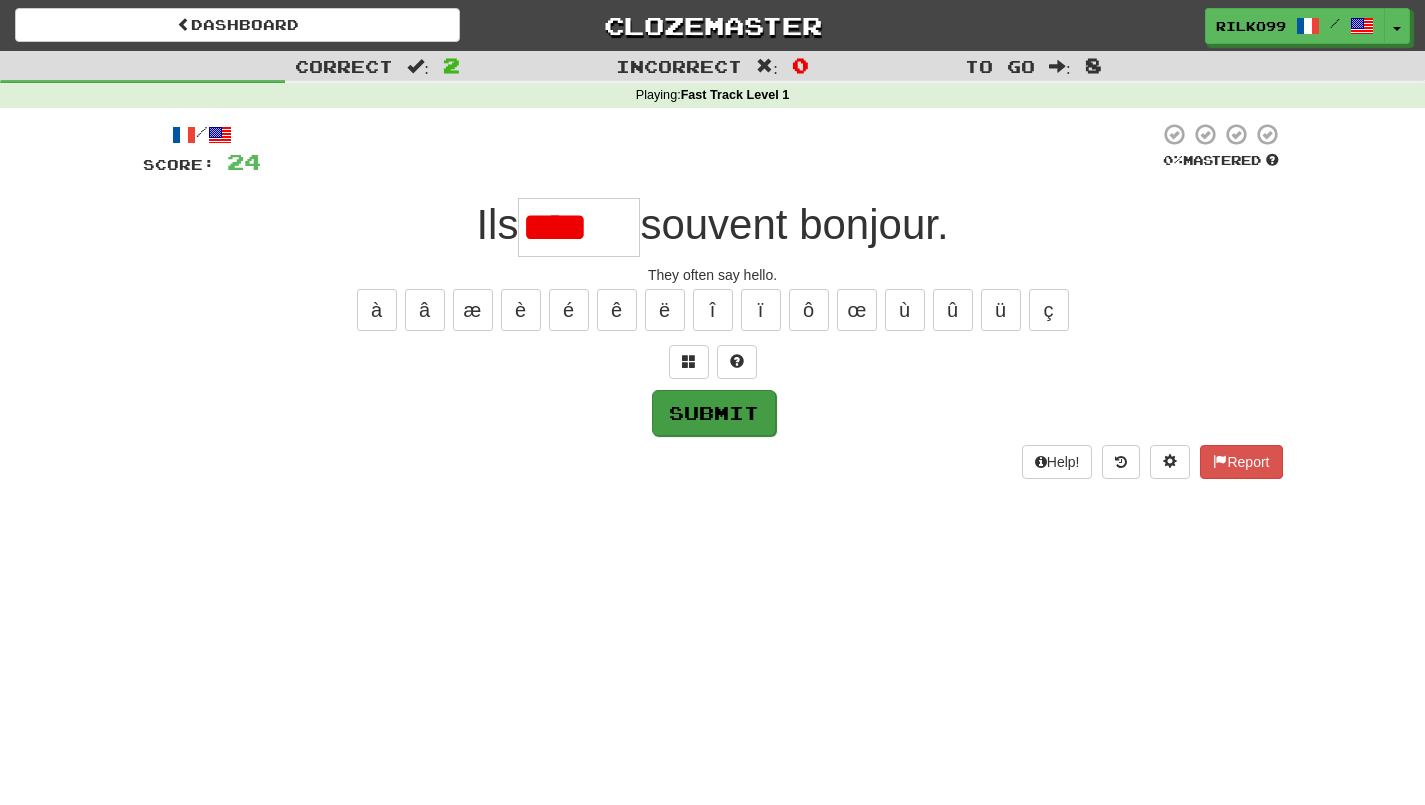 type on "******" 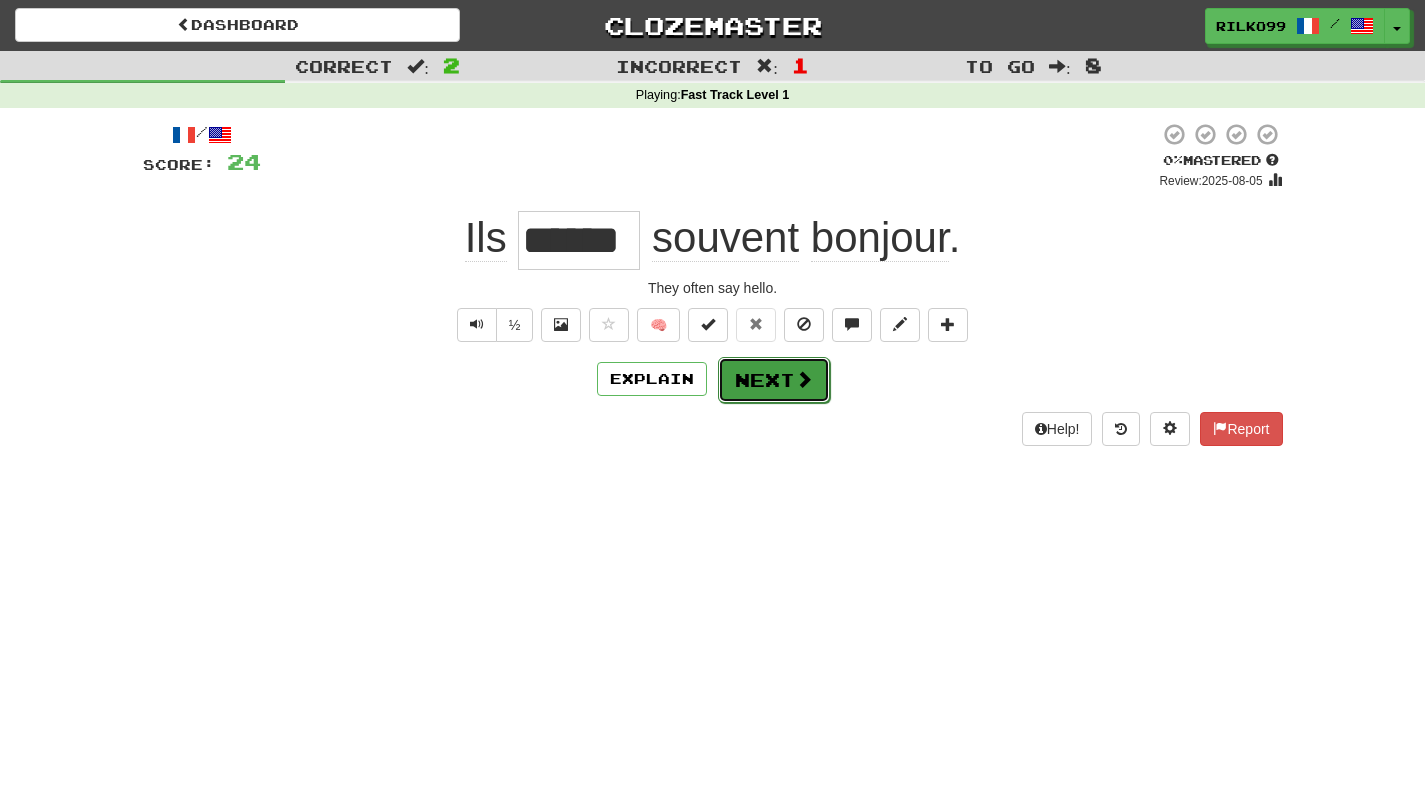 click on "Next" at bounding box center [774, 380] 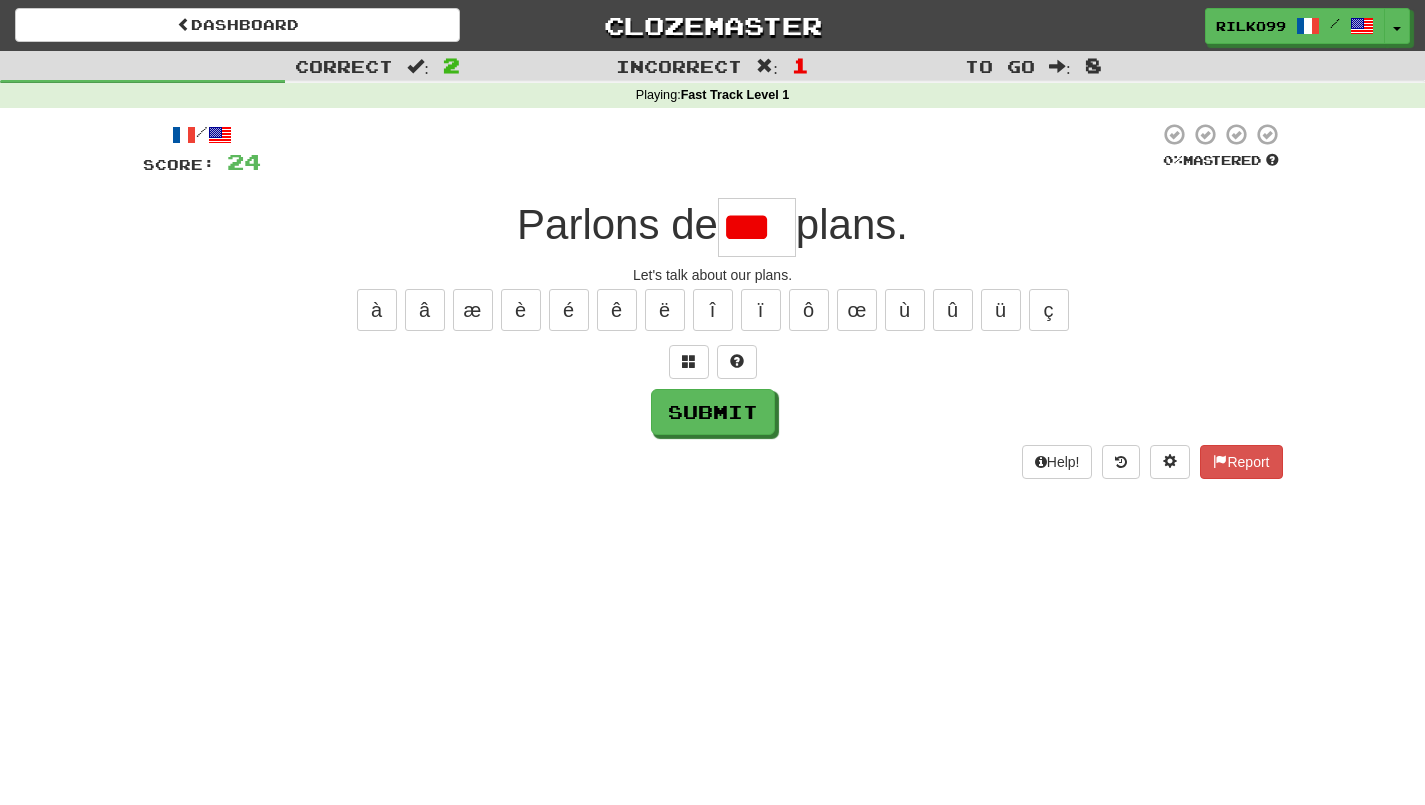 scroll, scrollTop: 0, scrollLeft: 0, axis: both 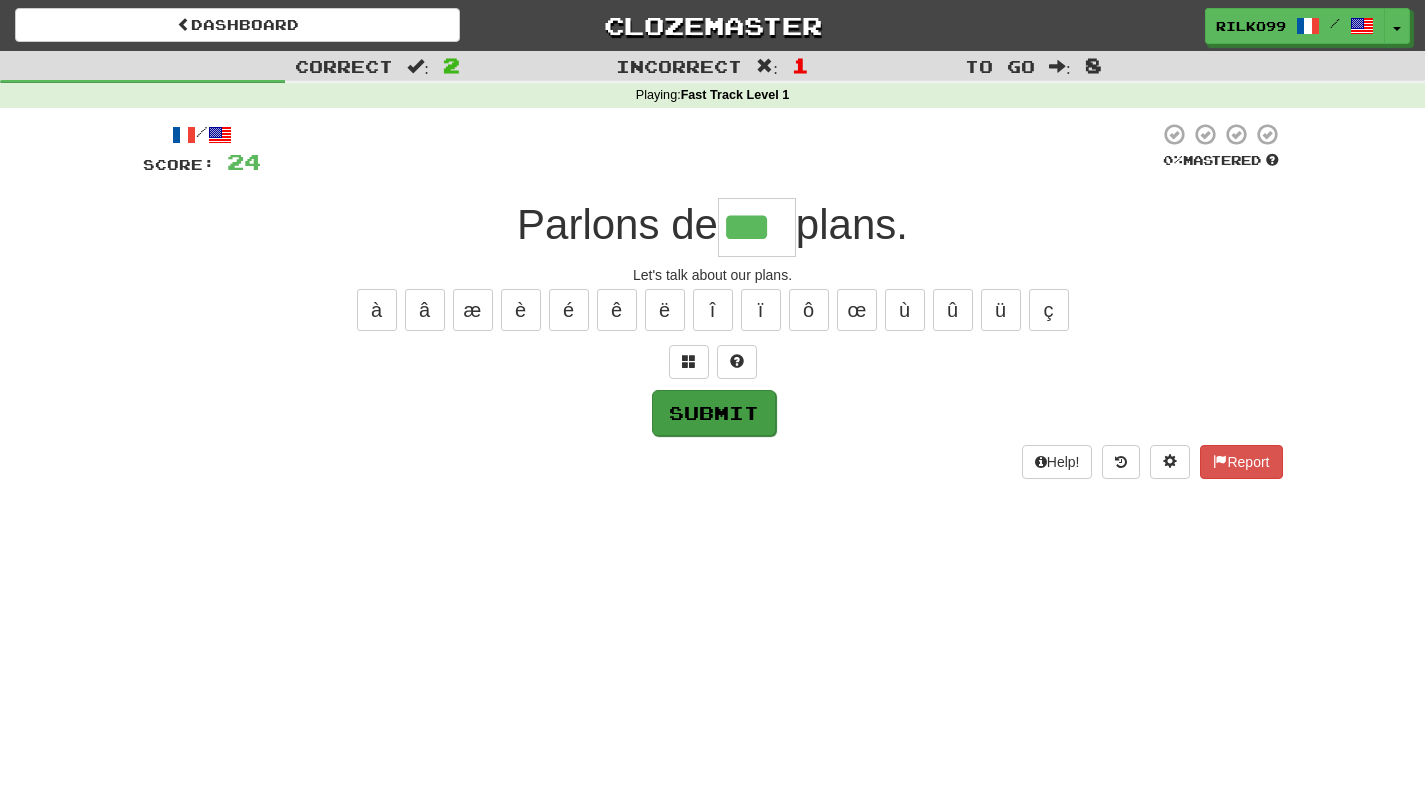 type on "***" 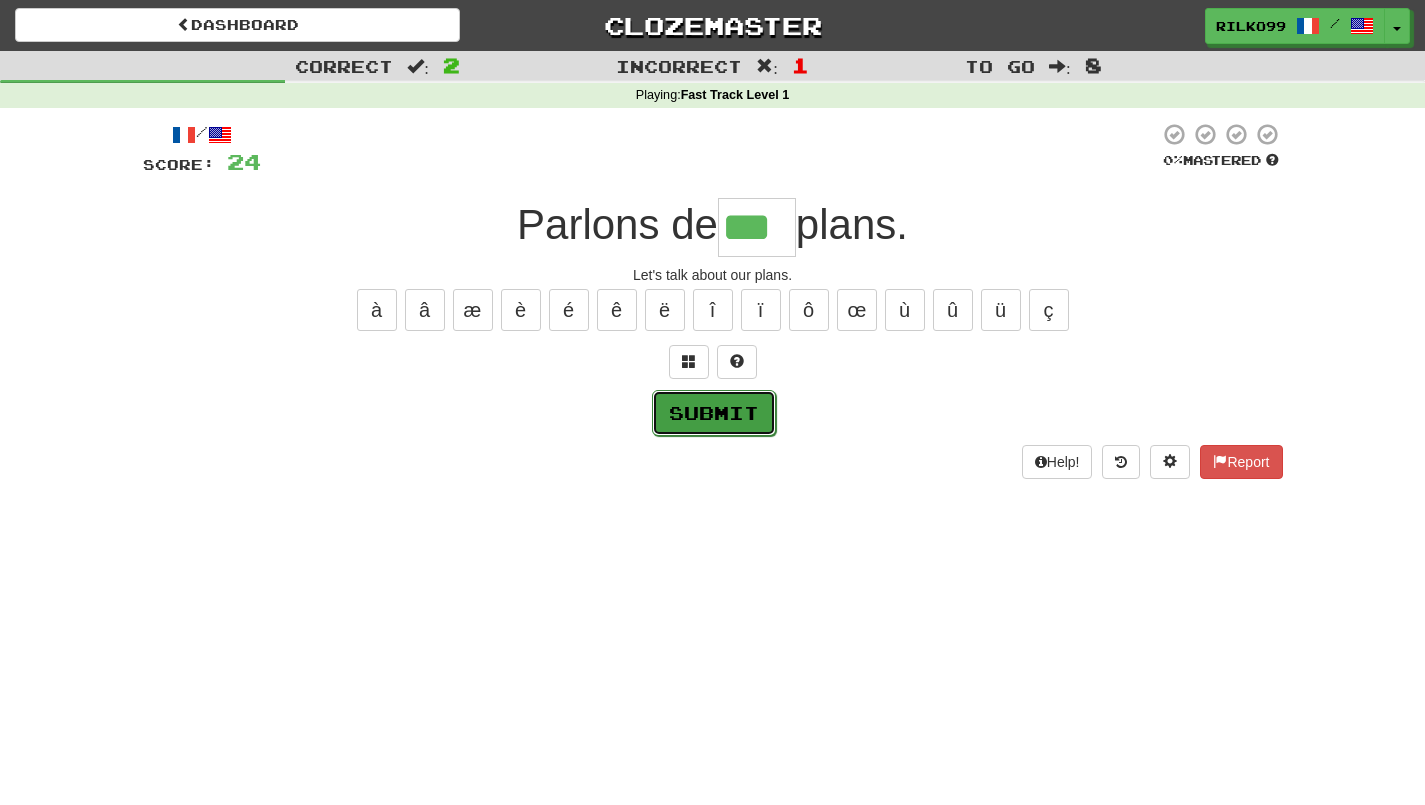 click on "Submit" at bounding box center (714, 413) 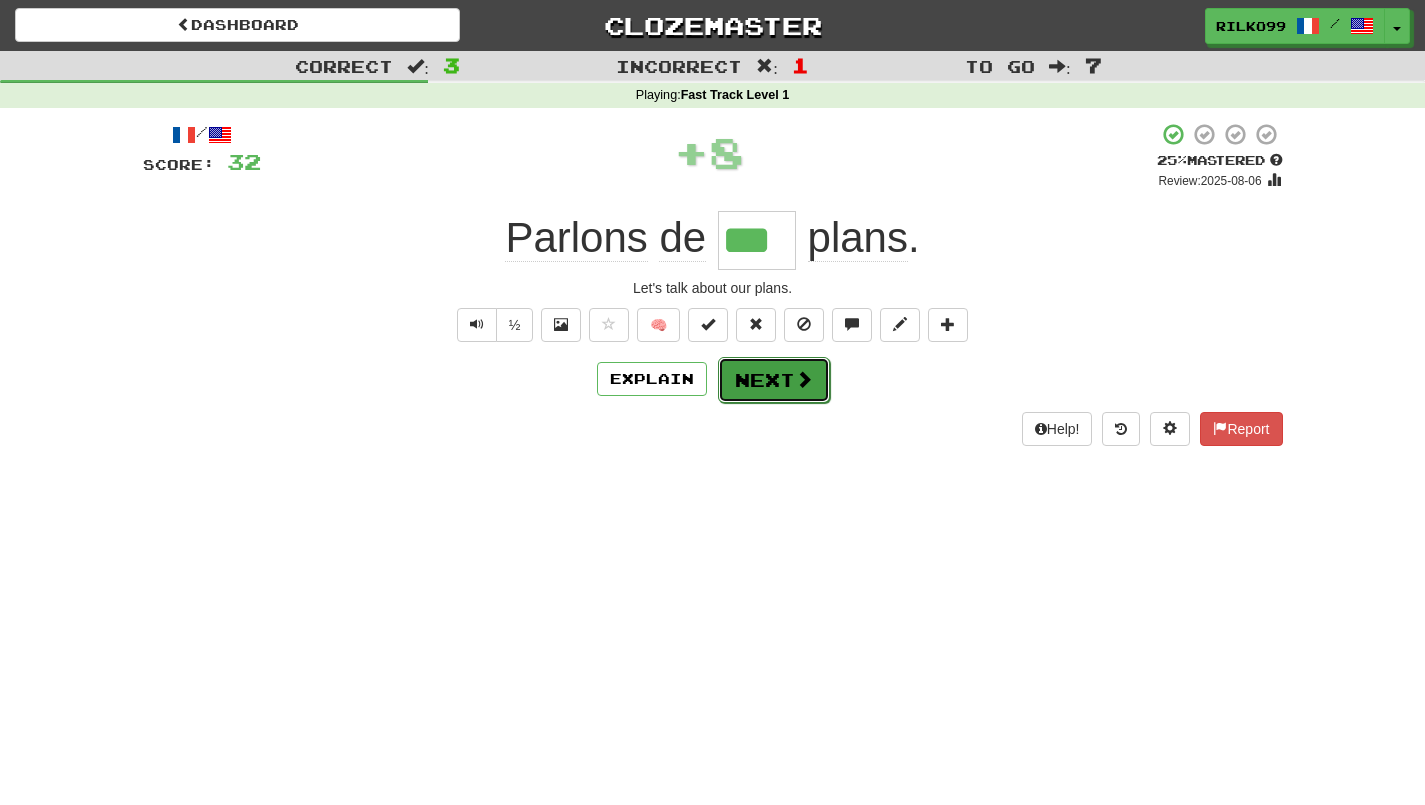 click on "Next" at bounding box center [774, 380] 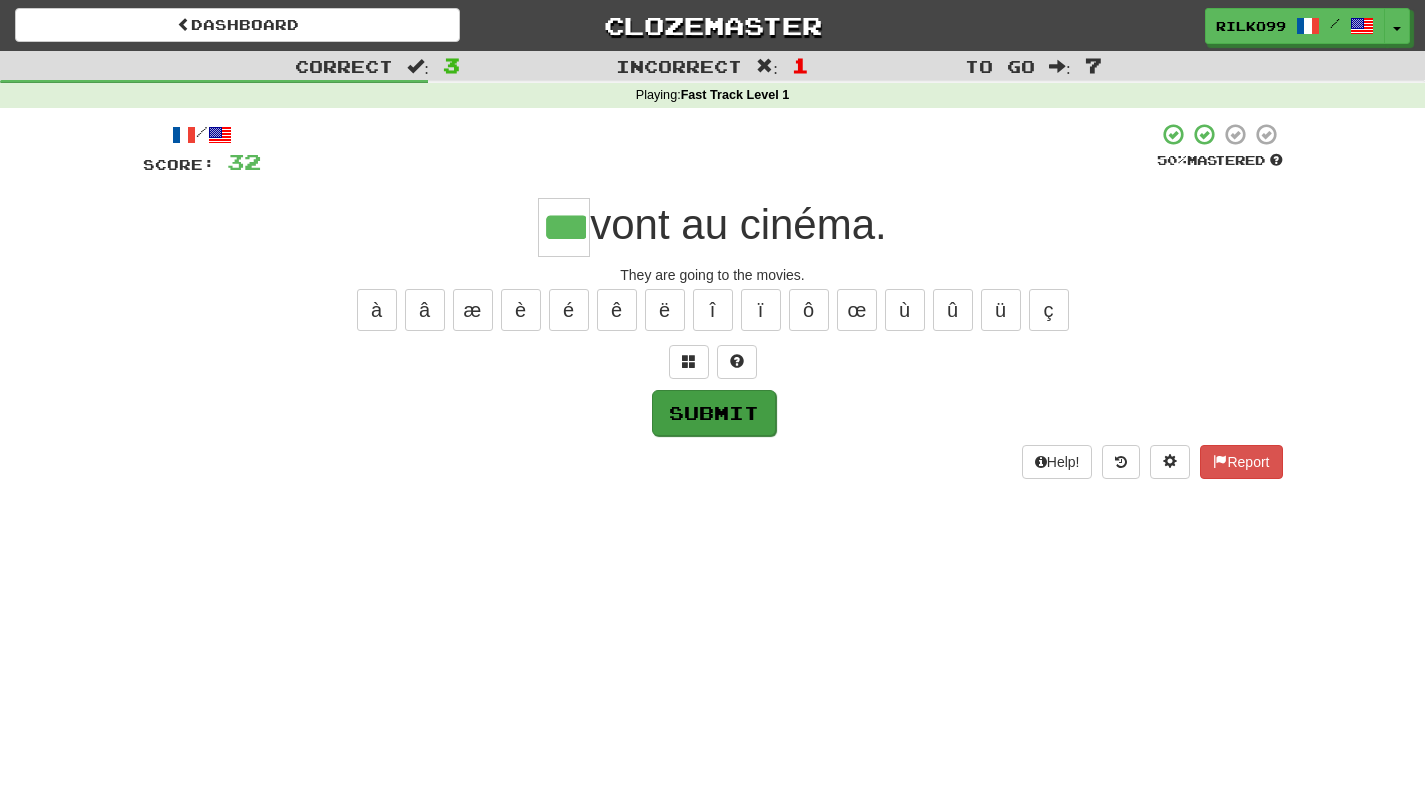 type on "***" 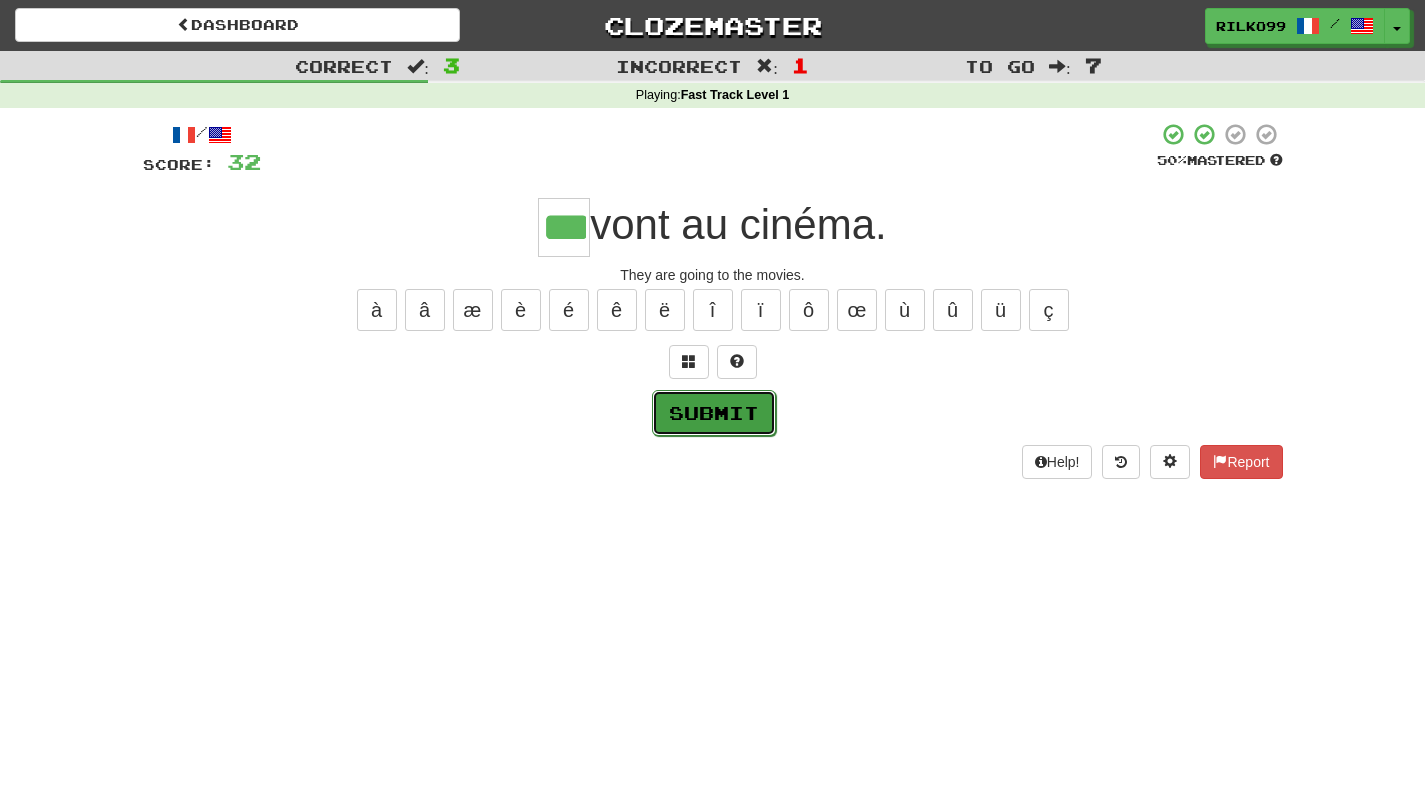 click on "Submit" at bounding box center (714, 413) 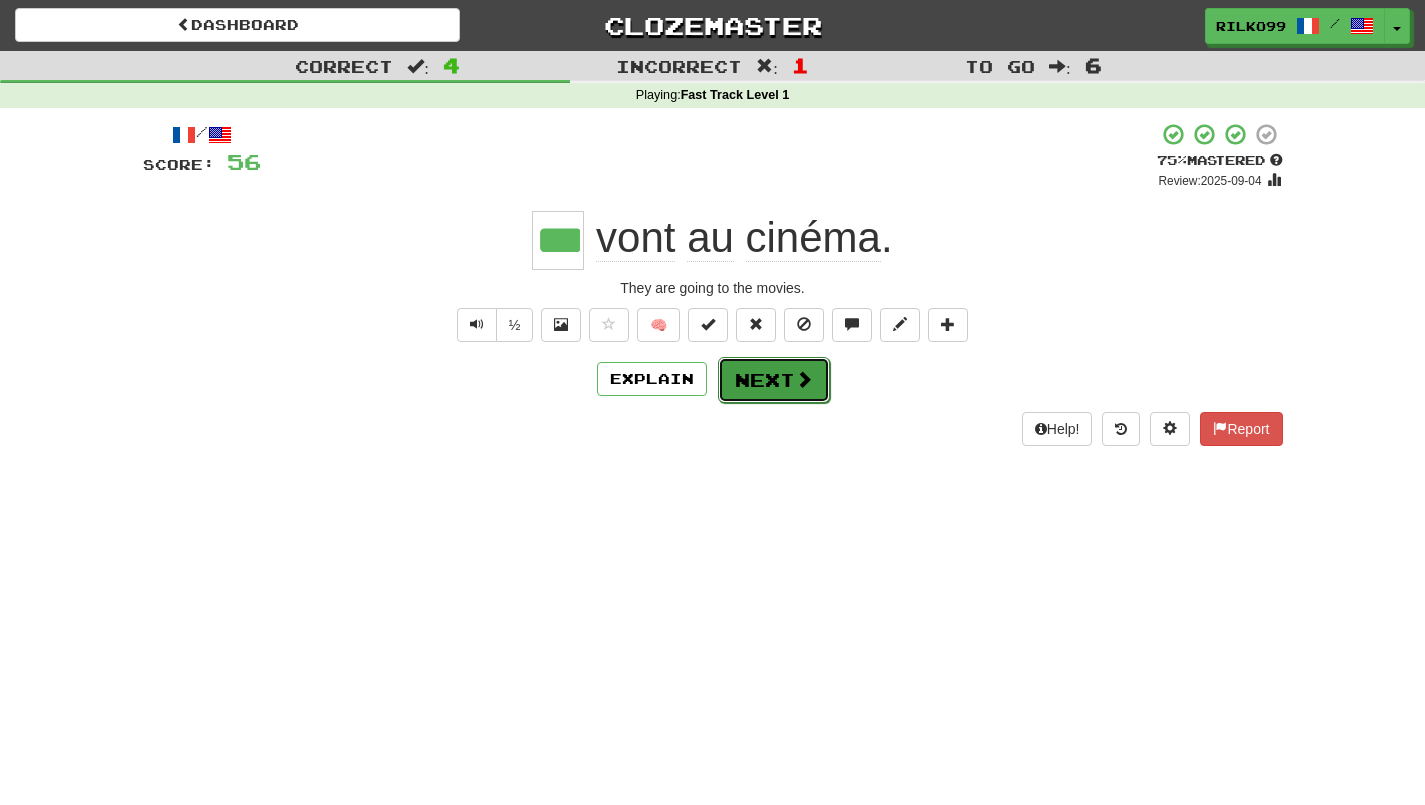 click on "Next" at bounding box center (774, 380) 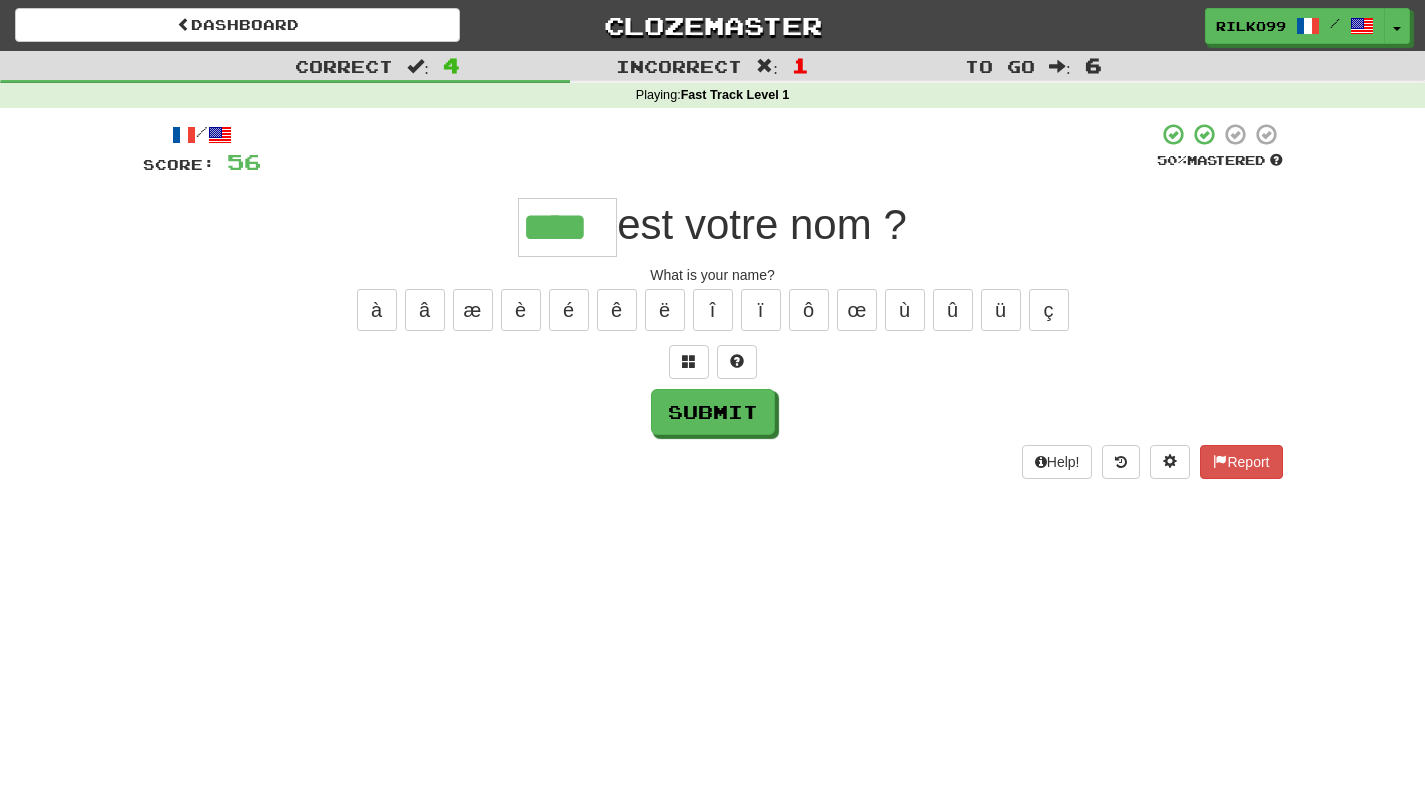 scroll, scrollTop: 0, scrollLeft: 0, axis: both 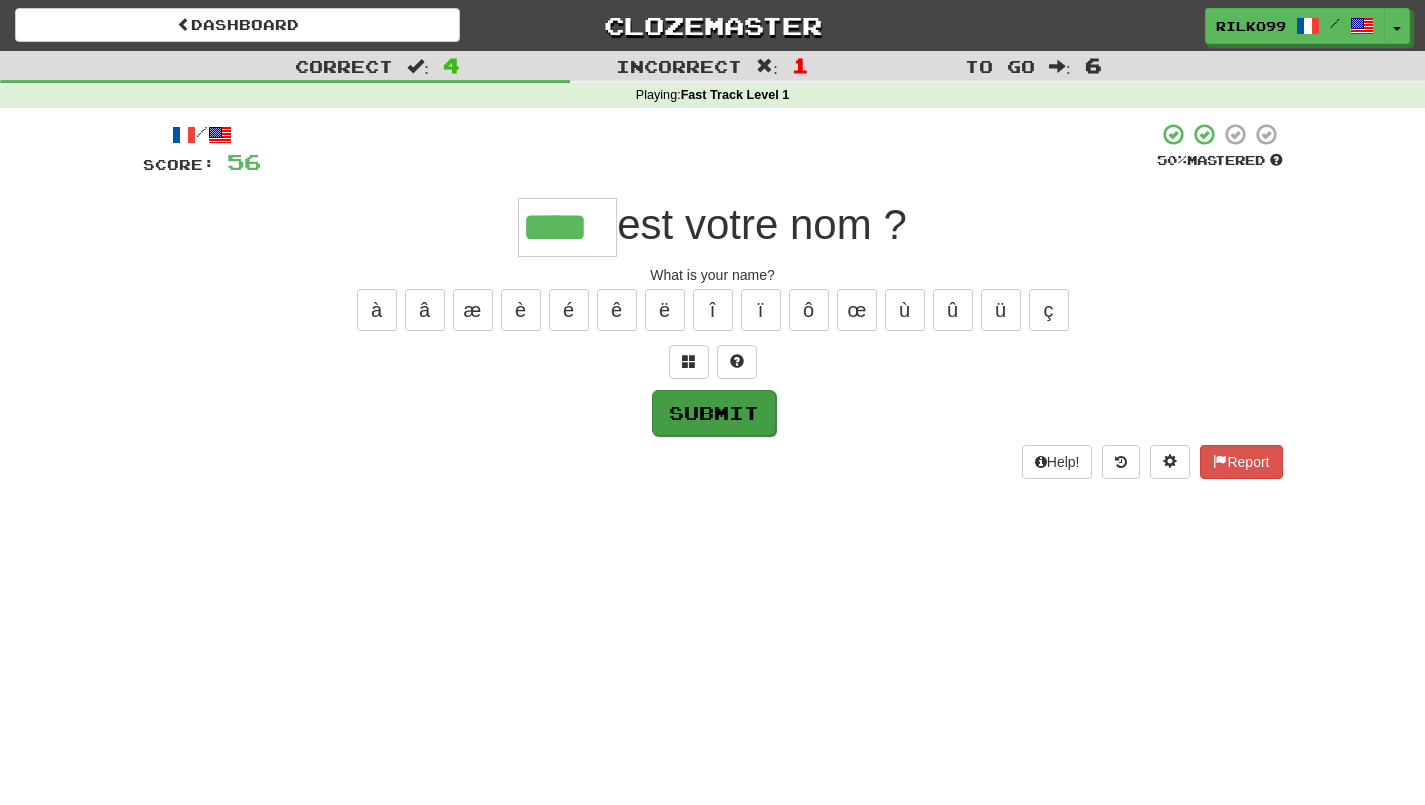 type on "****" 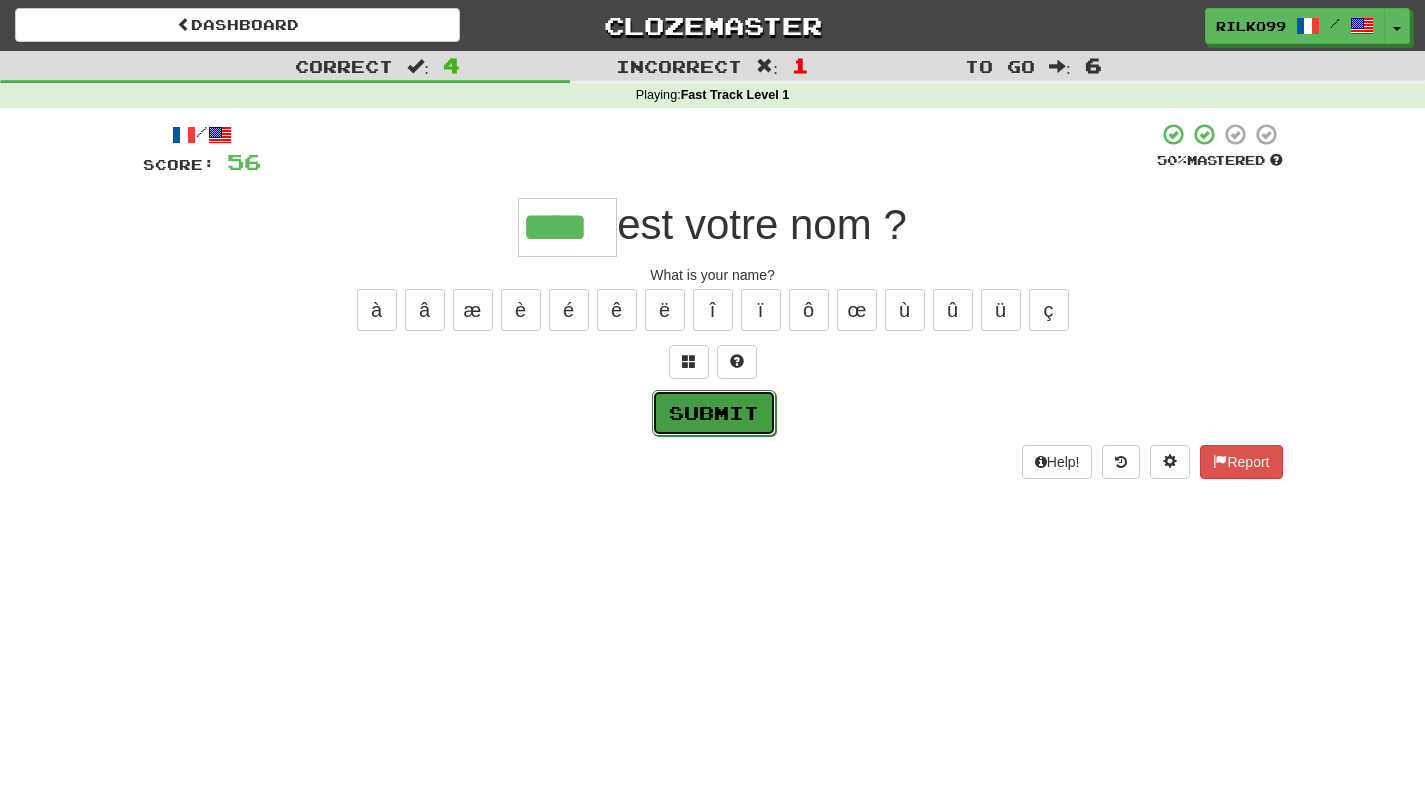 click on "Submit" at bounding box center [714, 413] 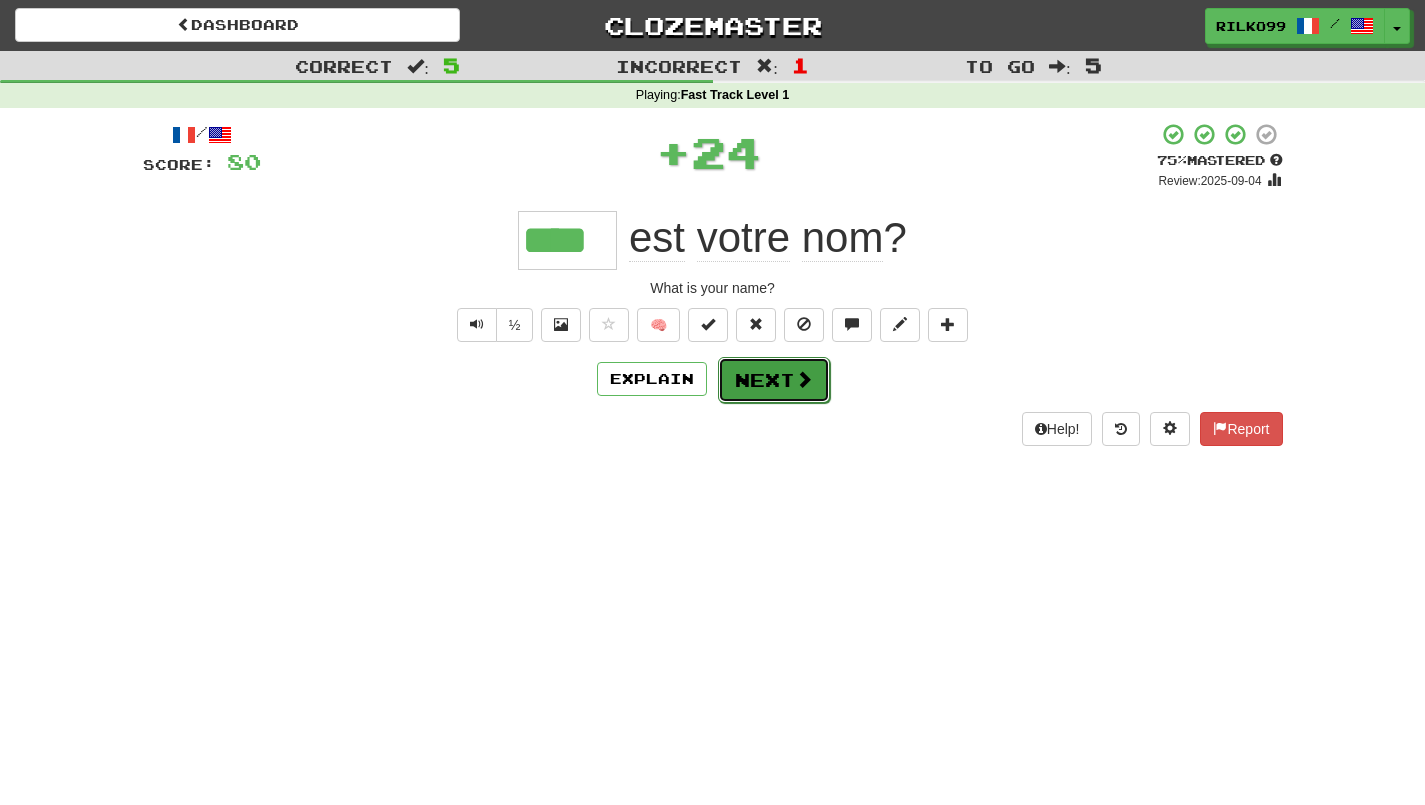 click on "Next" at bounding box center (774, 380) 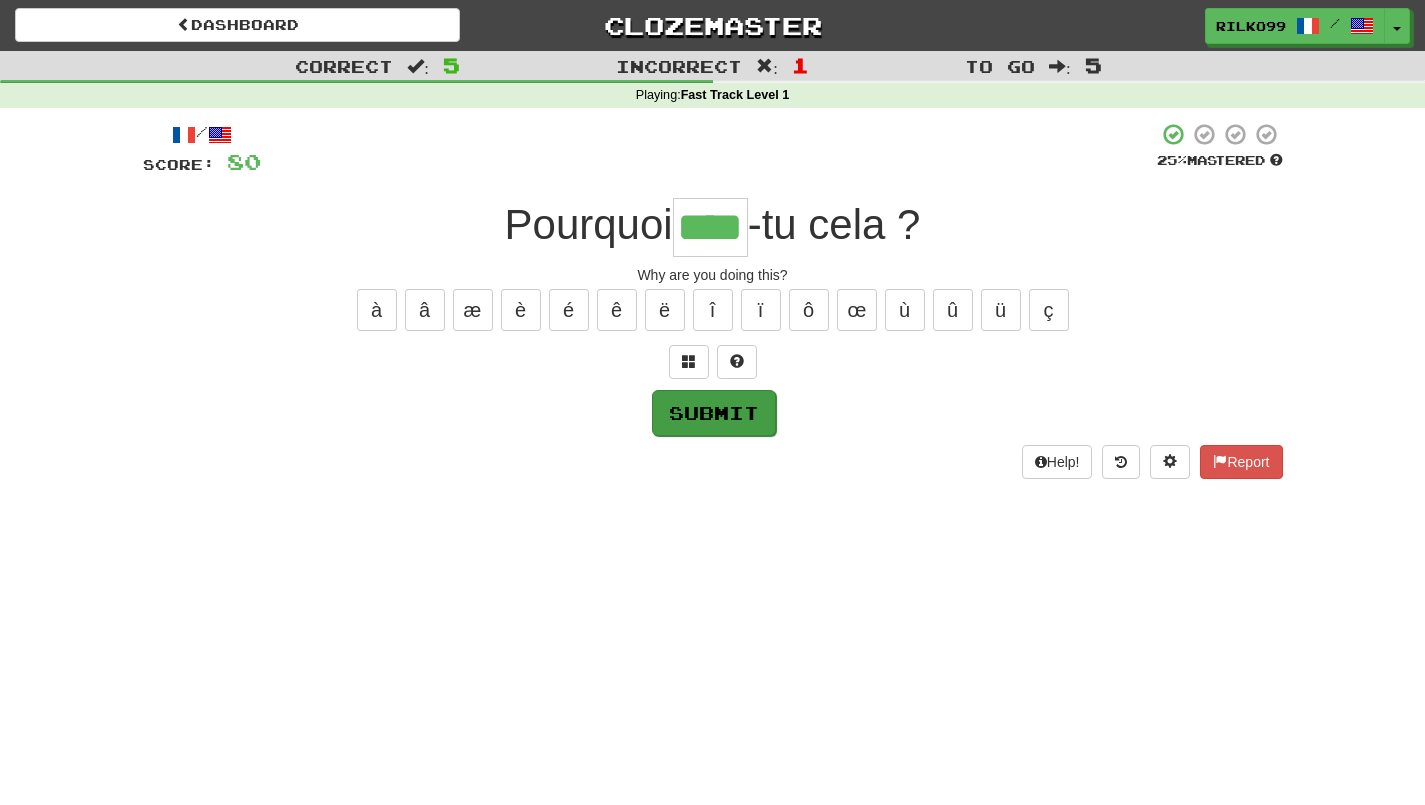 type on "****" 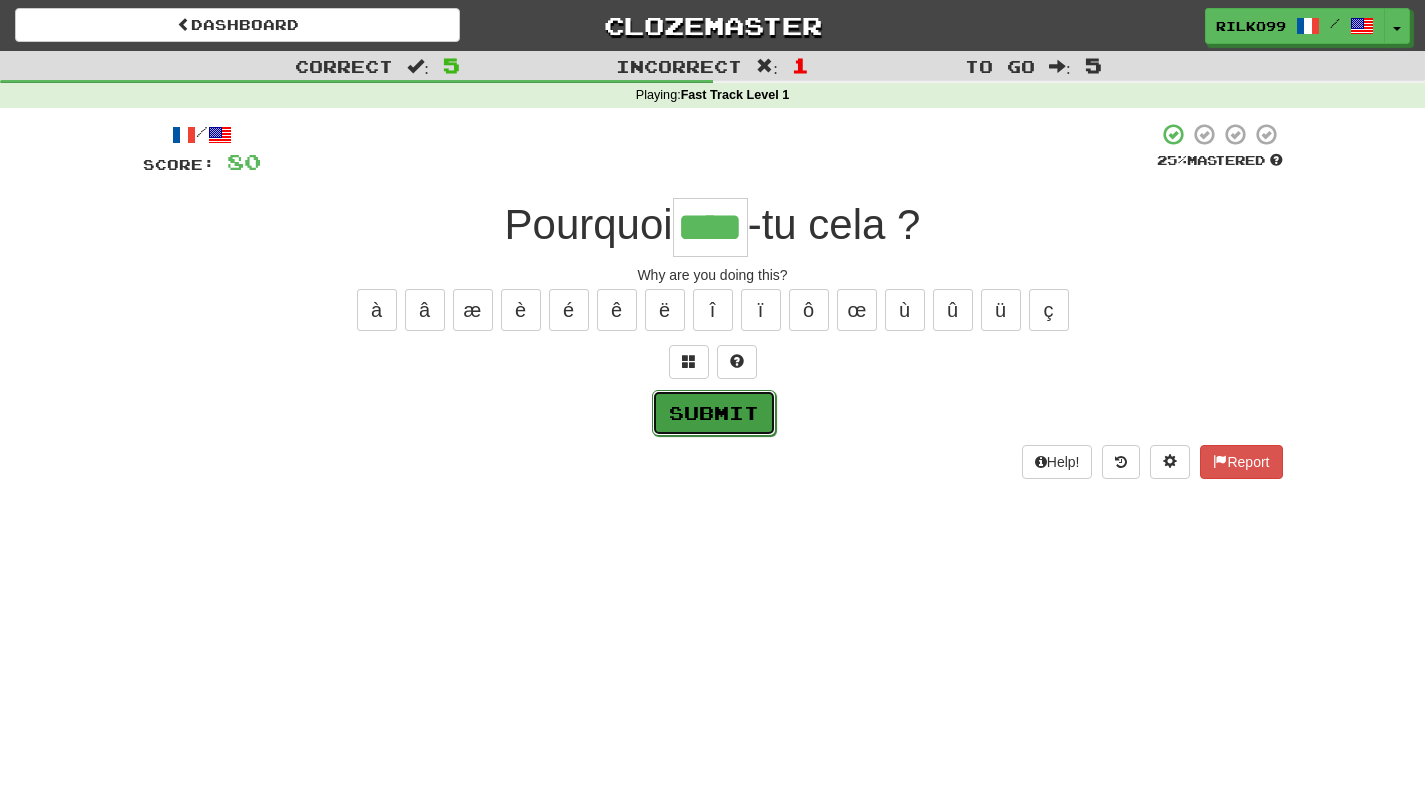 click on "Submit" at bounding box center [714, 413] 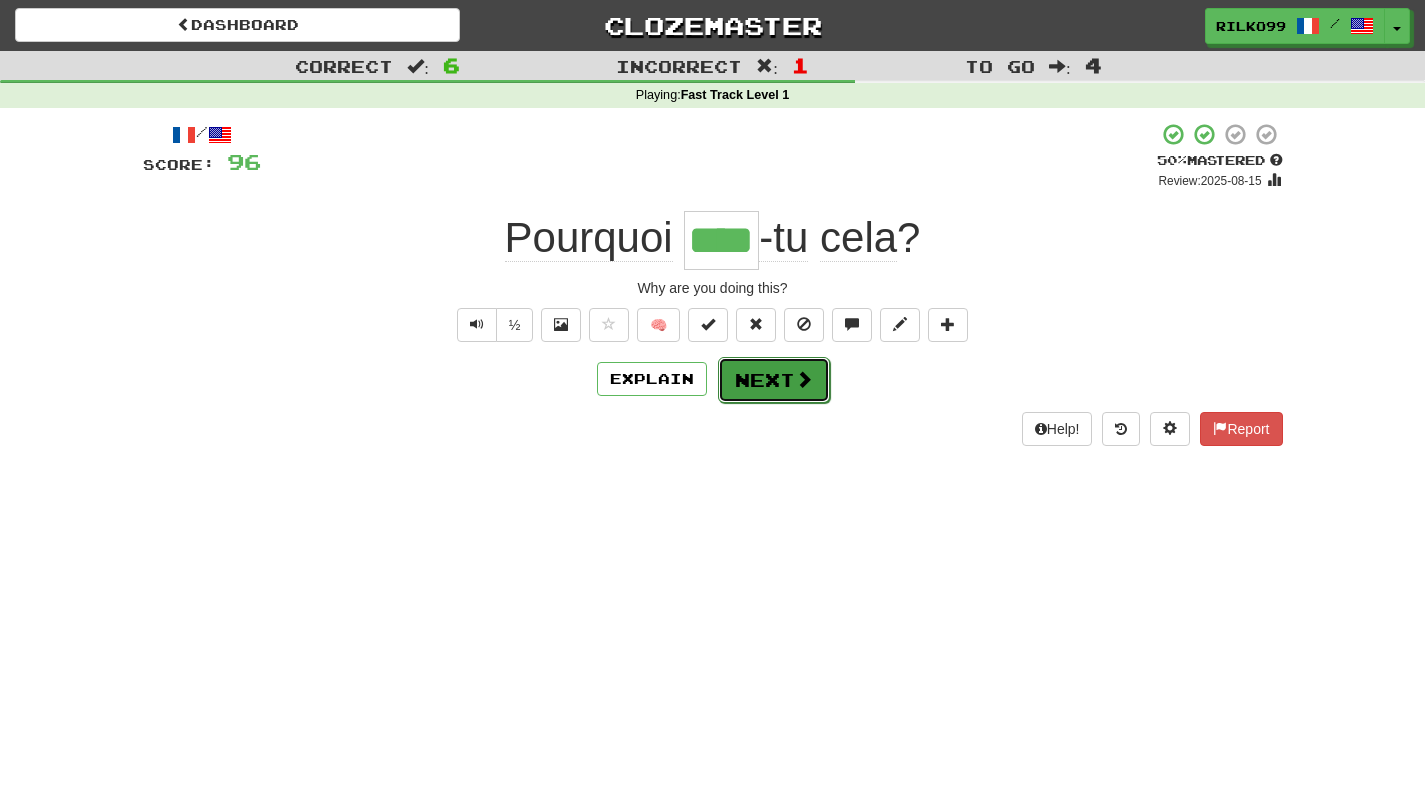 click on "Next" at bounding box center [774, 380] 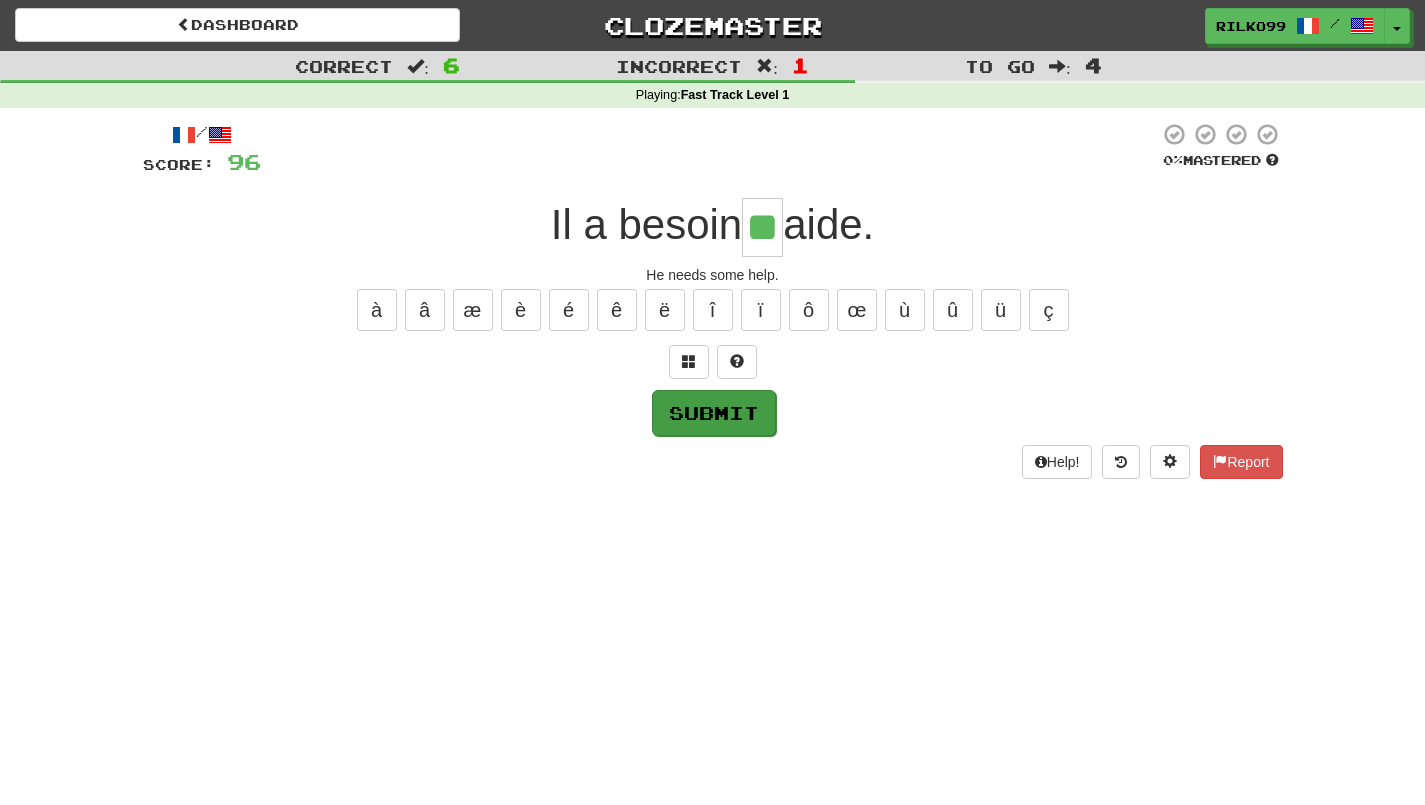 type on "**" 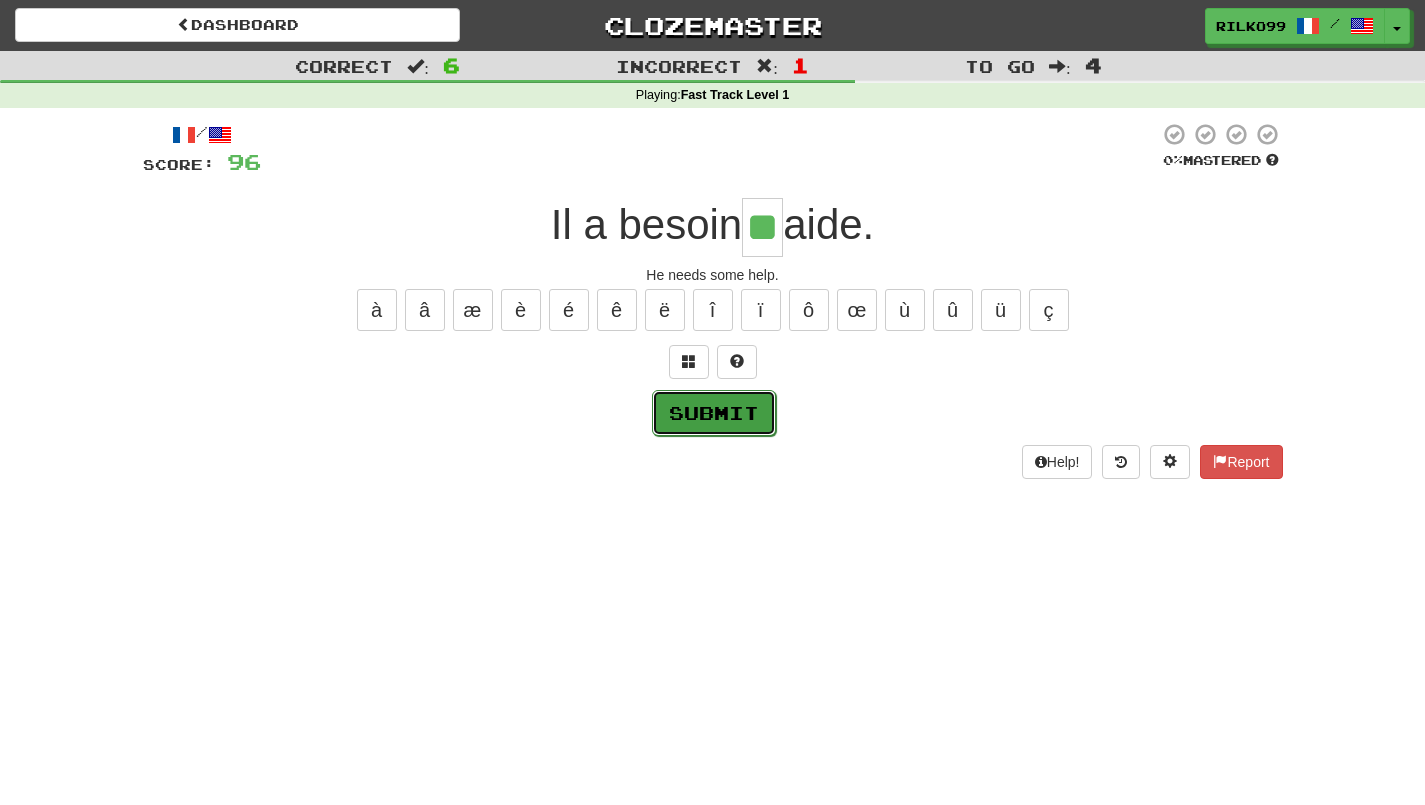 click on "Submit" at bounding box center (714, 413) 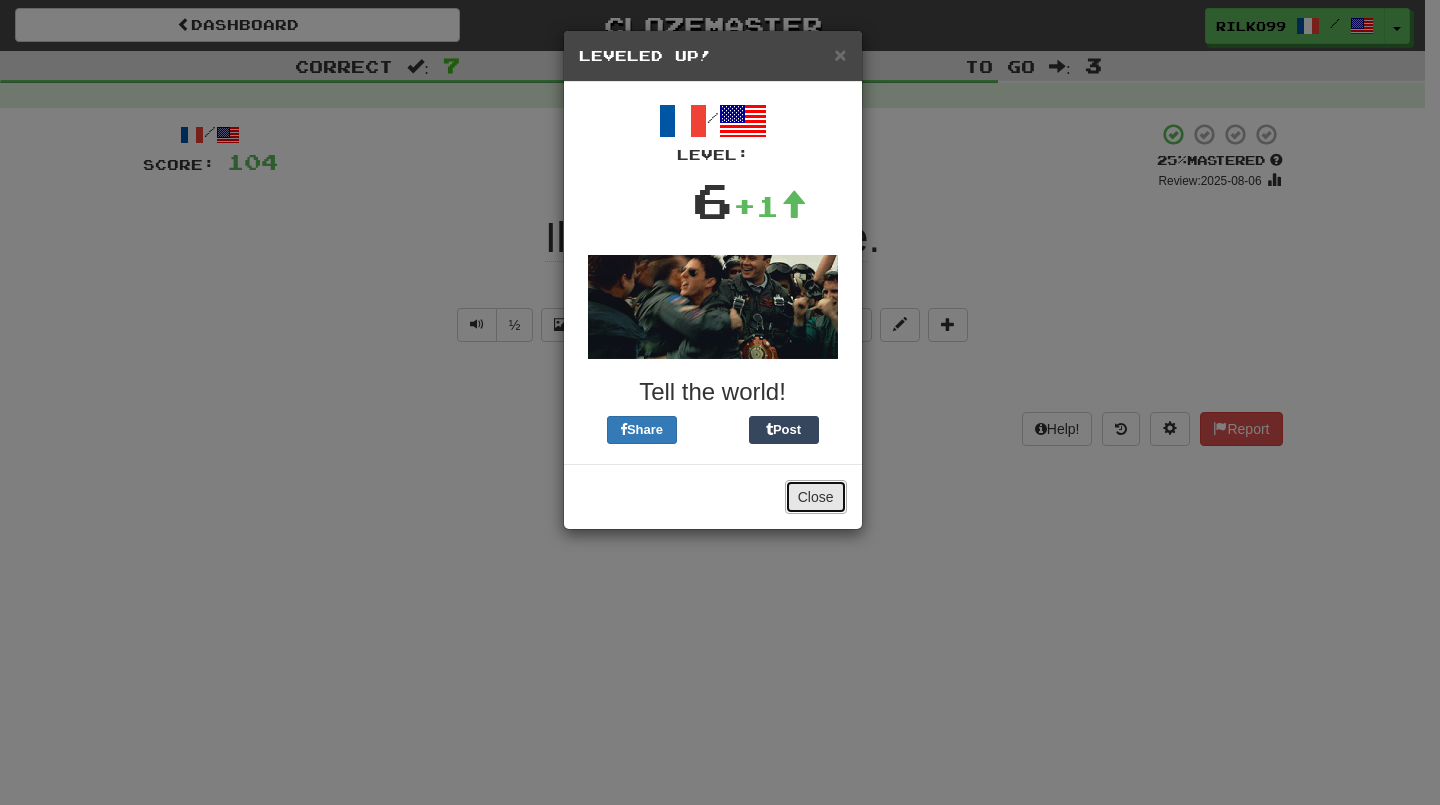 click on "Close" at bounding box center [816, 497] 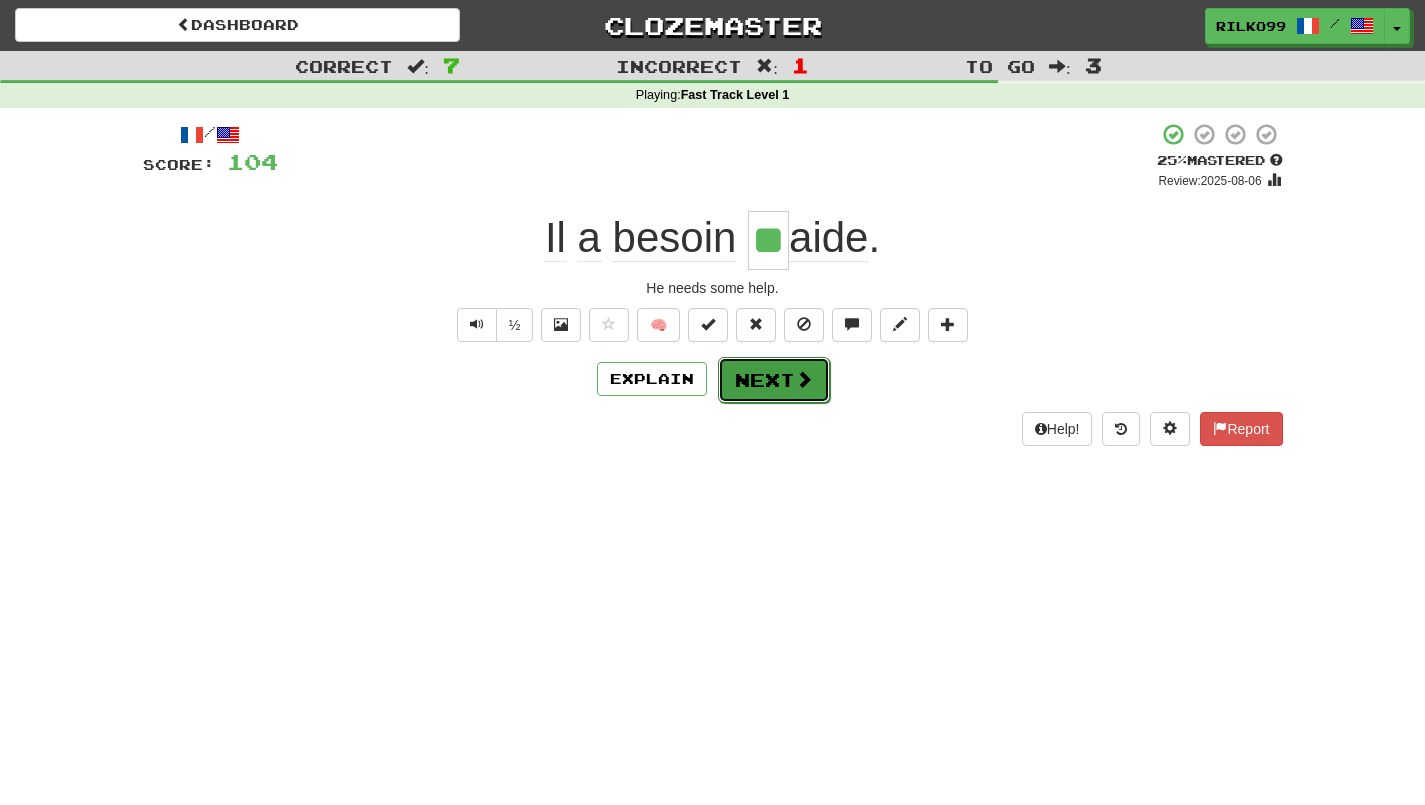 click on "Next" at bounding box center (774, 380) 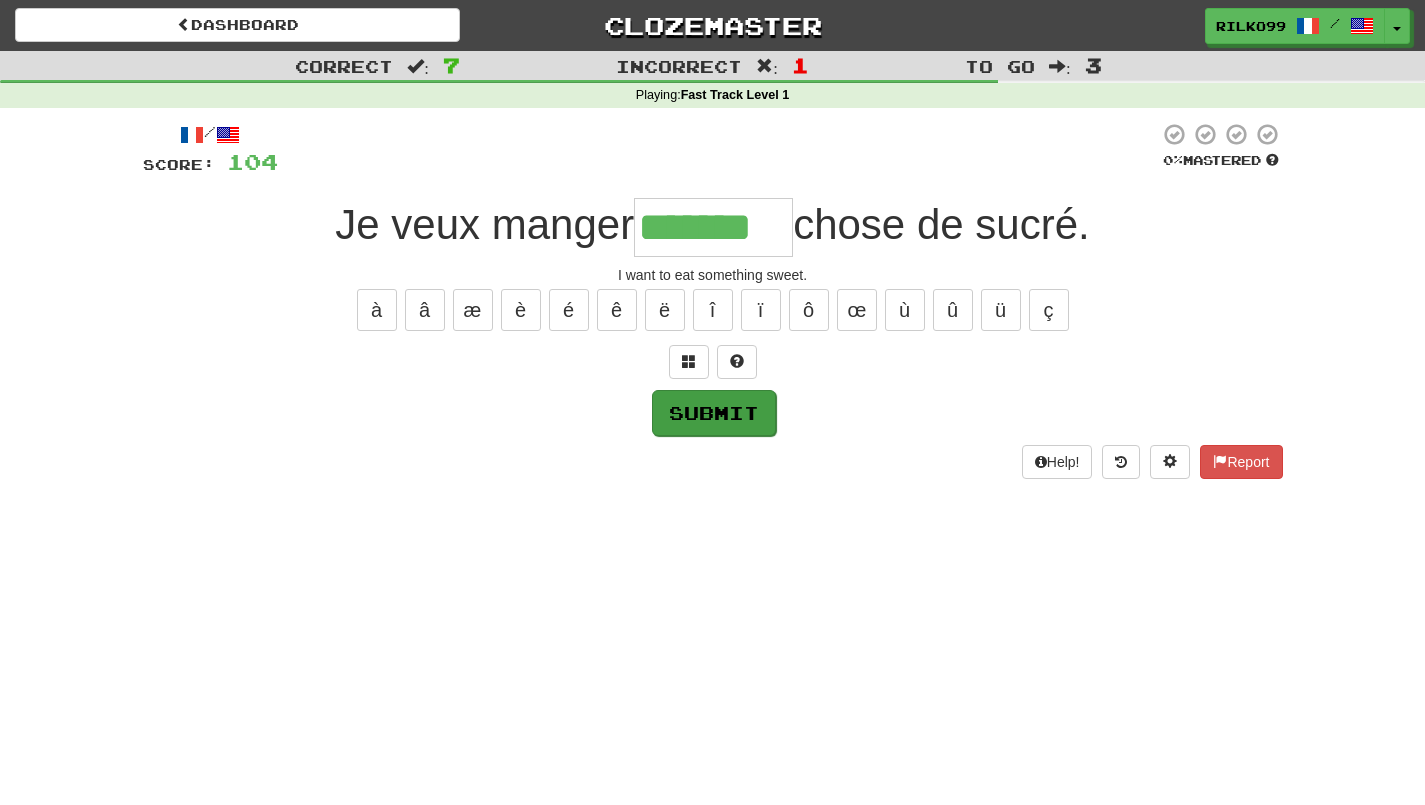 type on "*******" 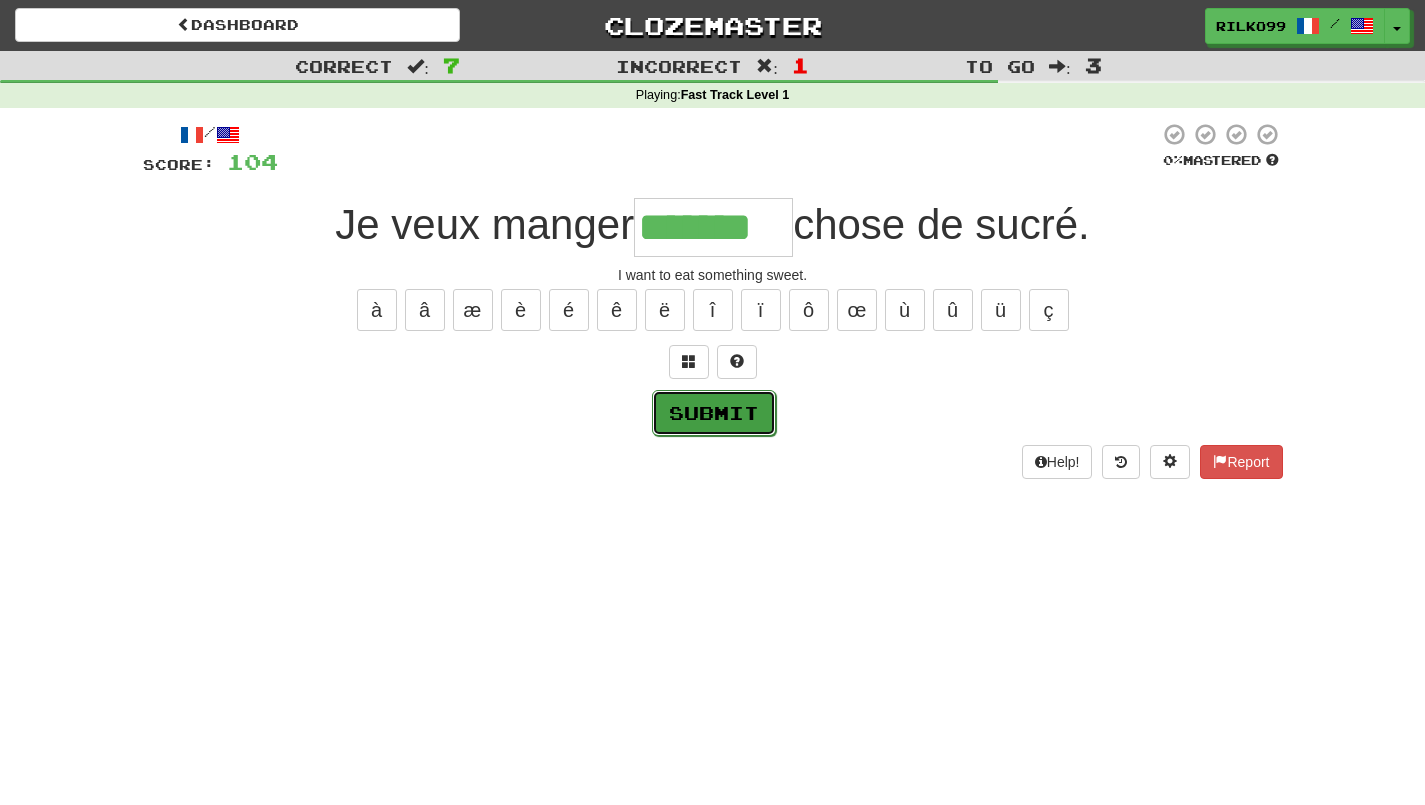 click on "Submit" at bounding box center (714, 413) 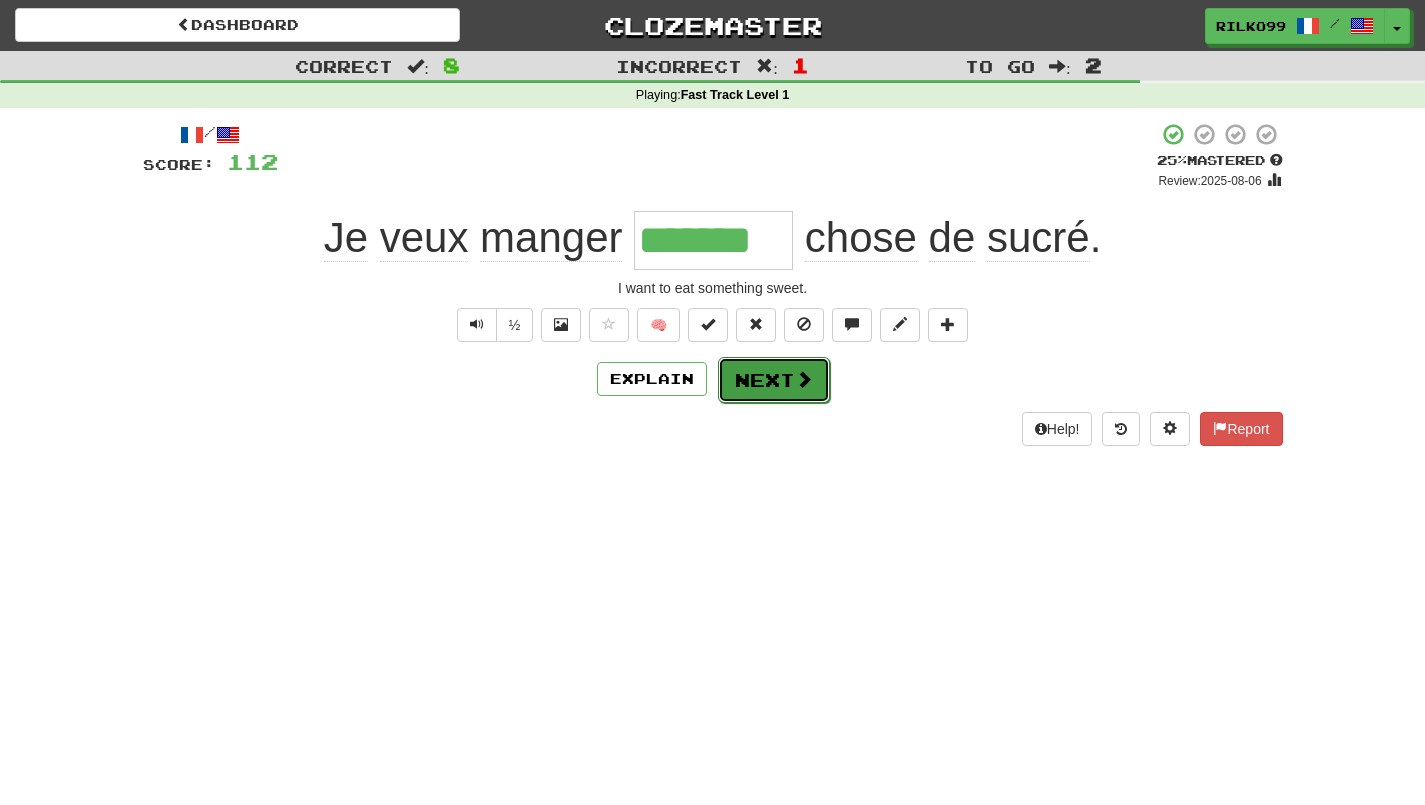 click on "Next" at bounding box center [774, 380] 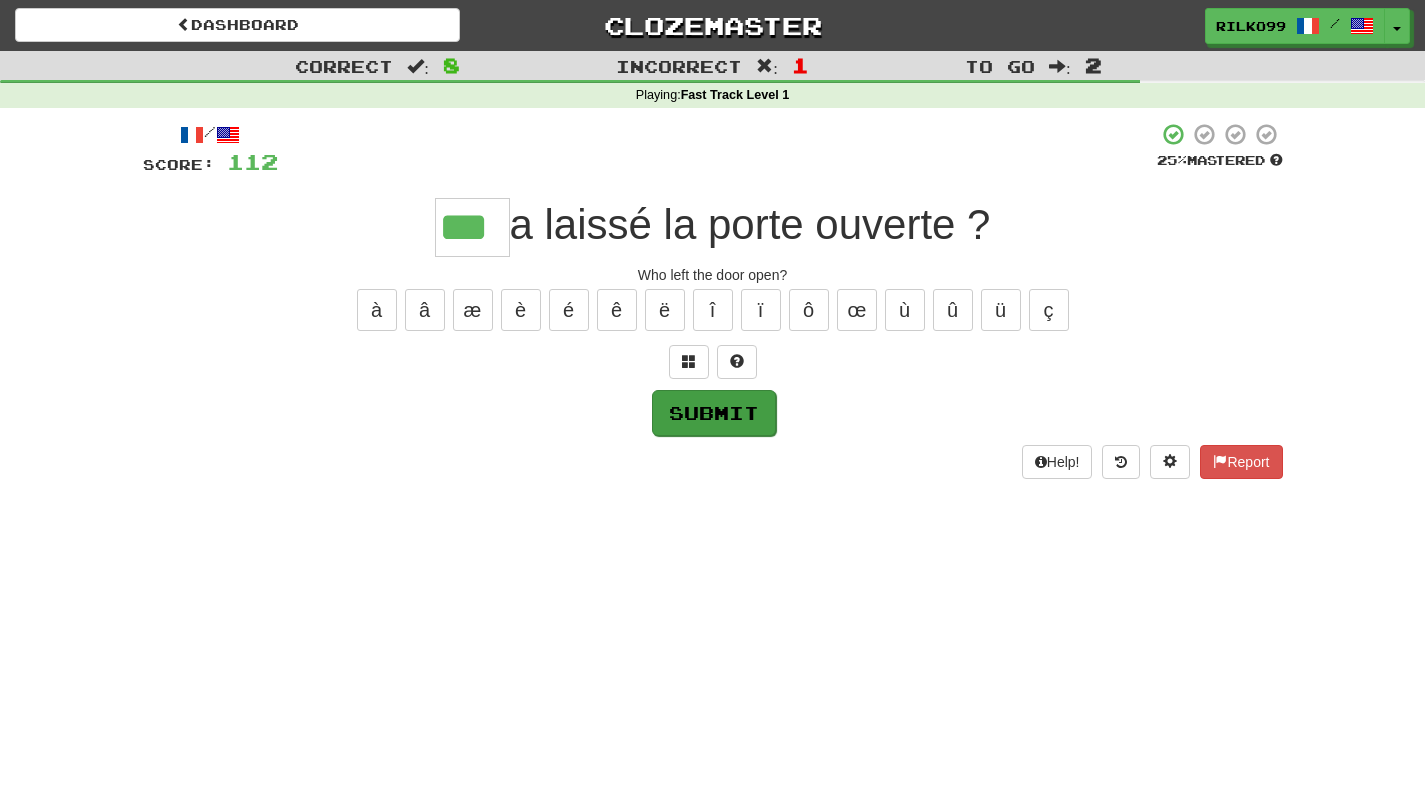 type on "***" 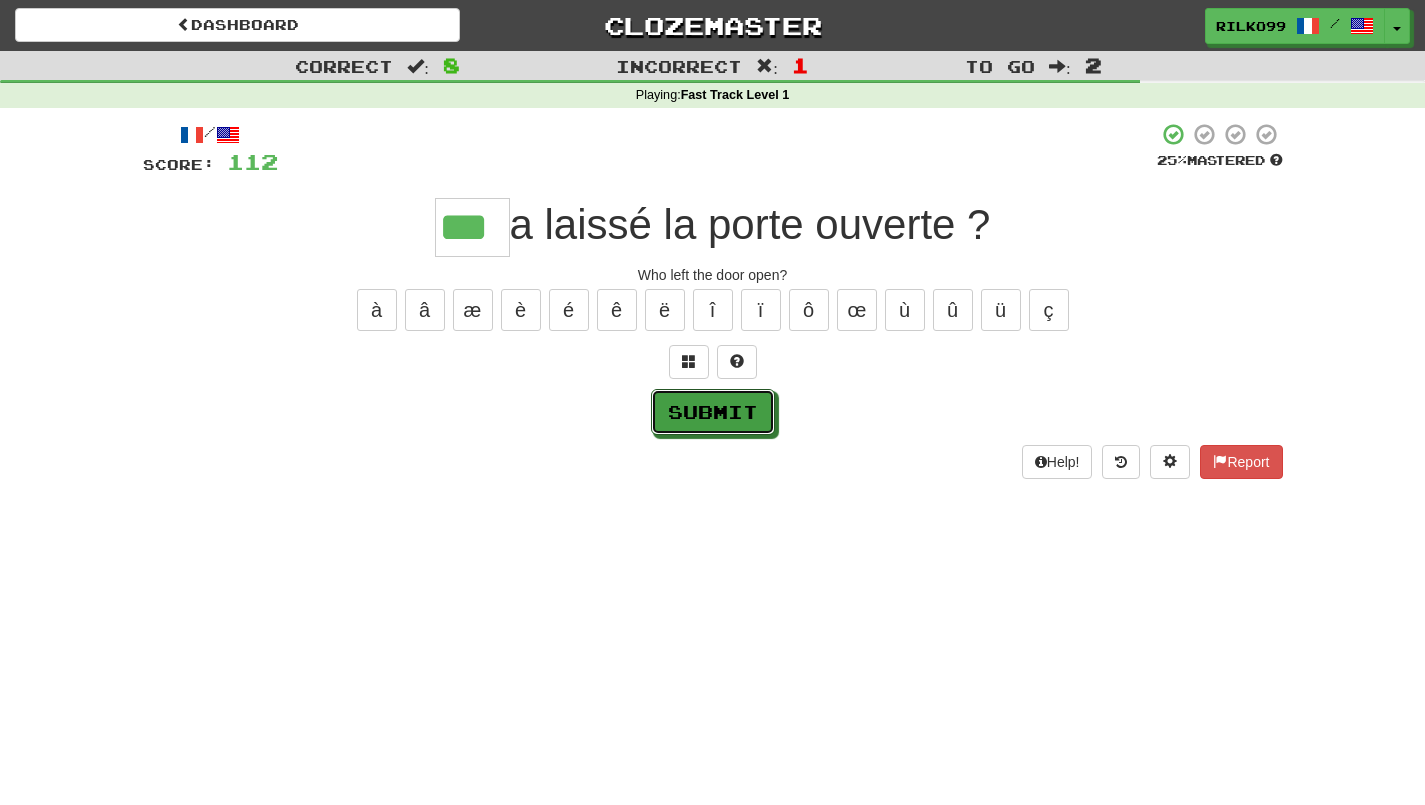 click on "Submit" at bounding box center [713, 412] 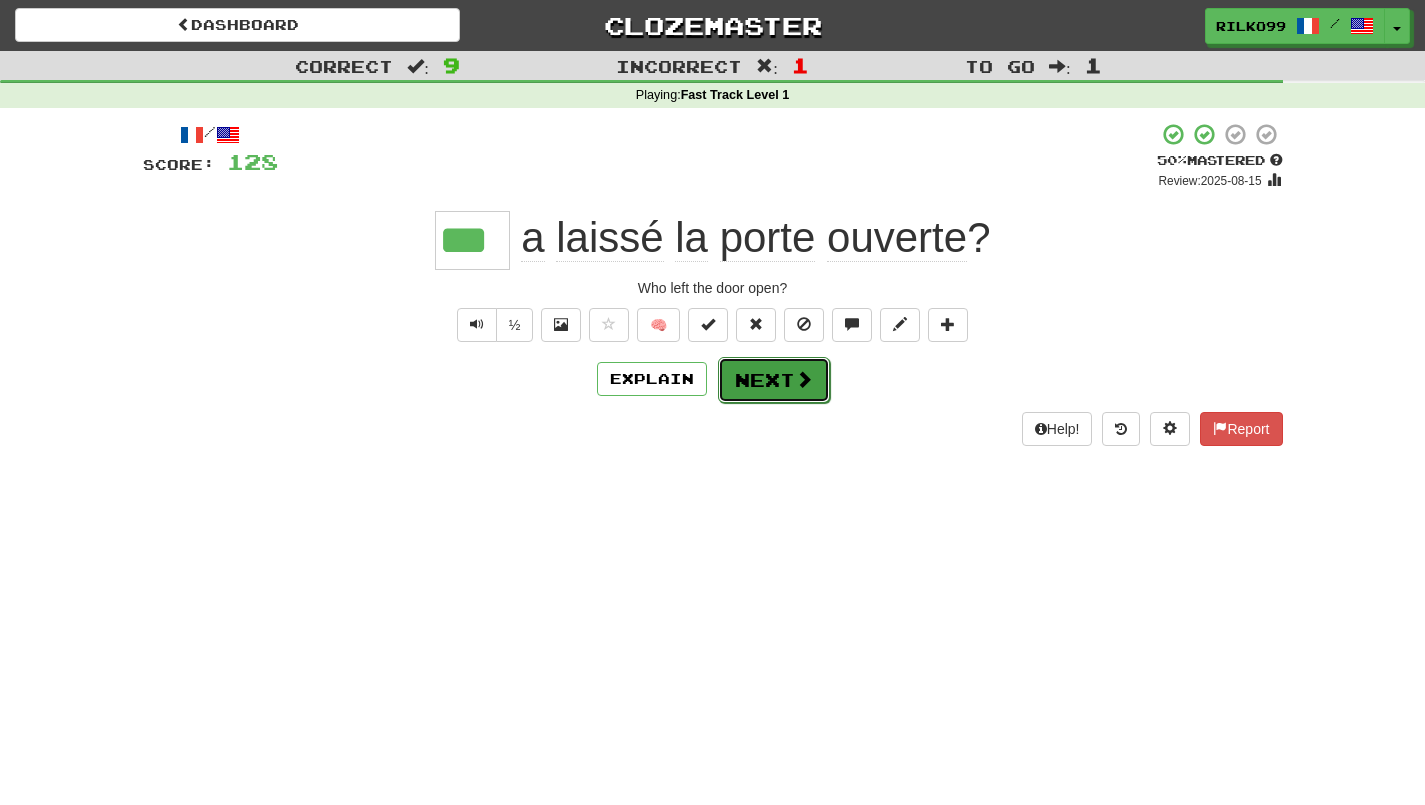 click on "Next" at bounding box center (774, 380) 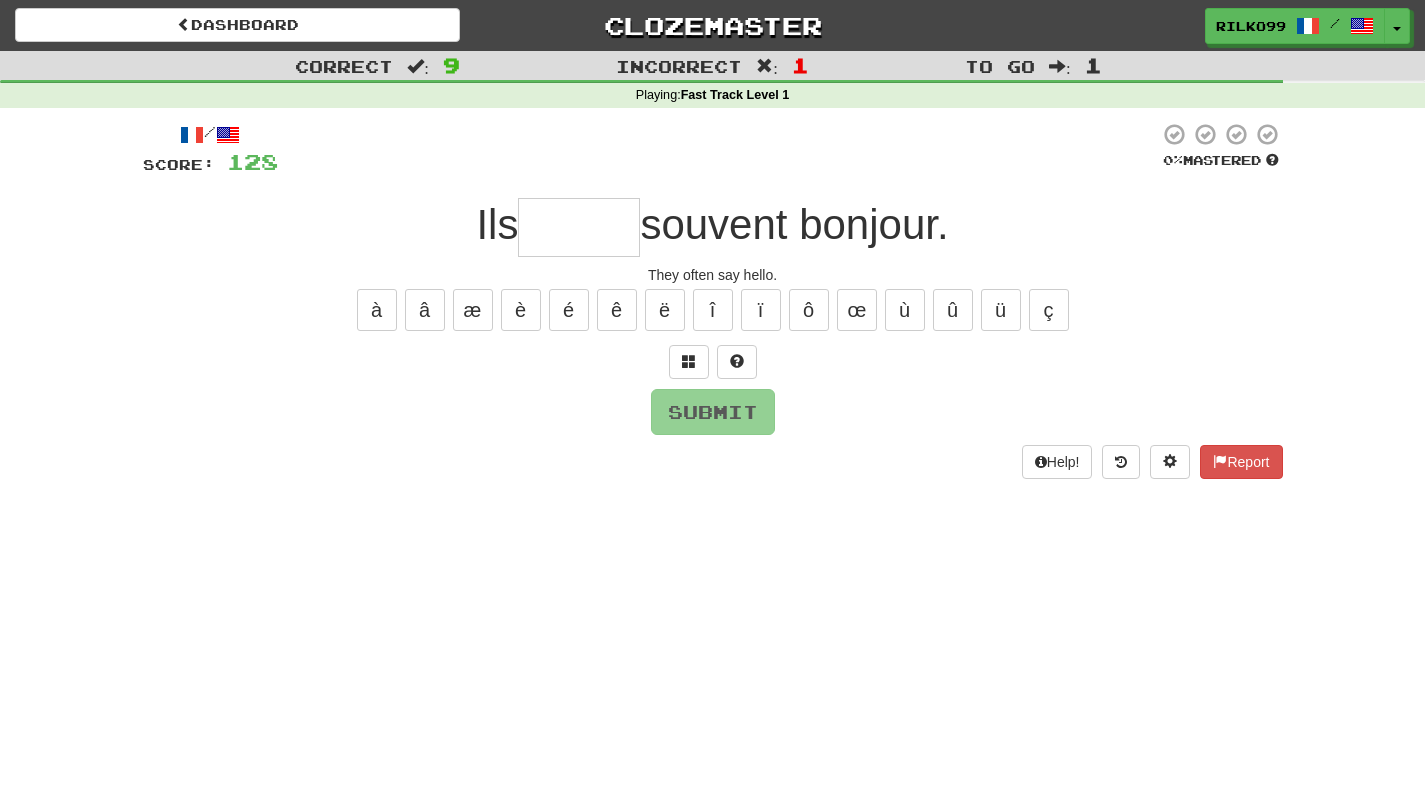 click at bounding box center (579, 227) 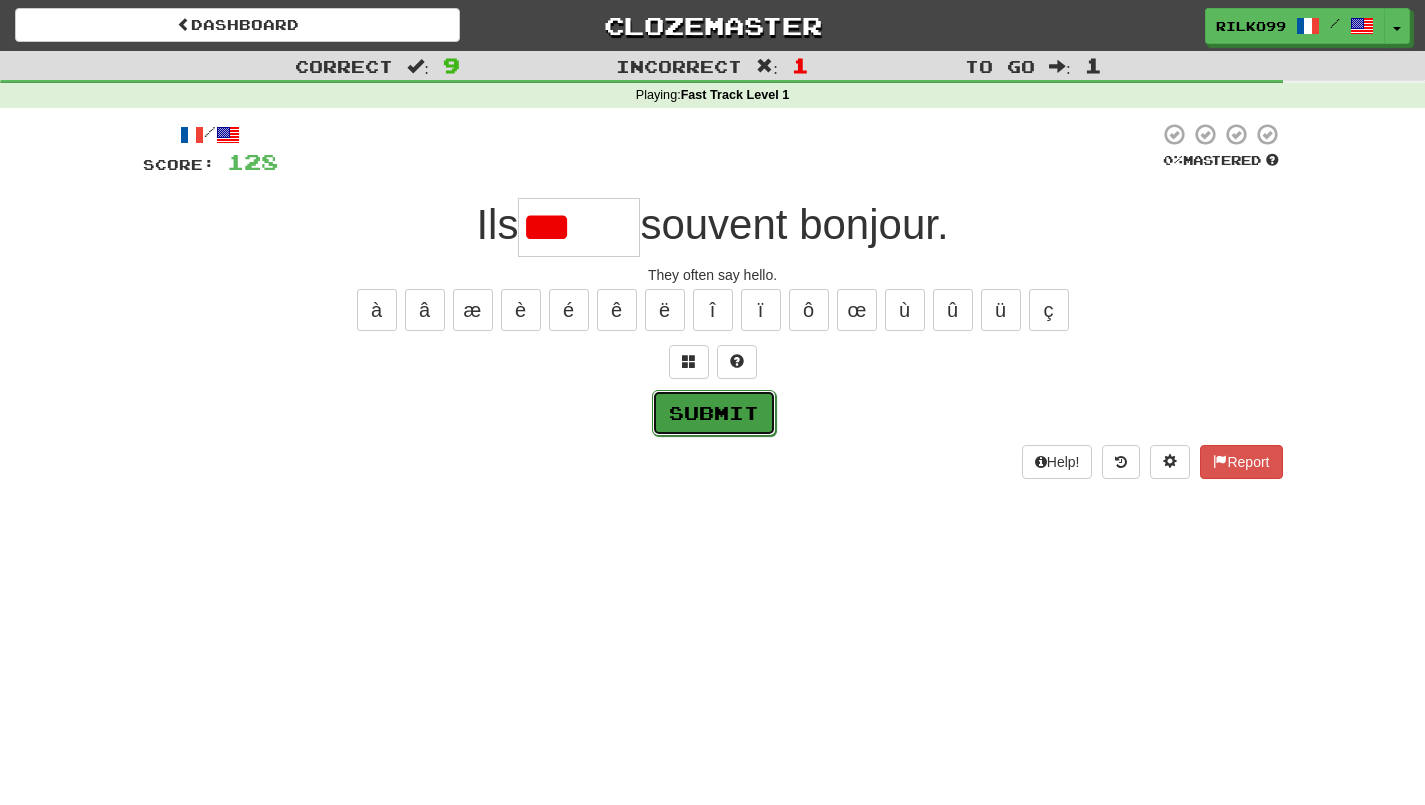 click on "Submit" at bounding box center (714, 413) 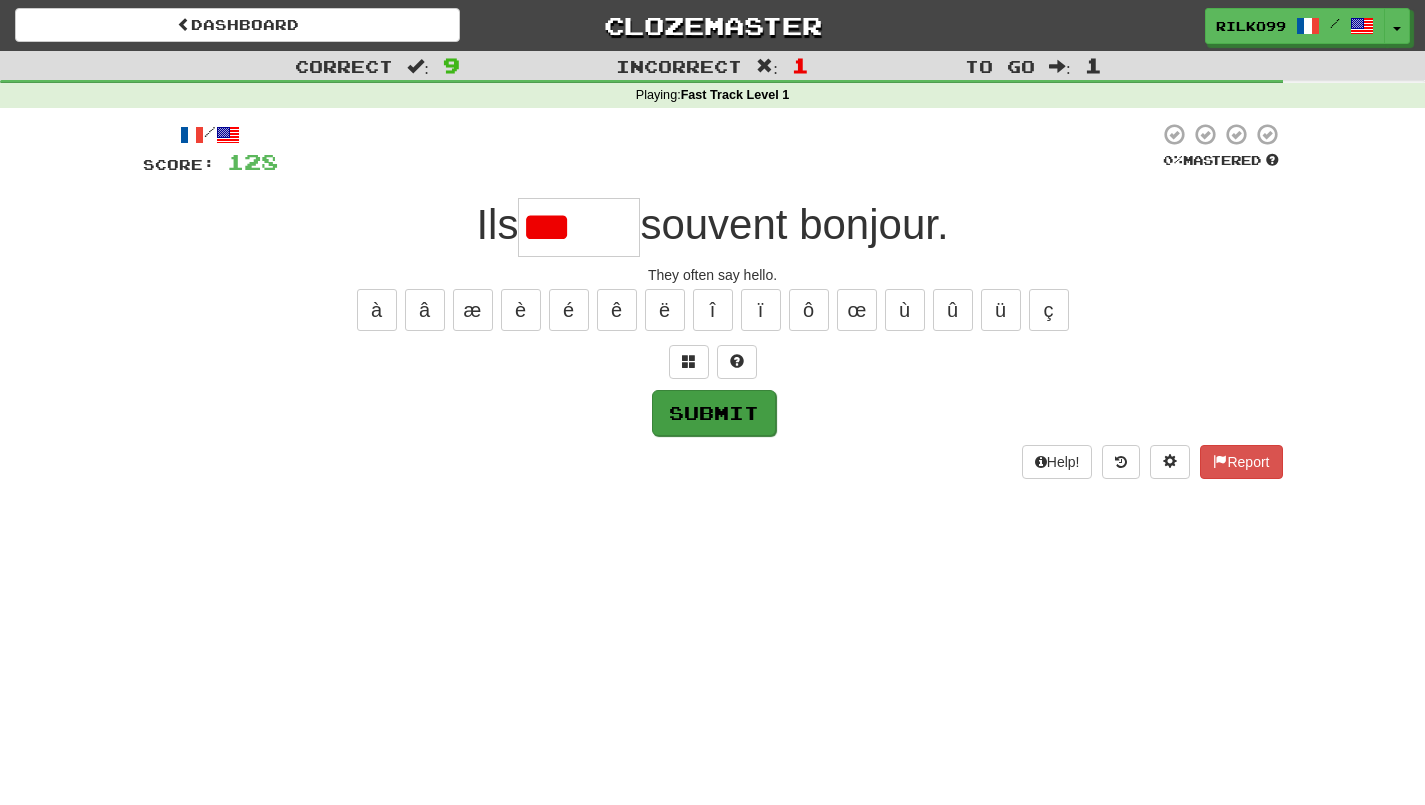 type on "******" 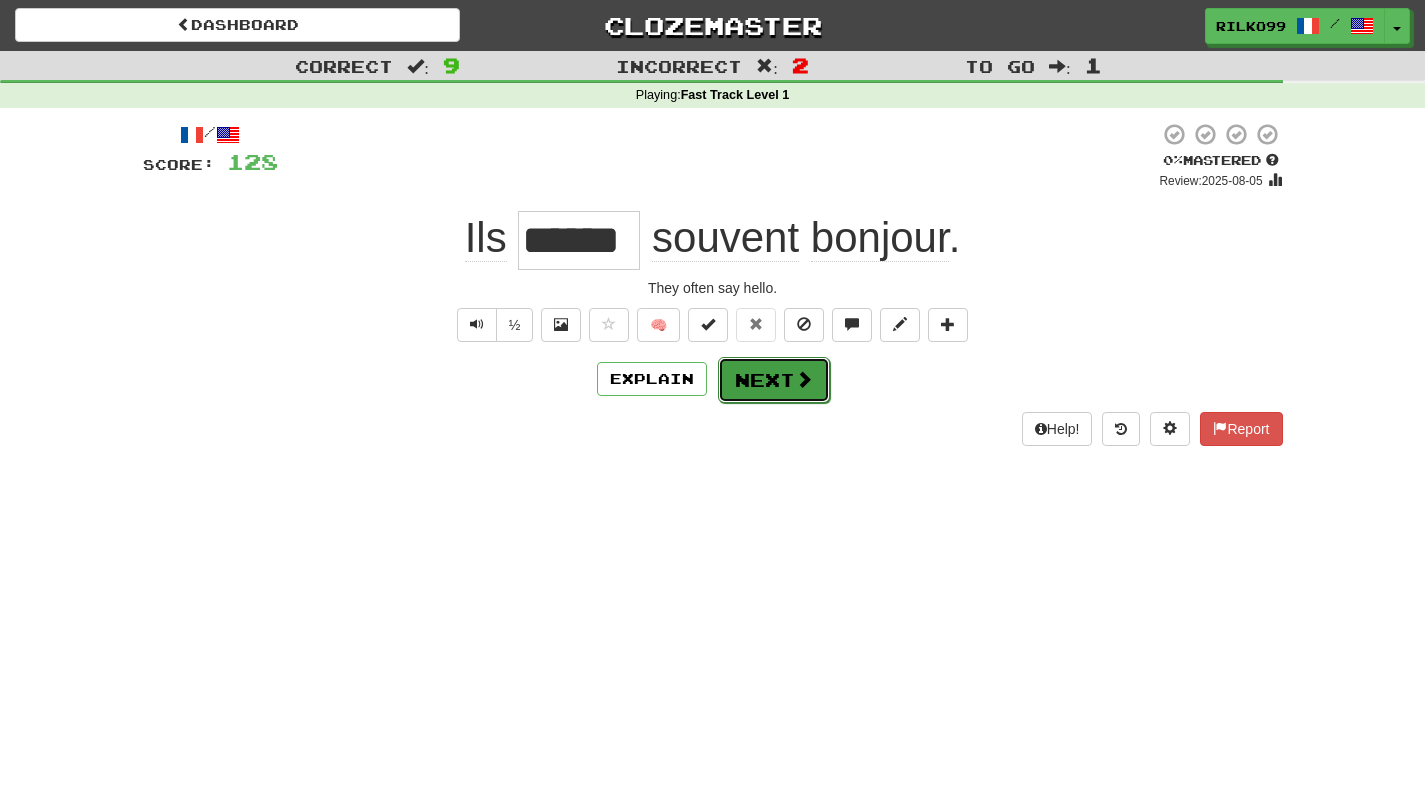 click on "Next" at bounding box center (774, 380) 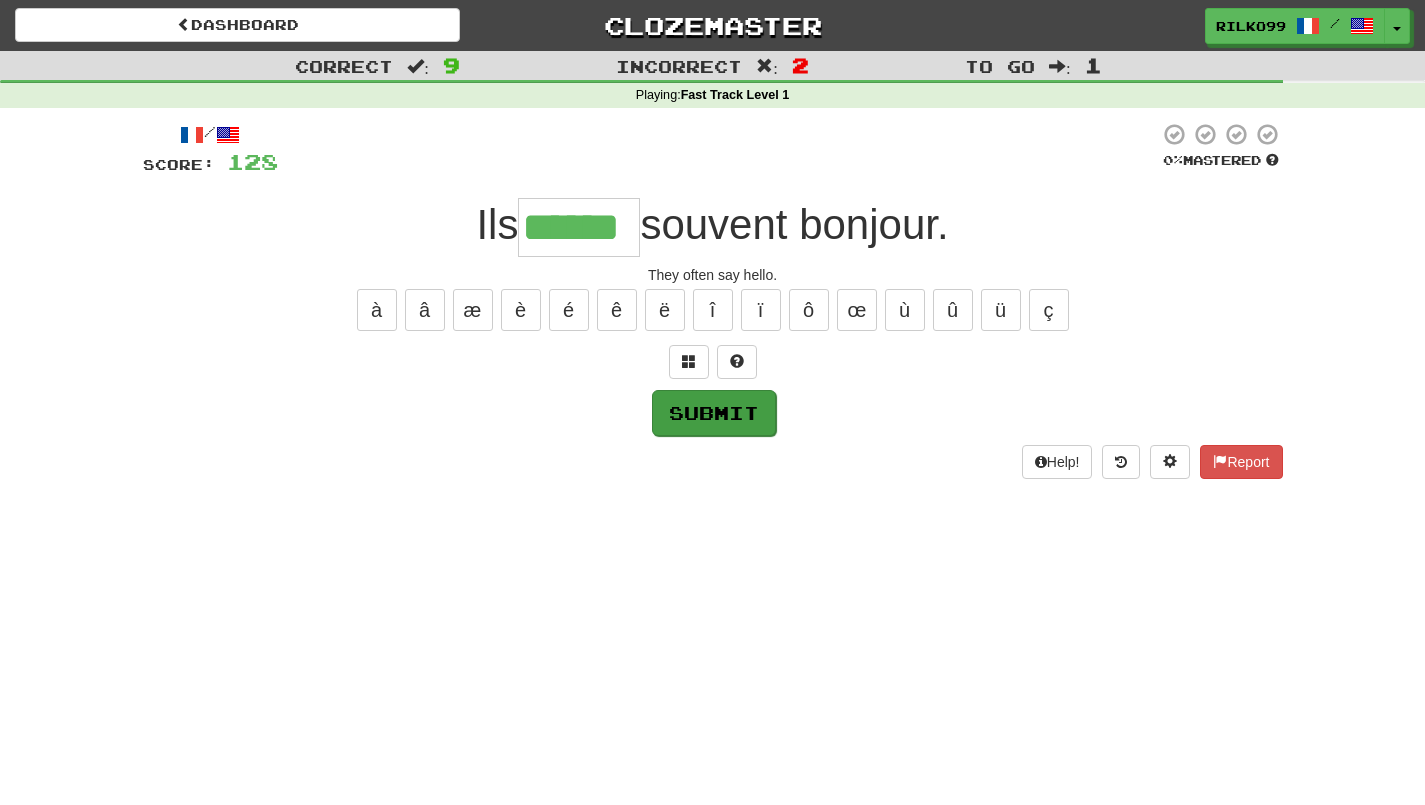 type on "******" 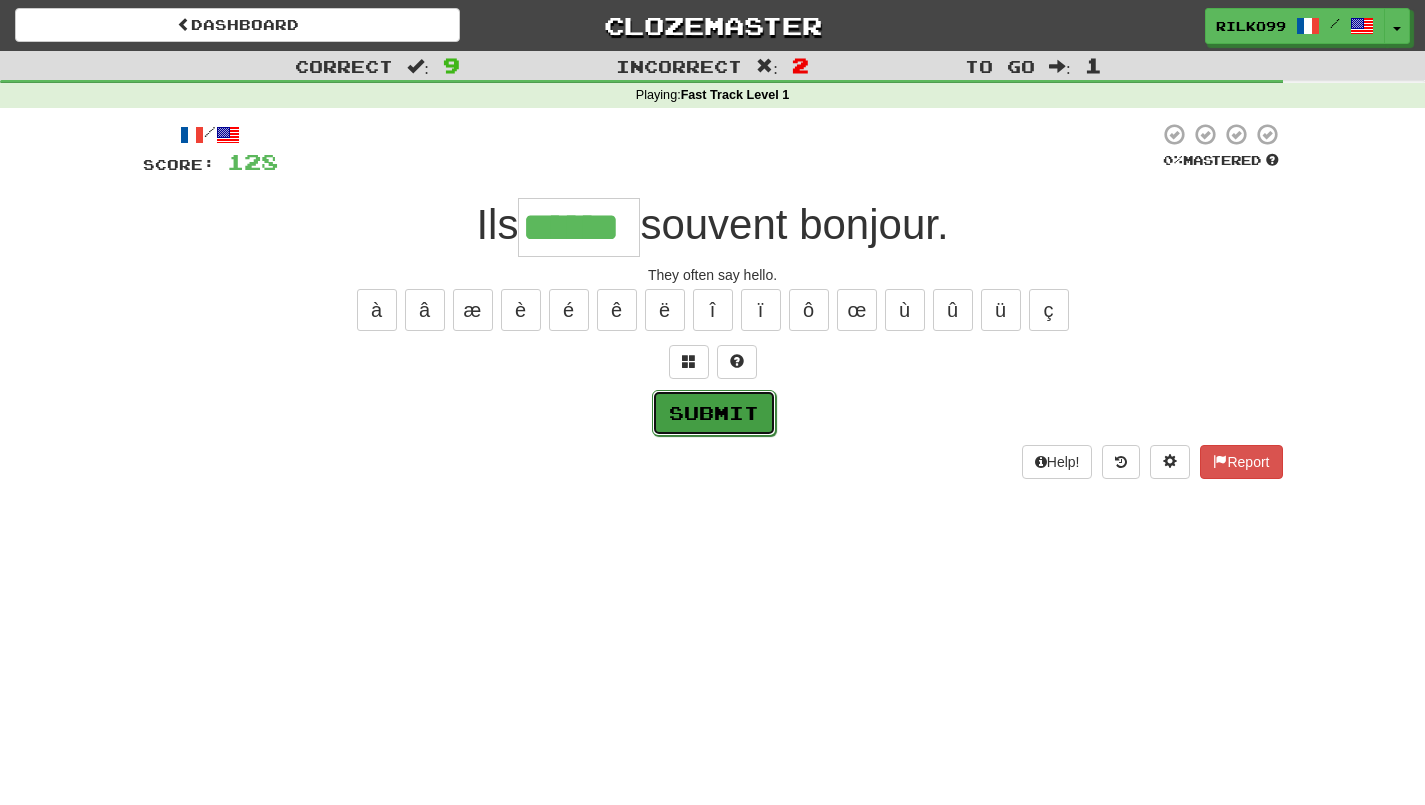 click on "Submit" at bounding box center [714, 413] 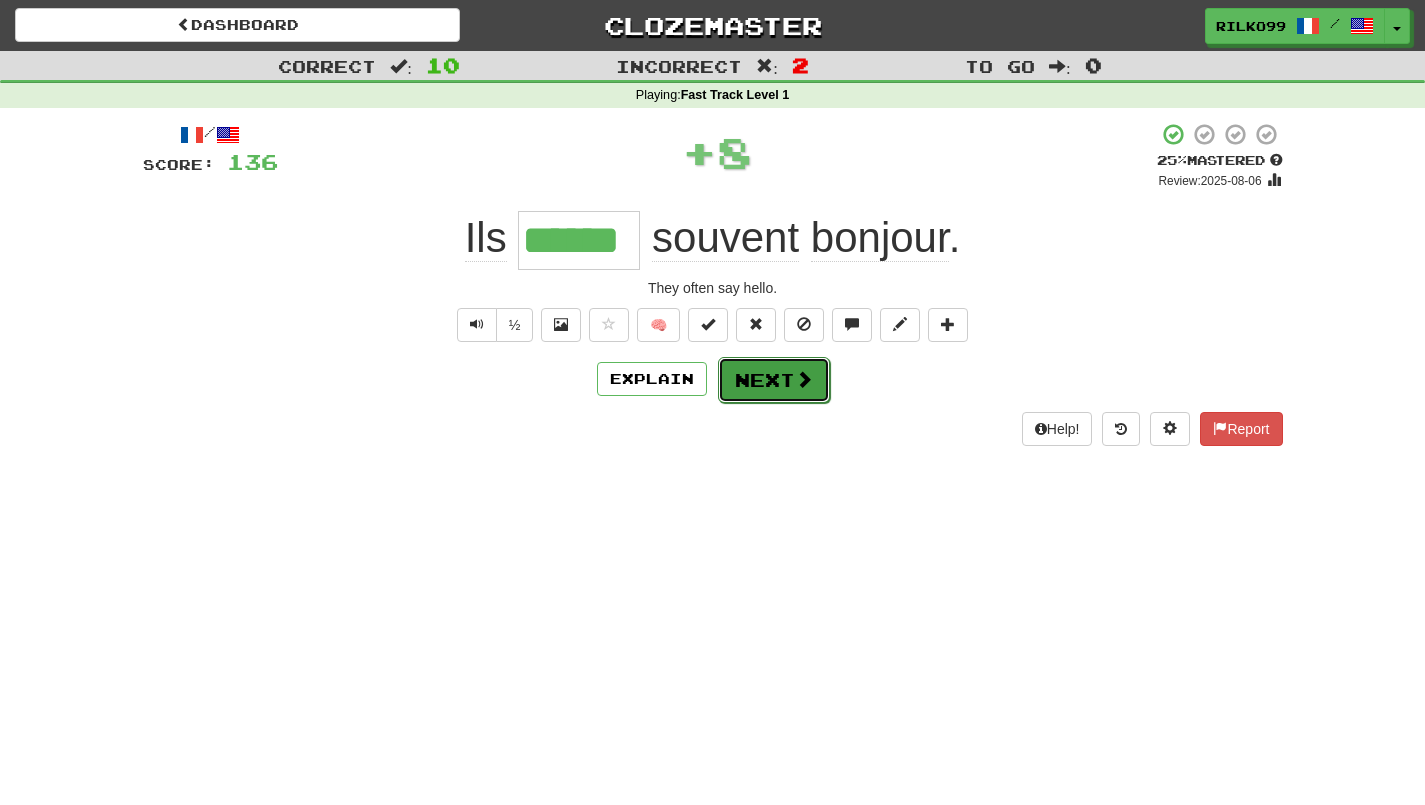 click on "Next" at bounding box center (774, 380) 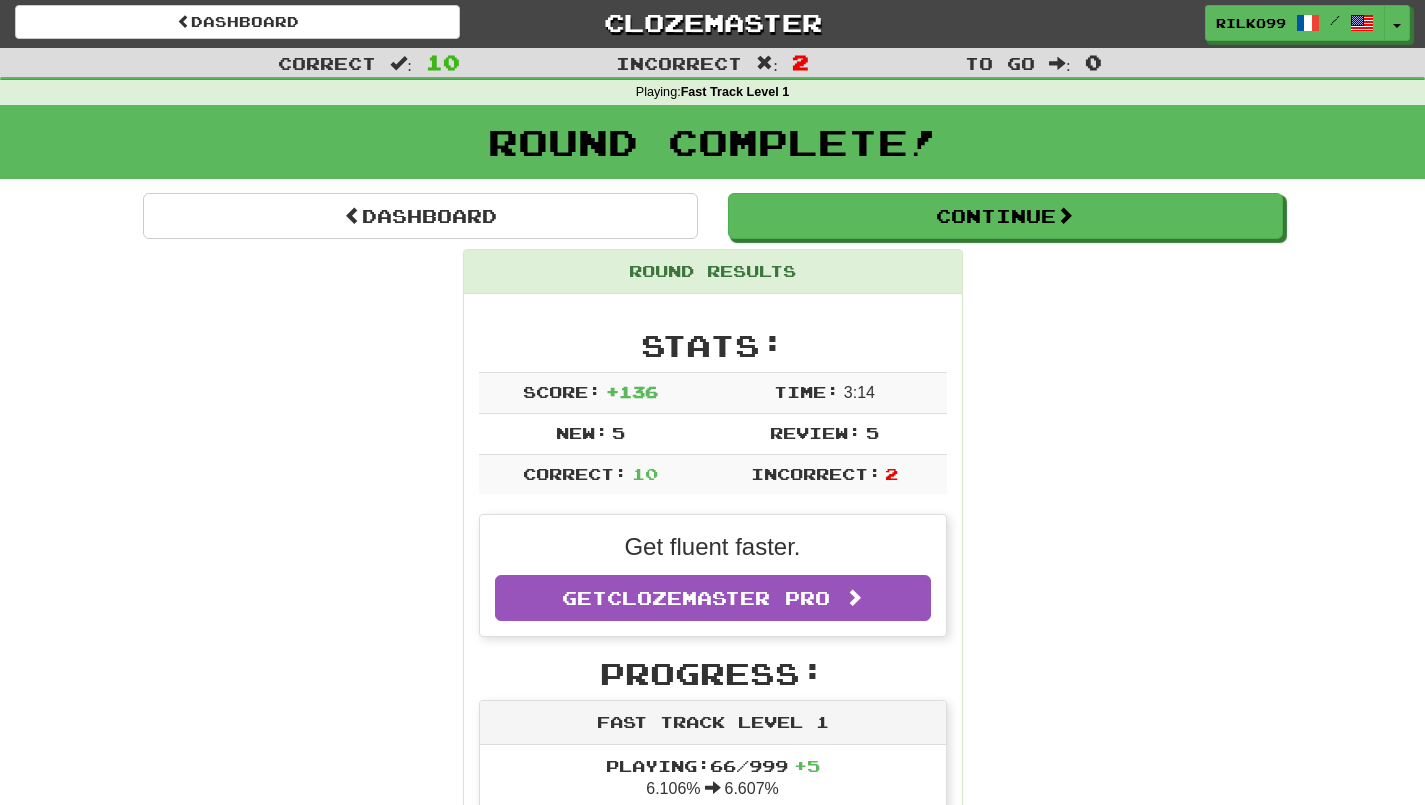 scroll, scrollTop: 0, scrollLeft: 0, axis: both 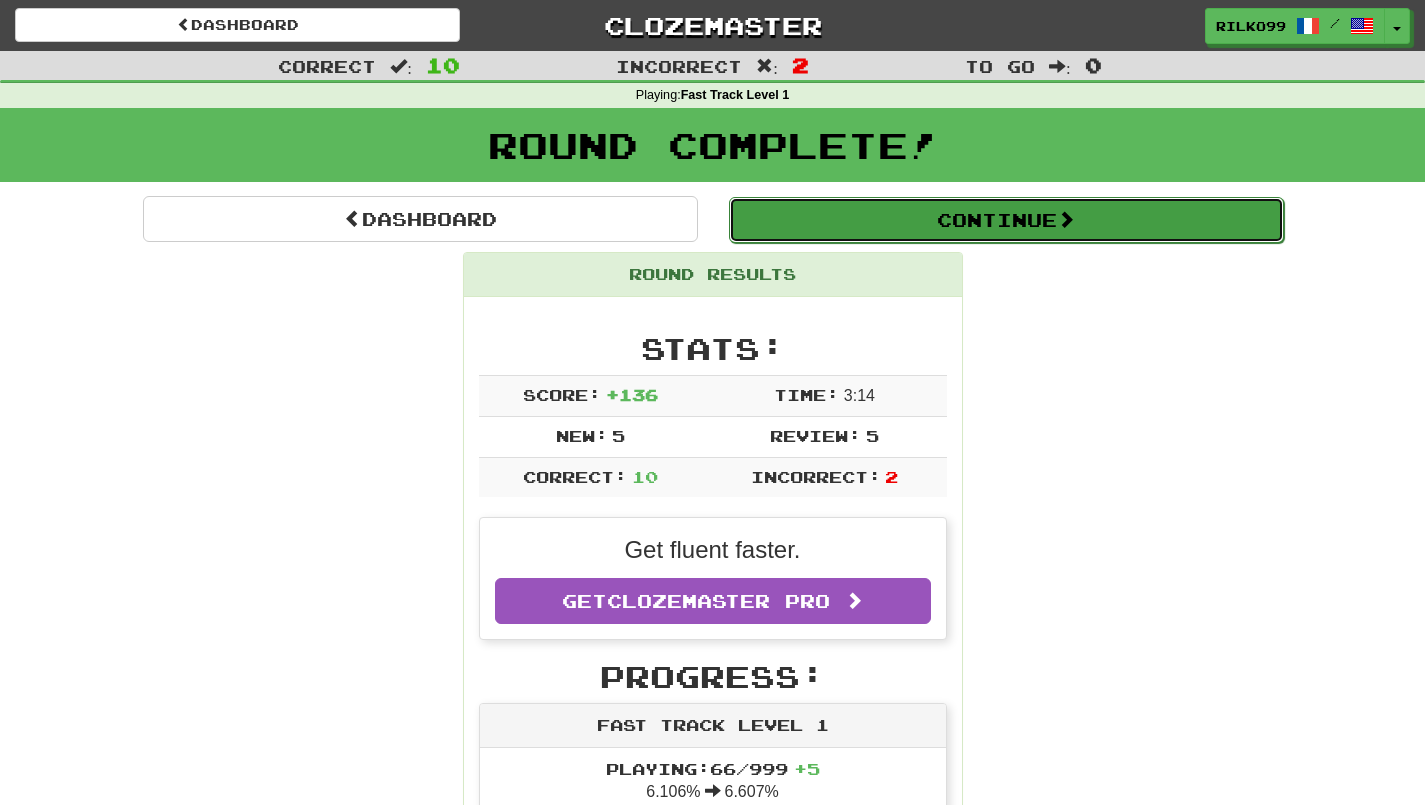 click on "Continue" at bounding box center [1006, 220] 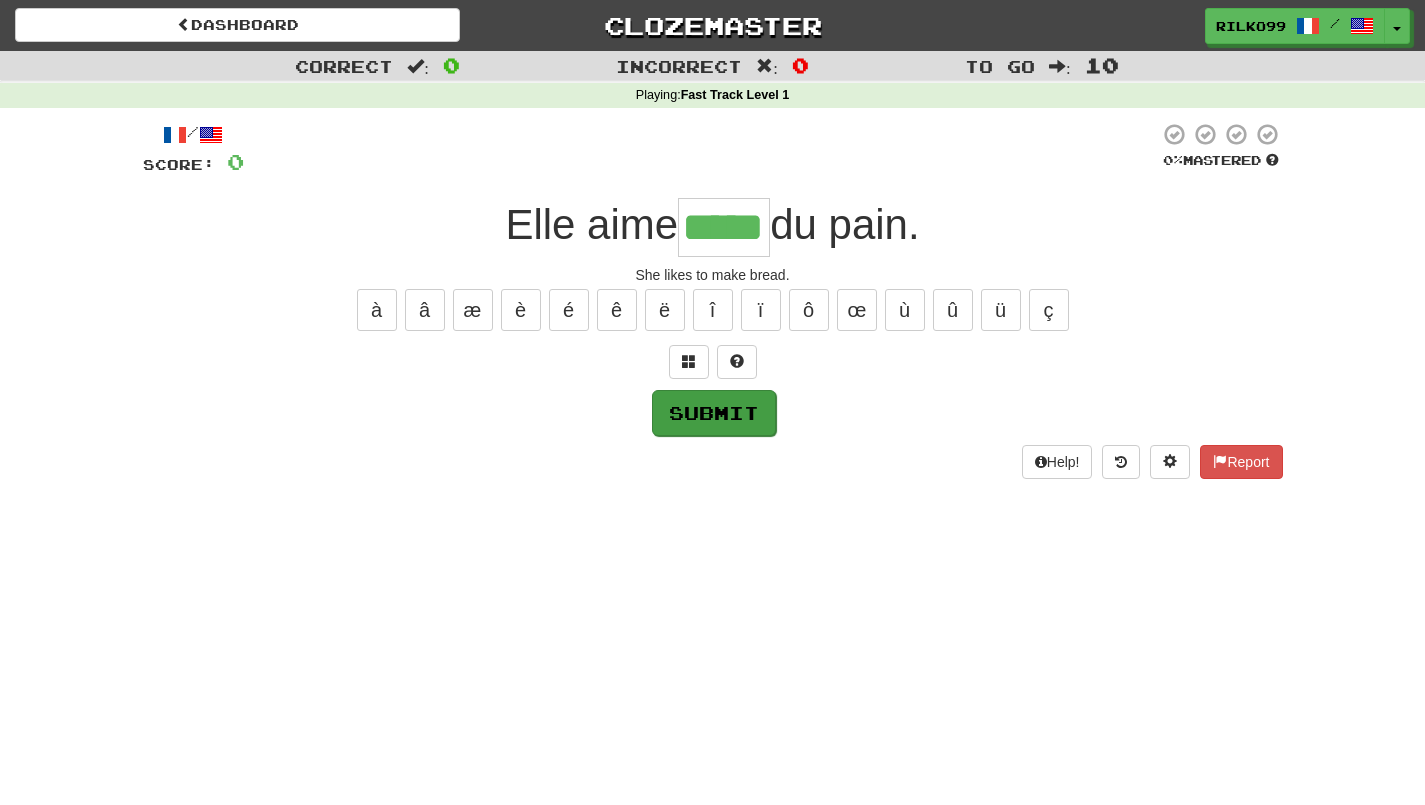 type on "*****" 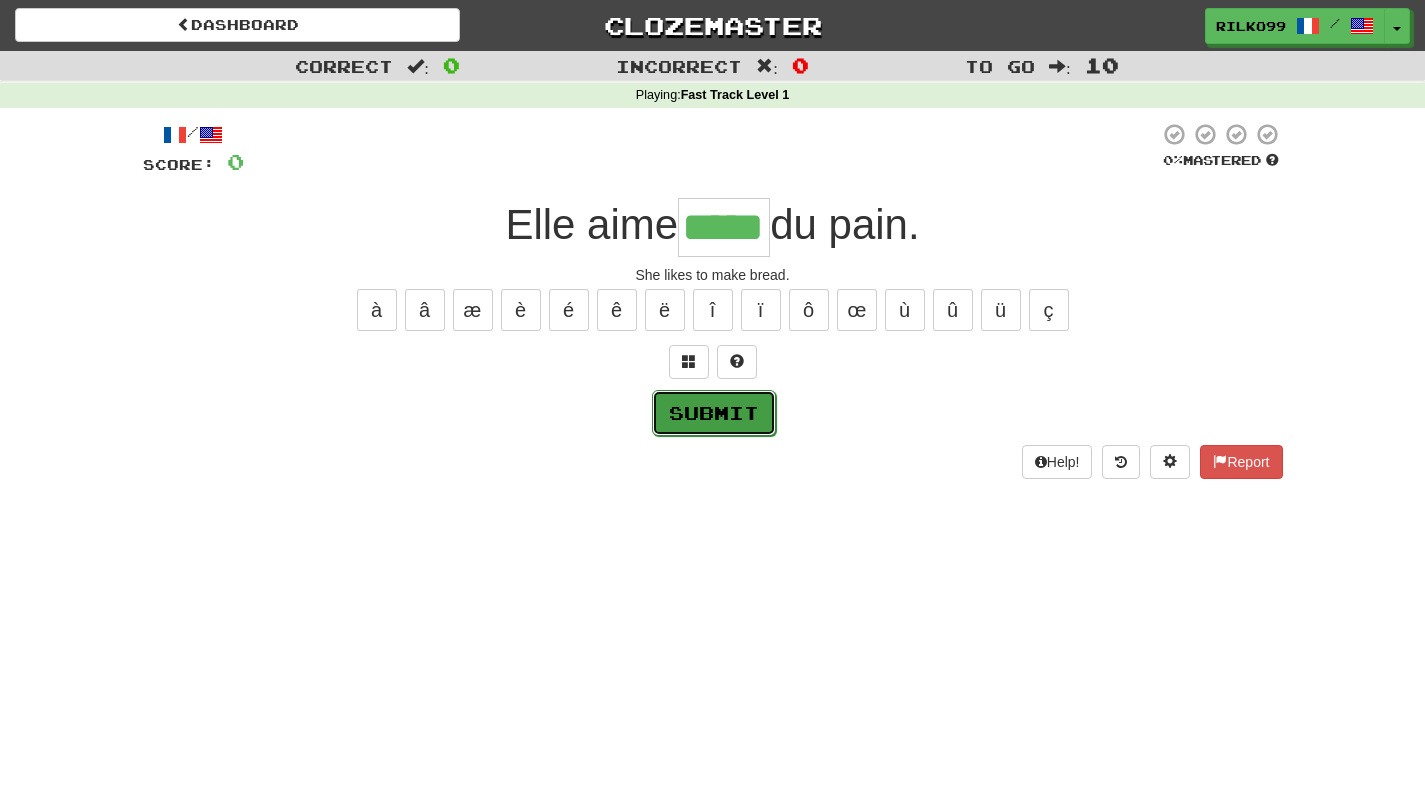 click on "Submit" at bounding box center [714, 413] 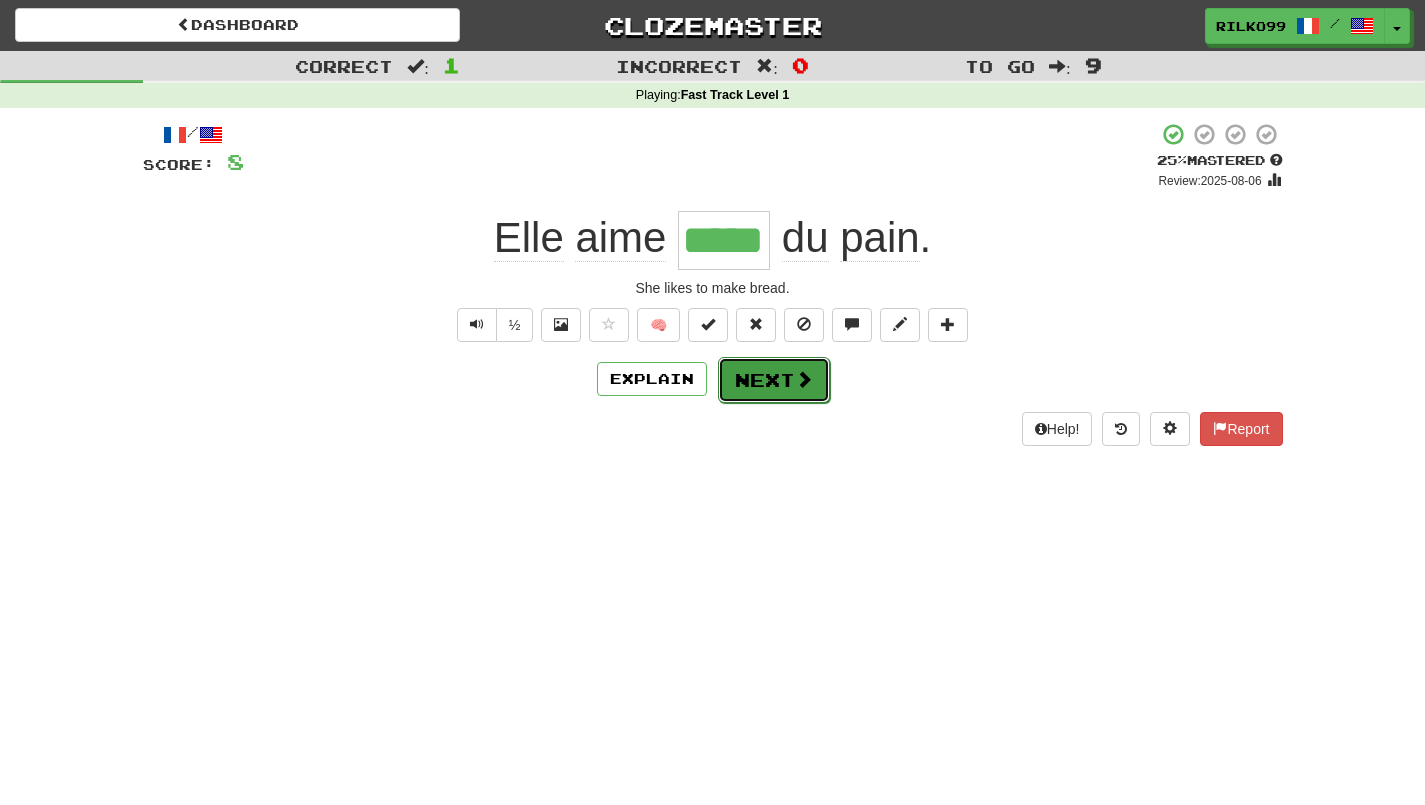 click on "Next" at bounding box center (774, 380) 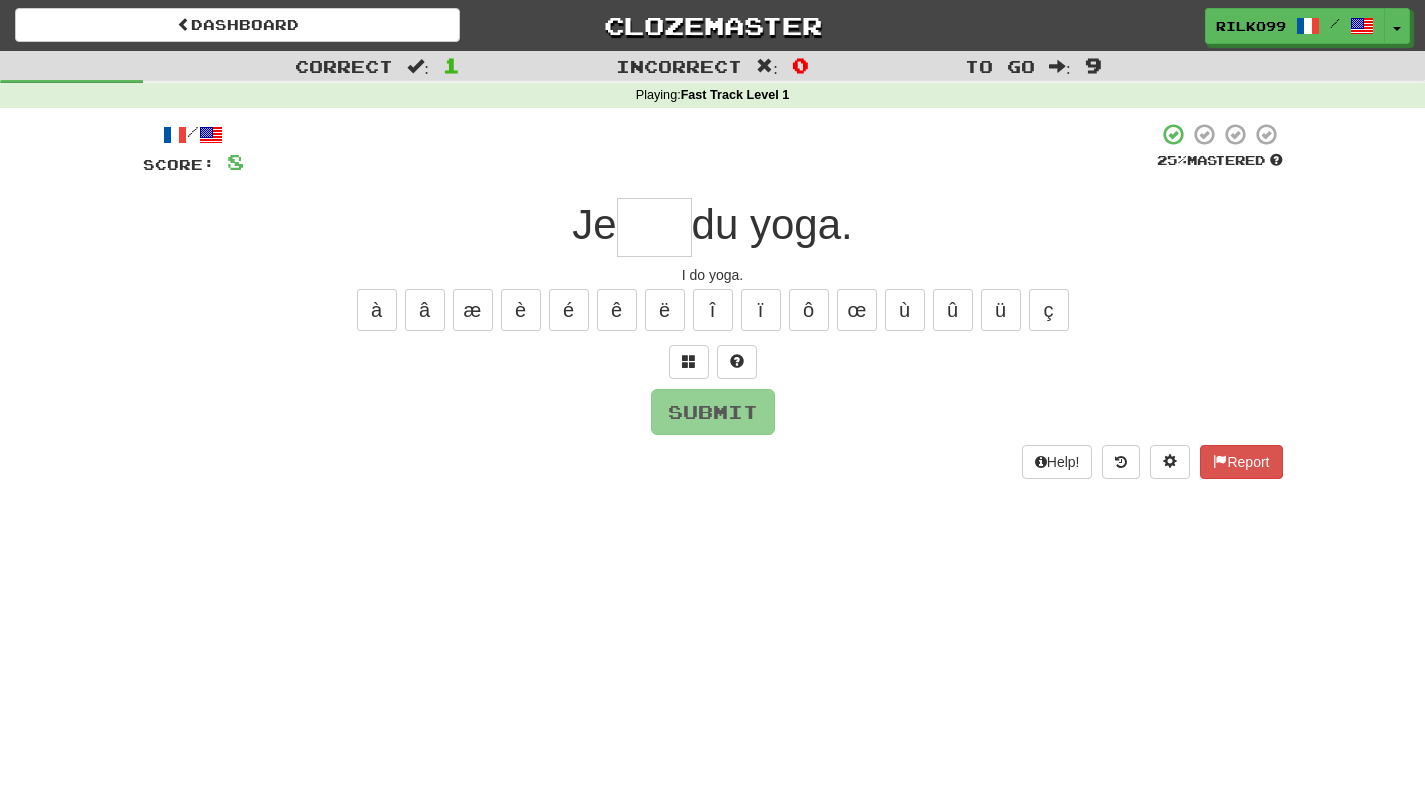 type on "*" 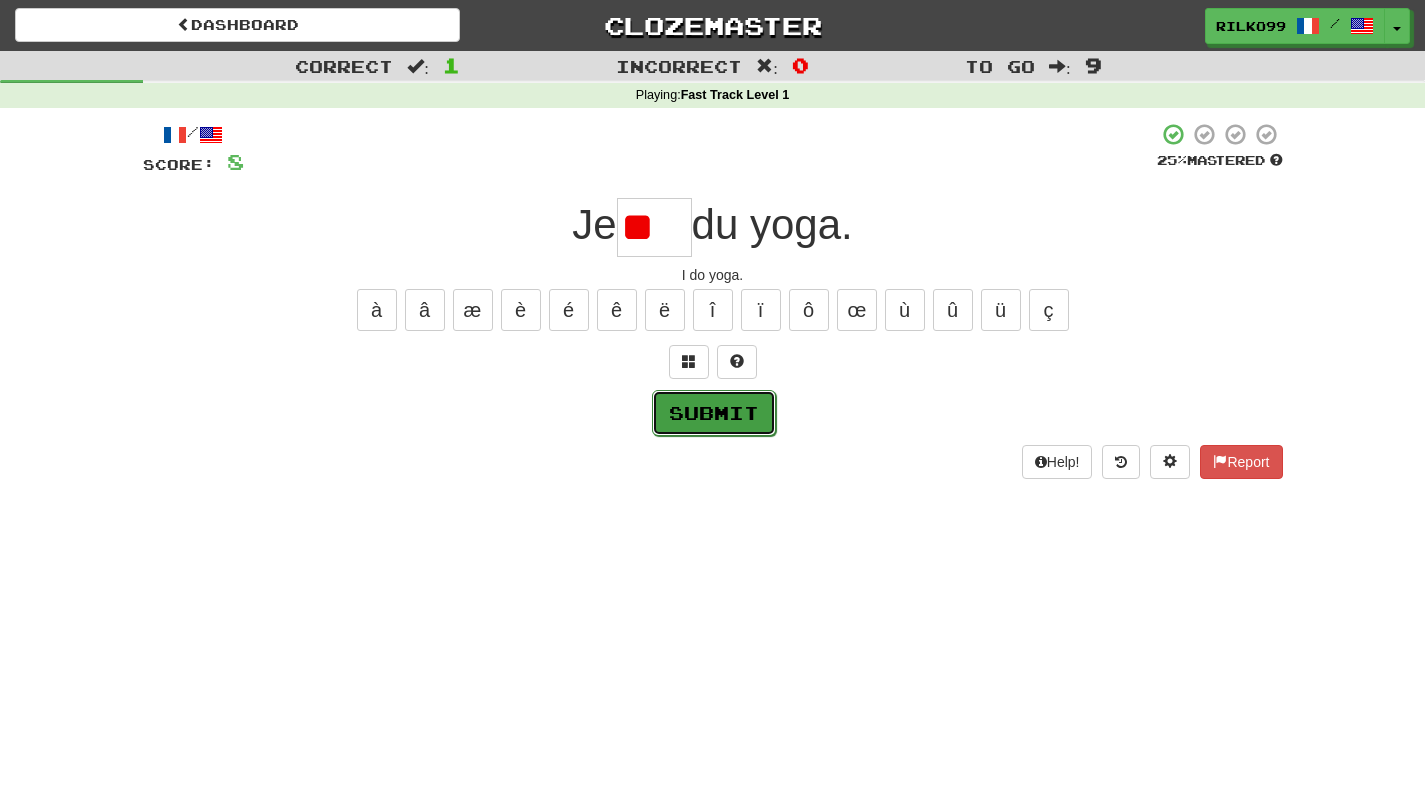 click on "Submit" at bounding box center (714, 413) 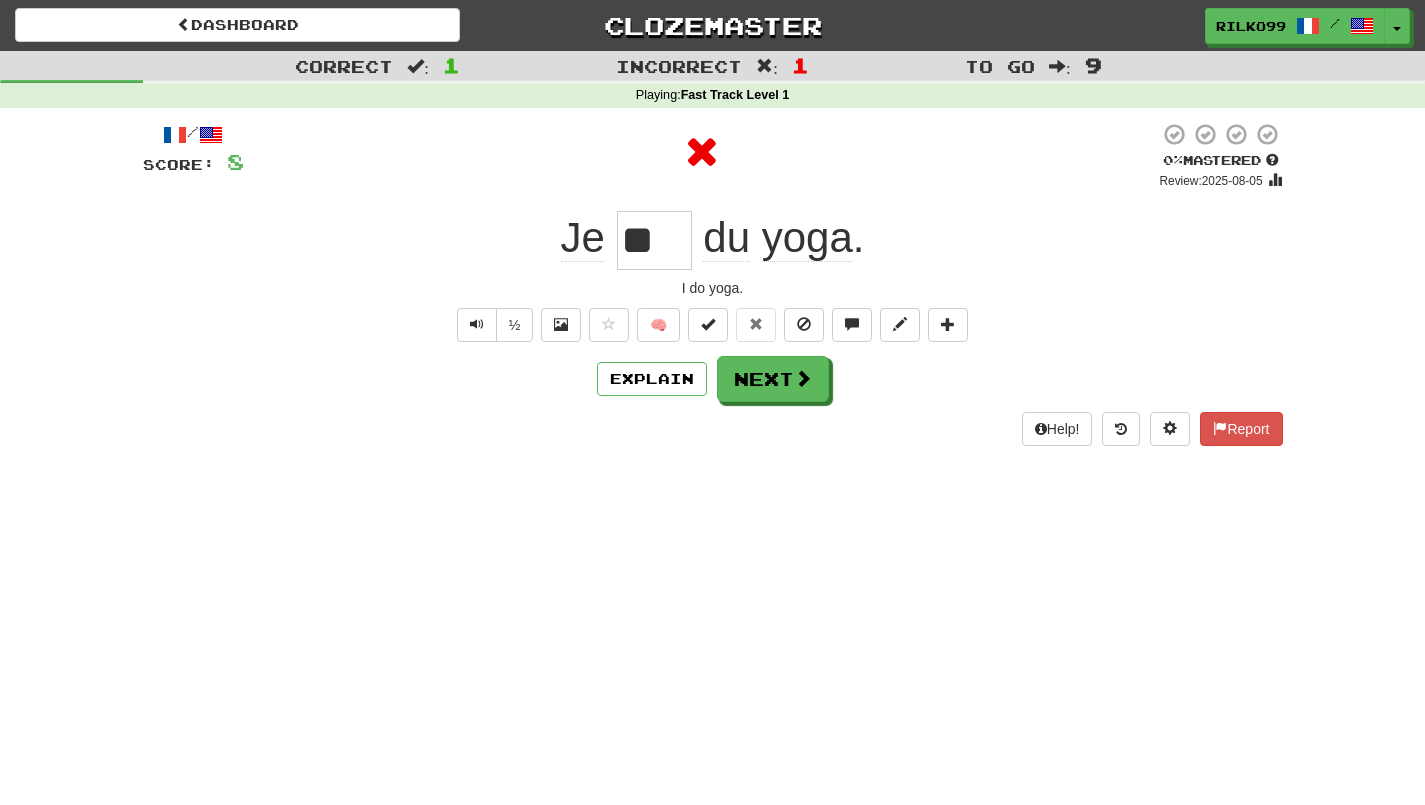 type on "****" 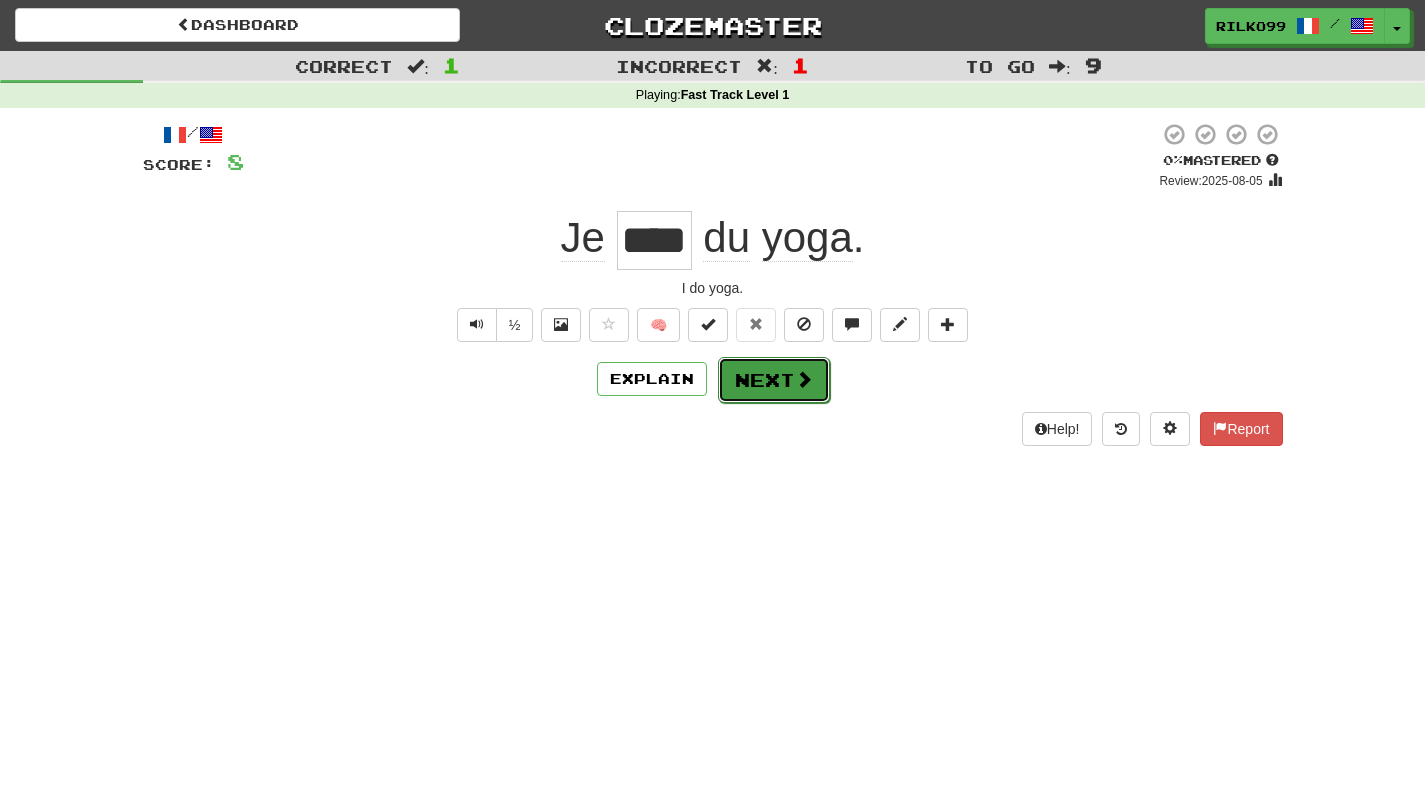 click on "Next" at bounding box center (774, 380) 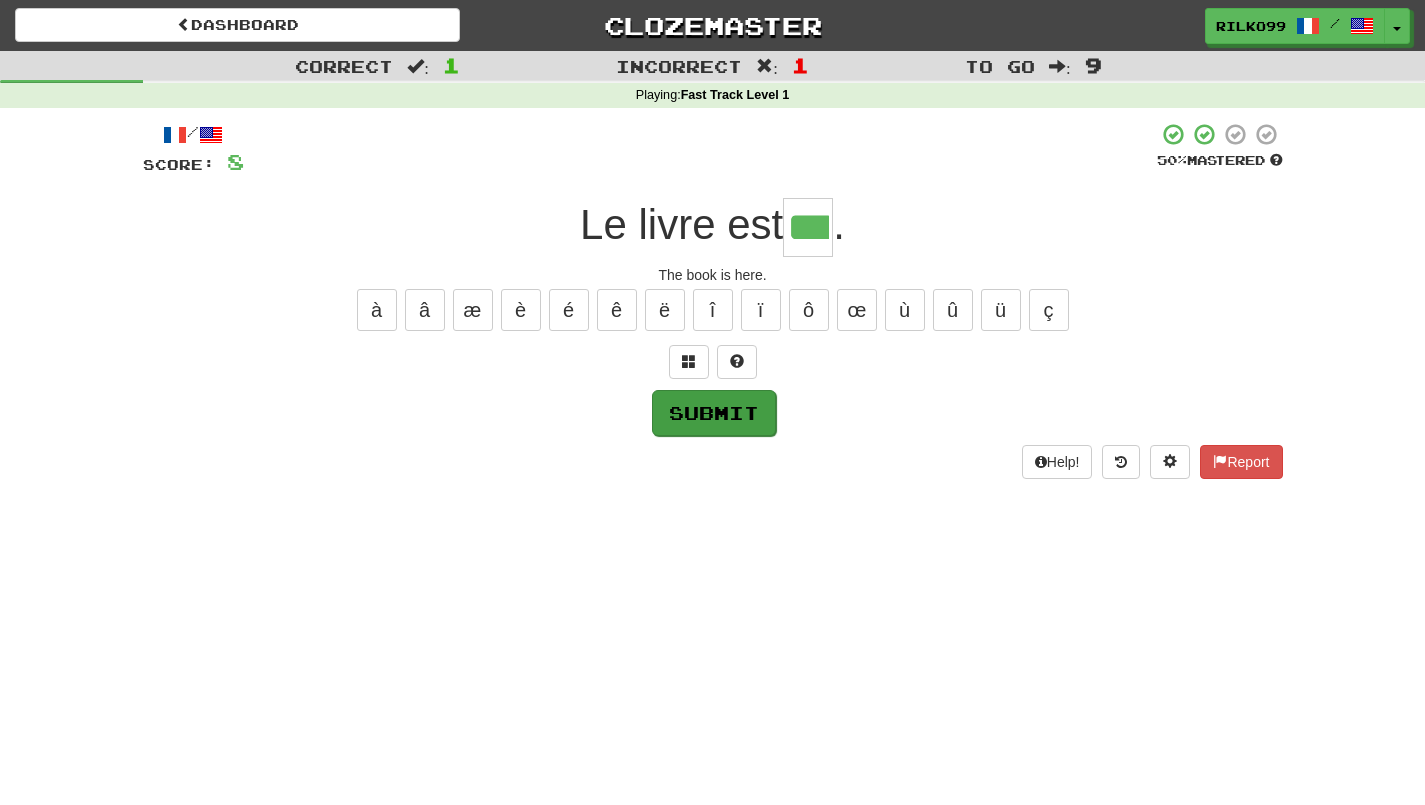 type on "***" 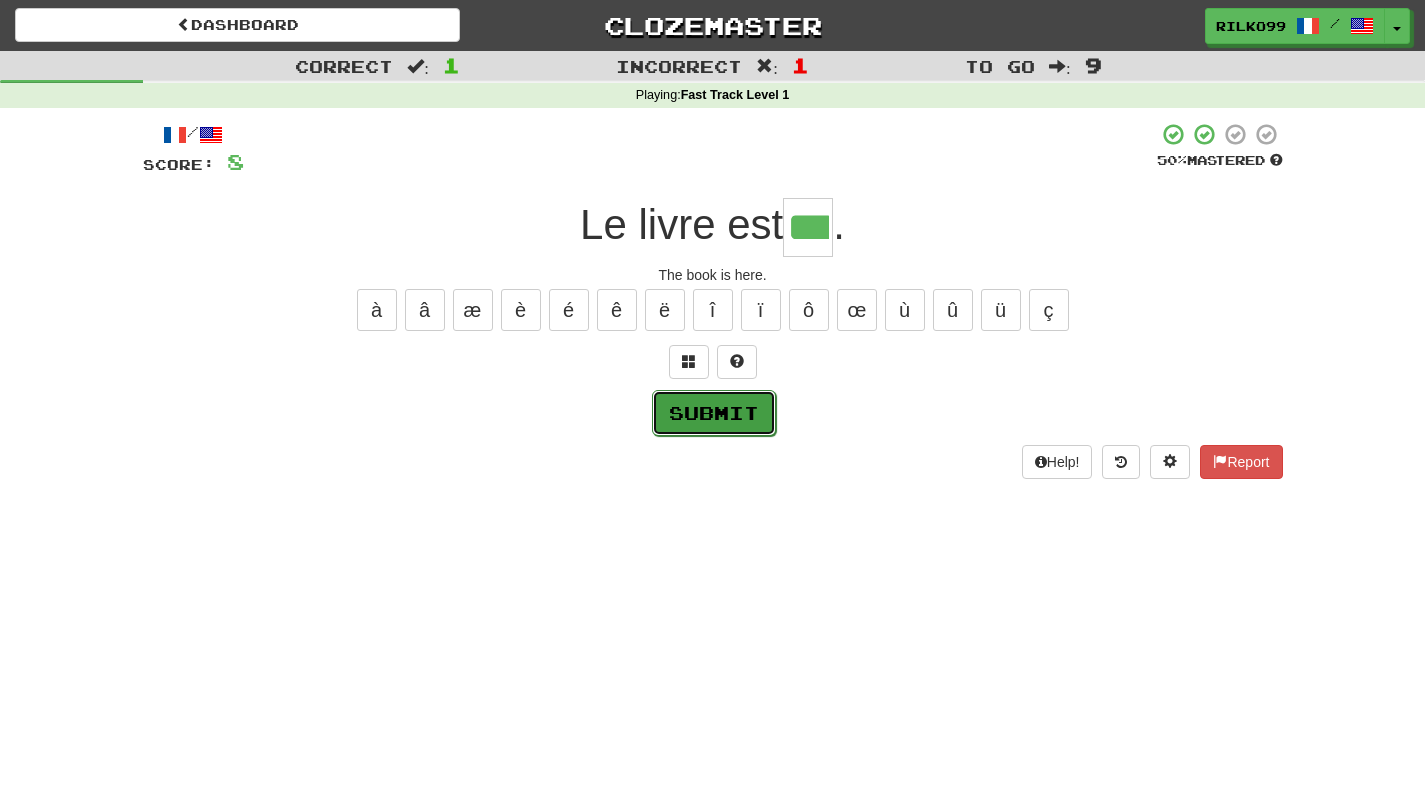 click on "Submit" at bounding box center (714, 413) 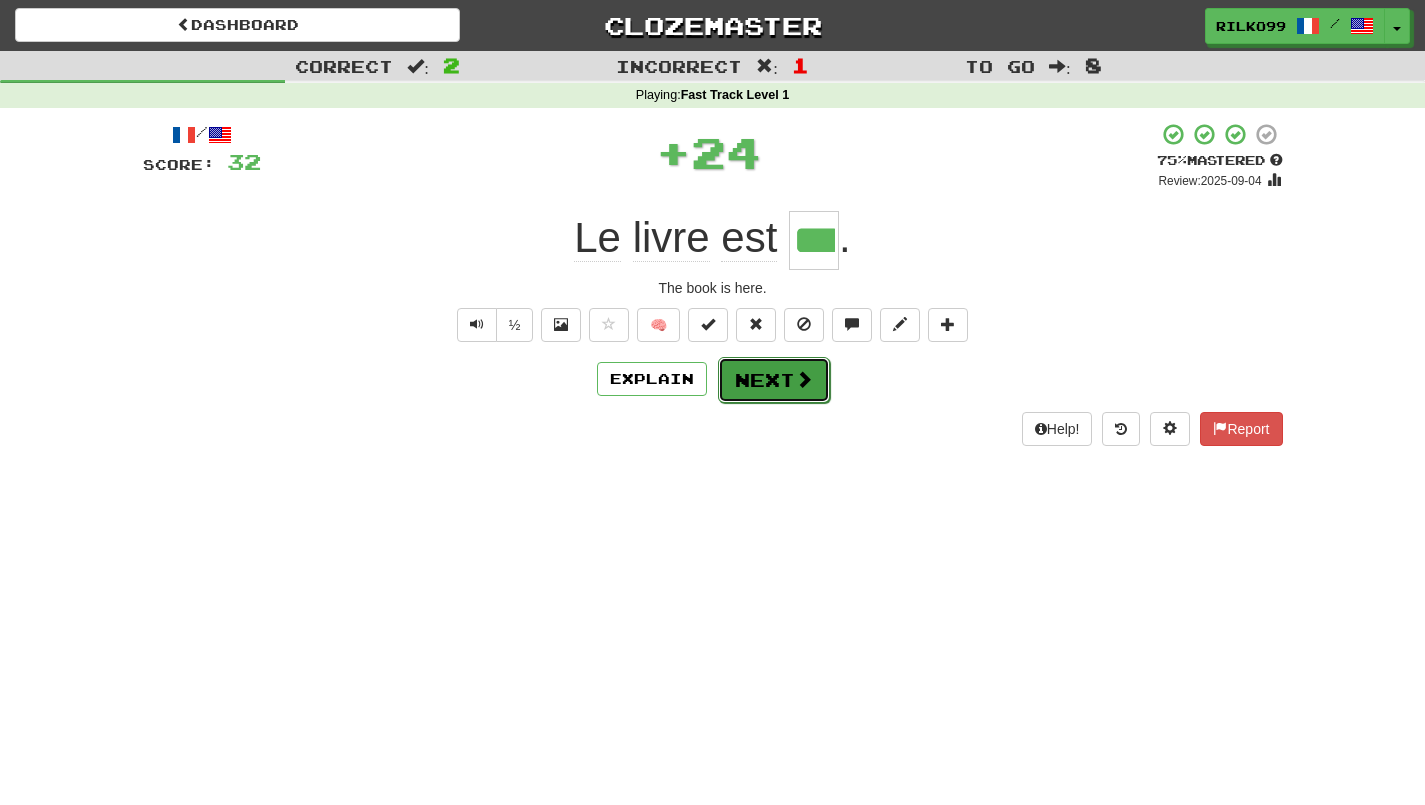 click at bounding box center [804, 379] 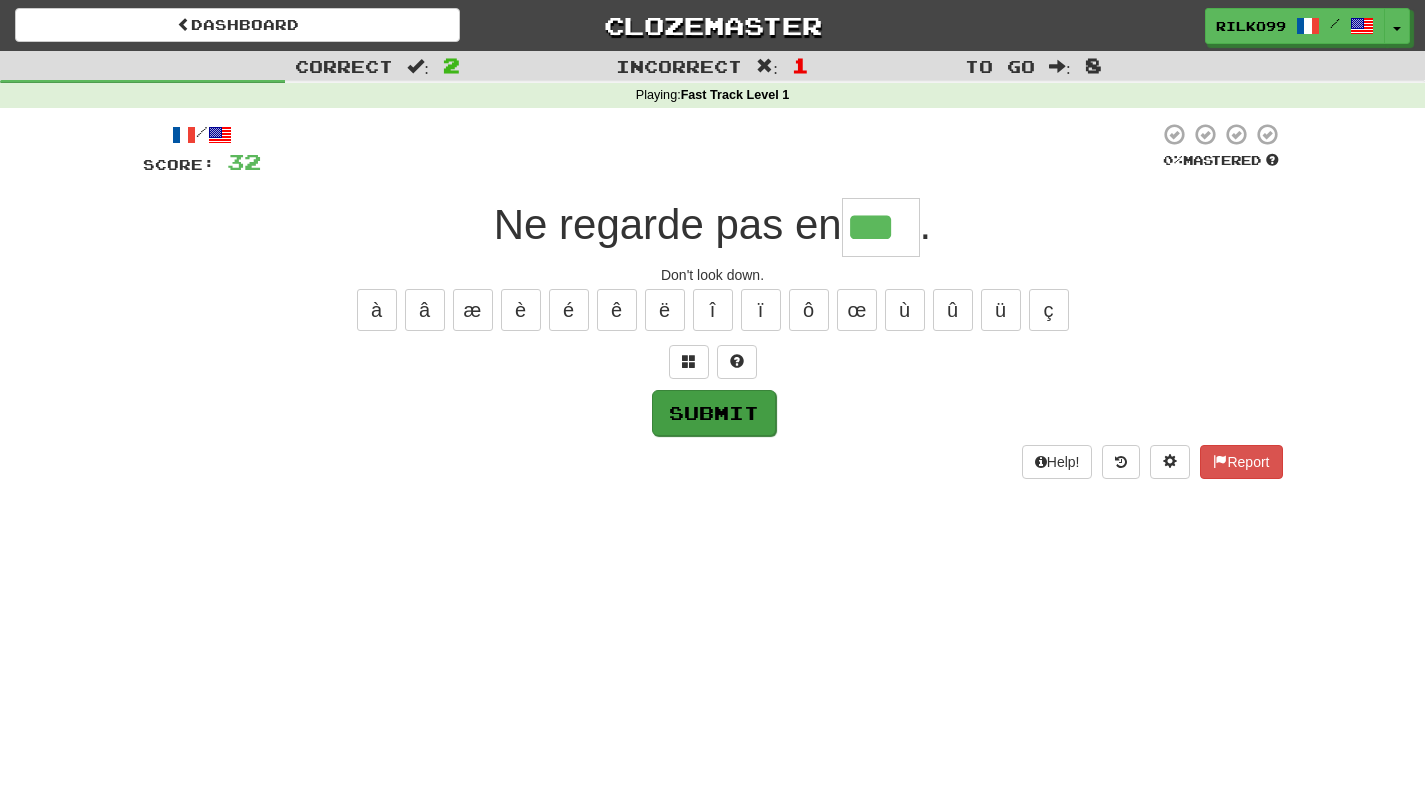 type on "***" 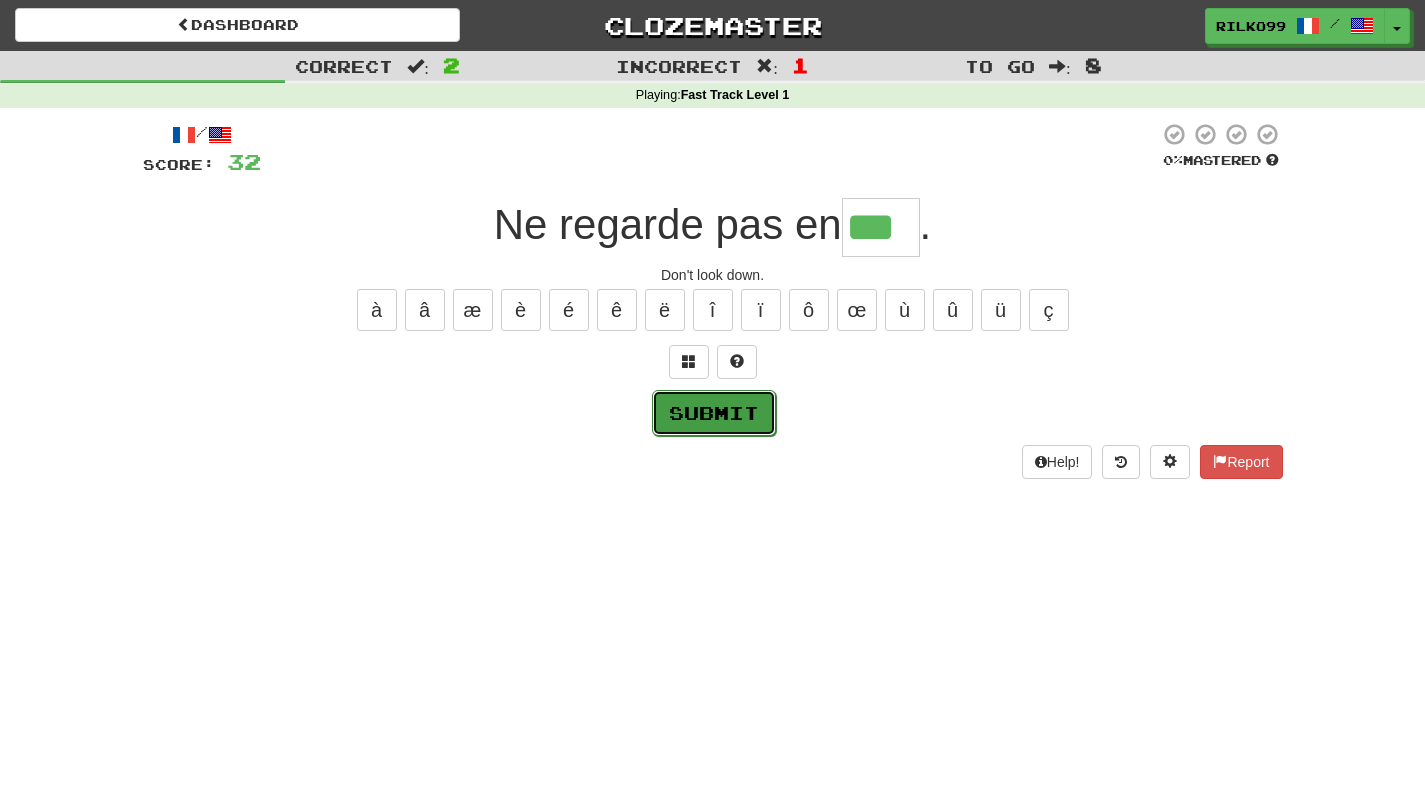 click on "Submit" at bounding box center (714, 413) 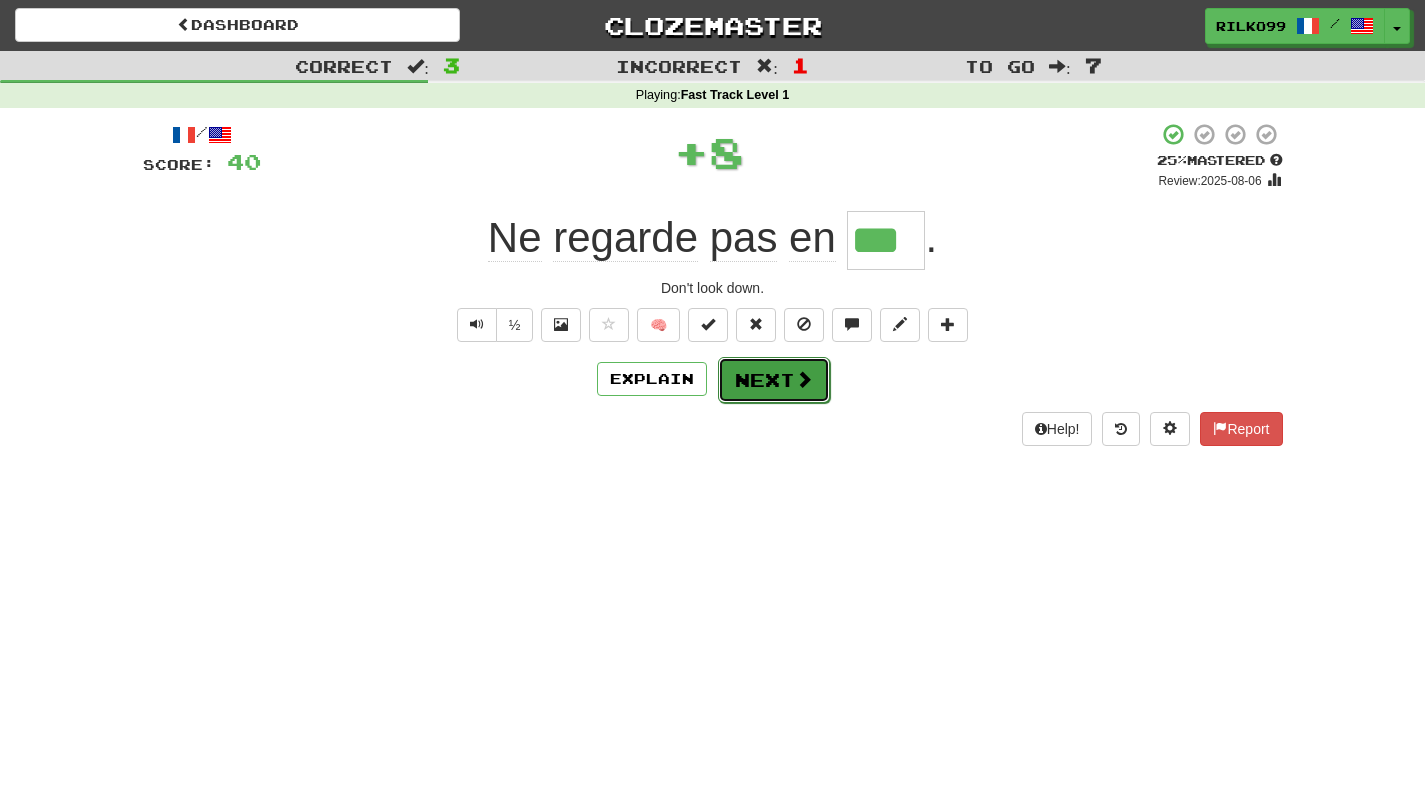 click on "Next" at bounding box center (774, 380) 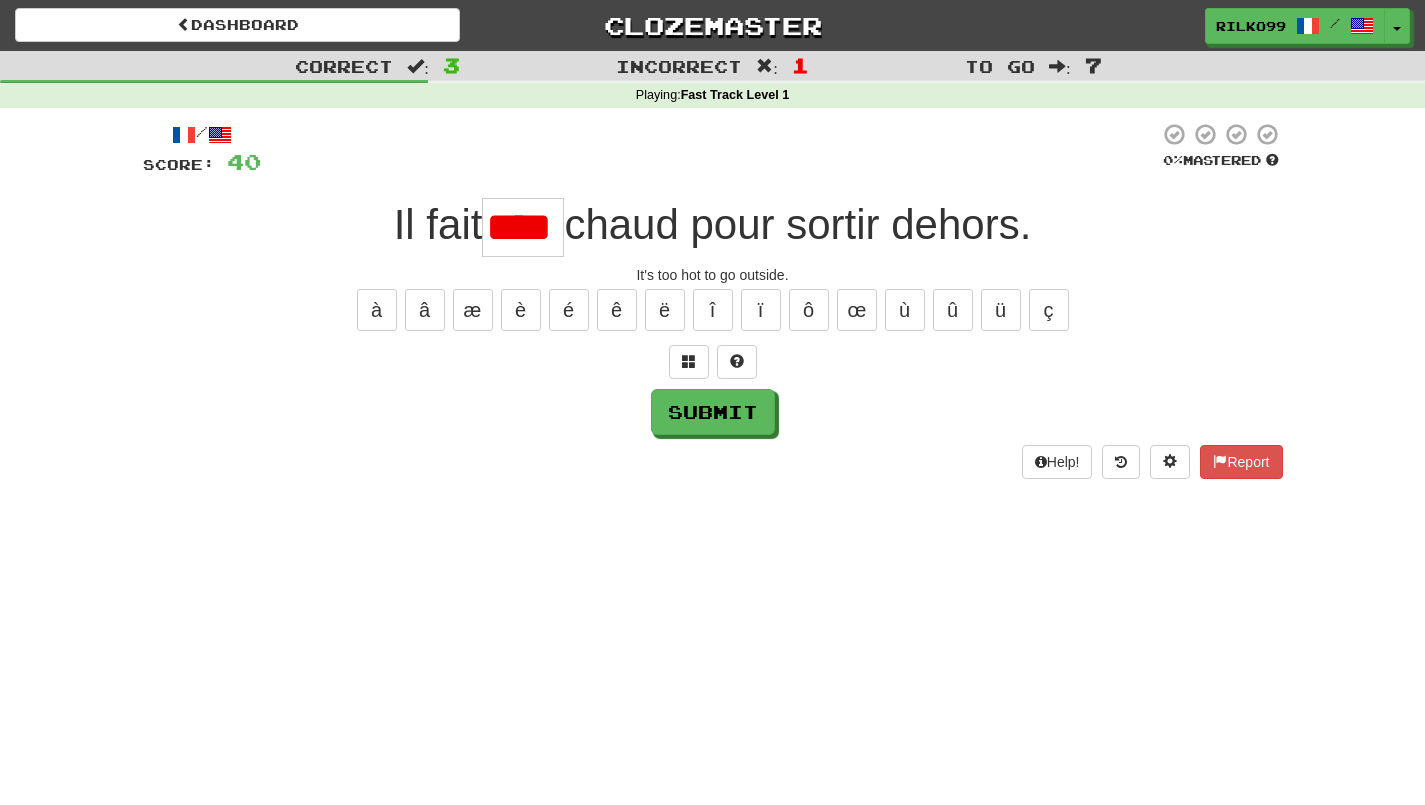 scroll, scrollTop: 0, scrollLeft: 0, axis: both 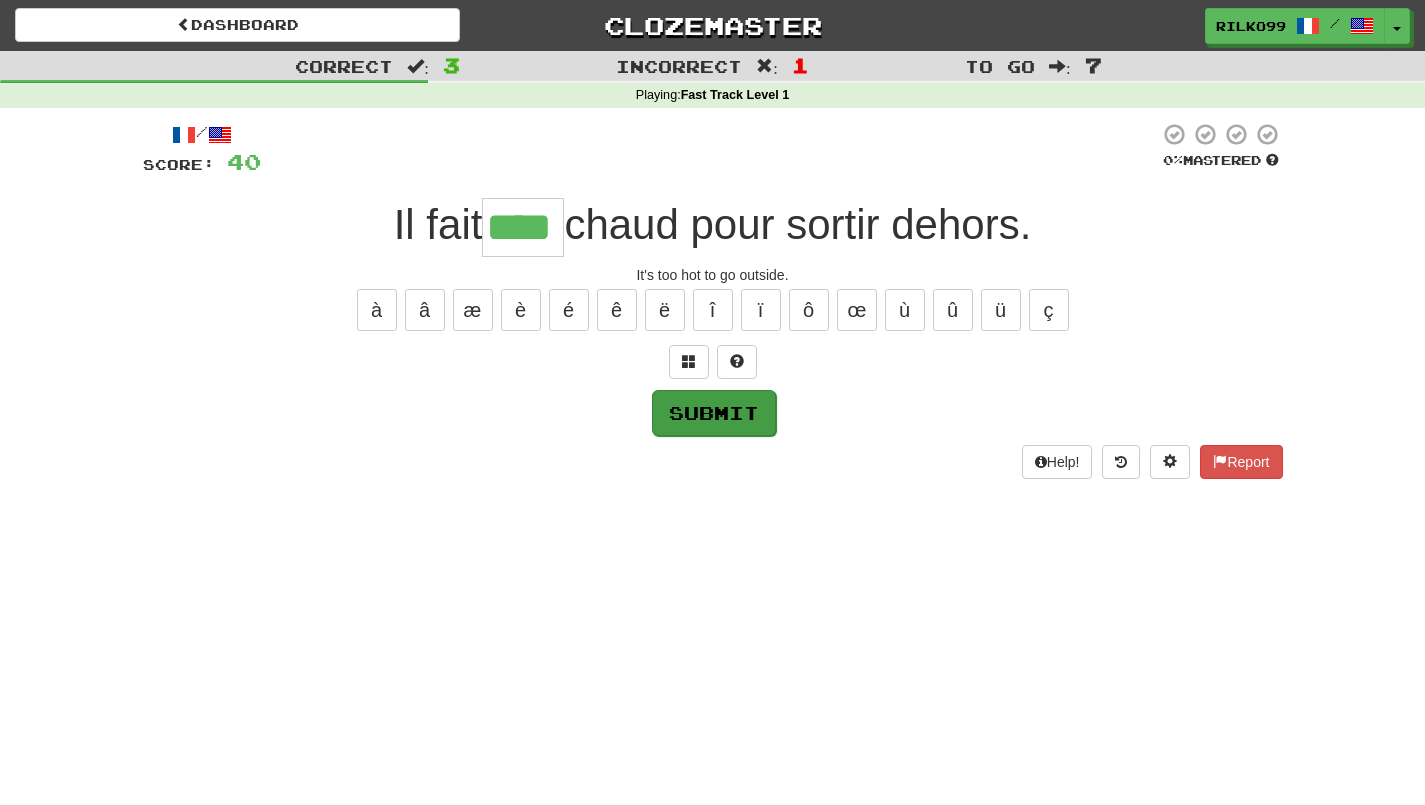 type on "****" 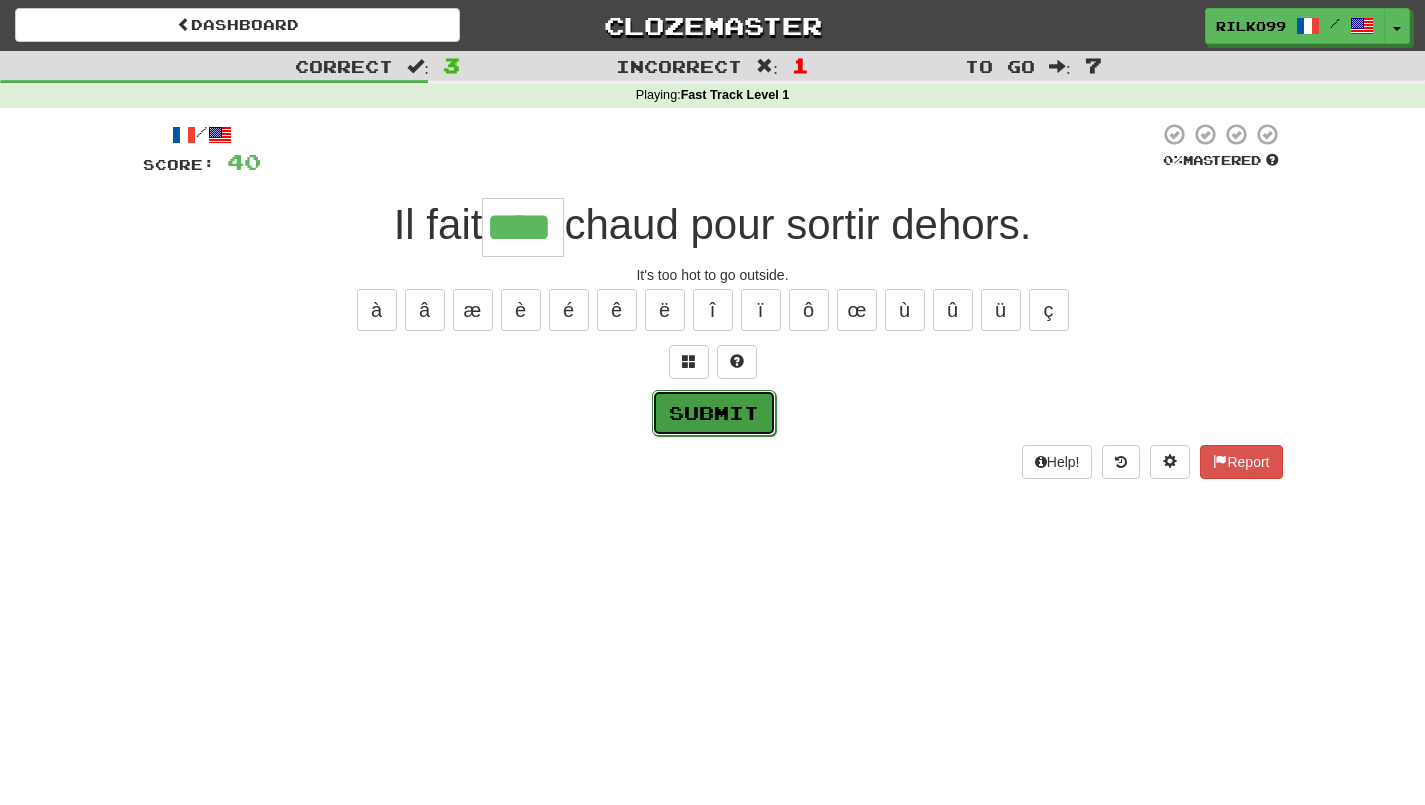 click on "Submit" at bounding box center (714, 413) 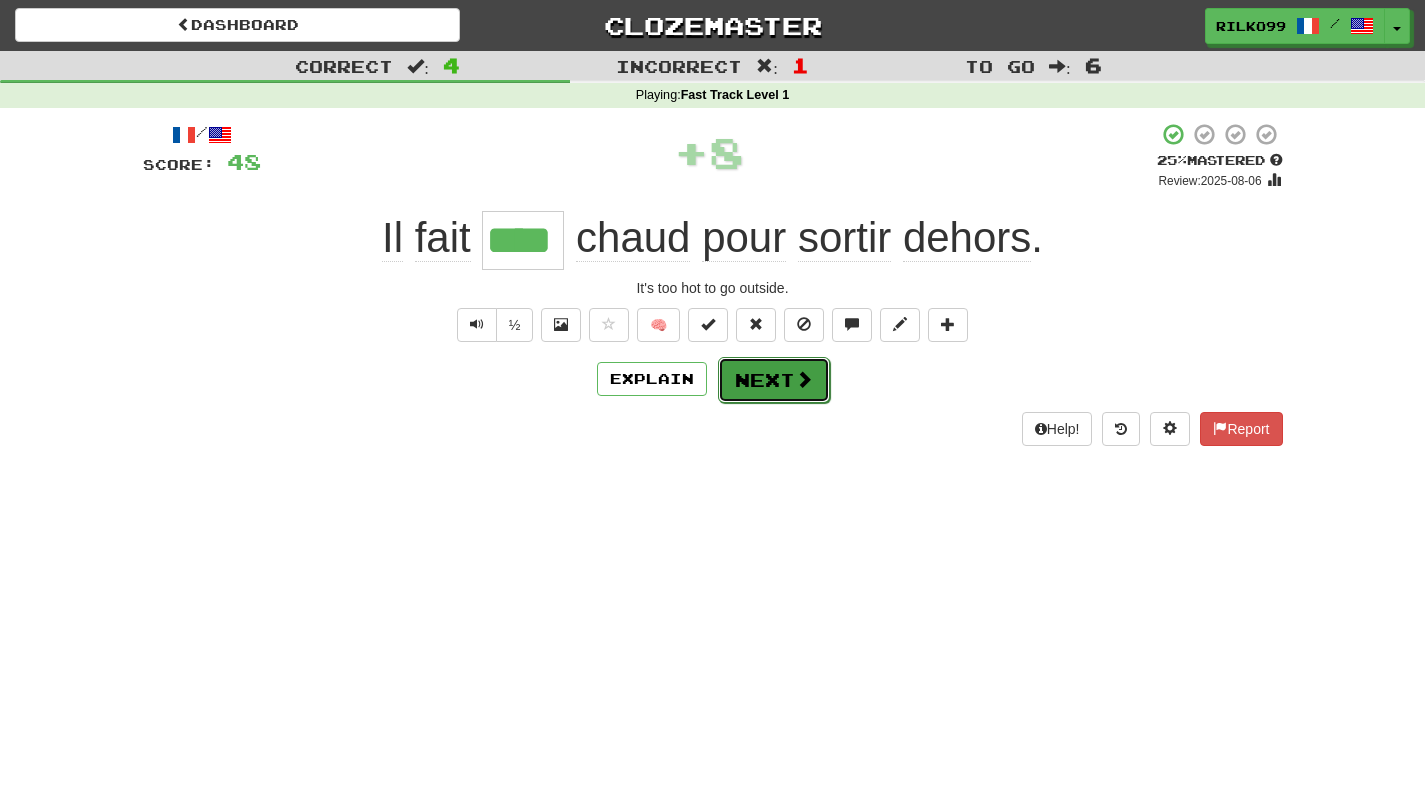click on "Next" at bounding box center (774, 380) 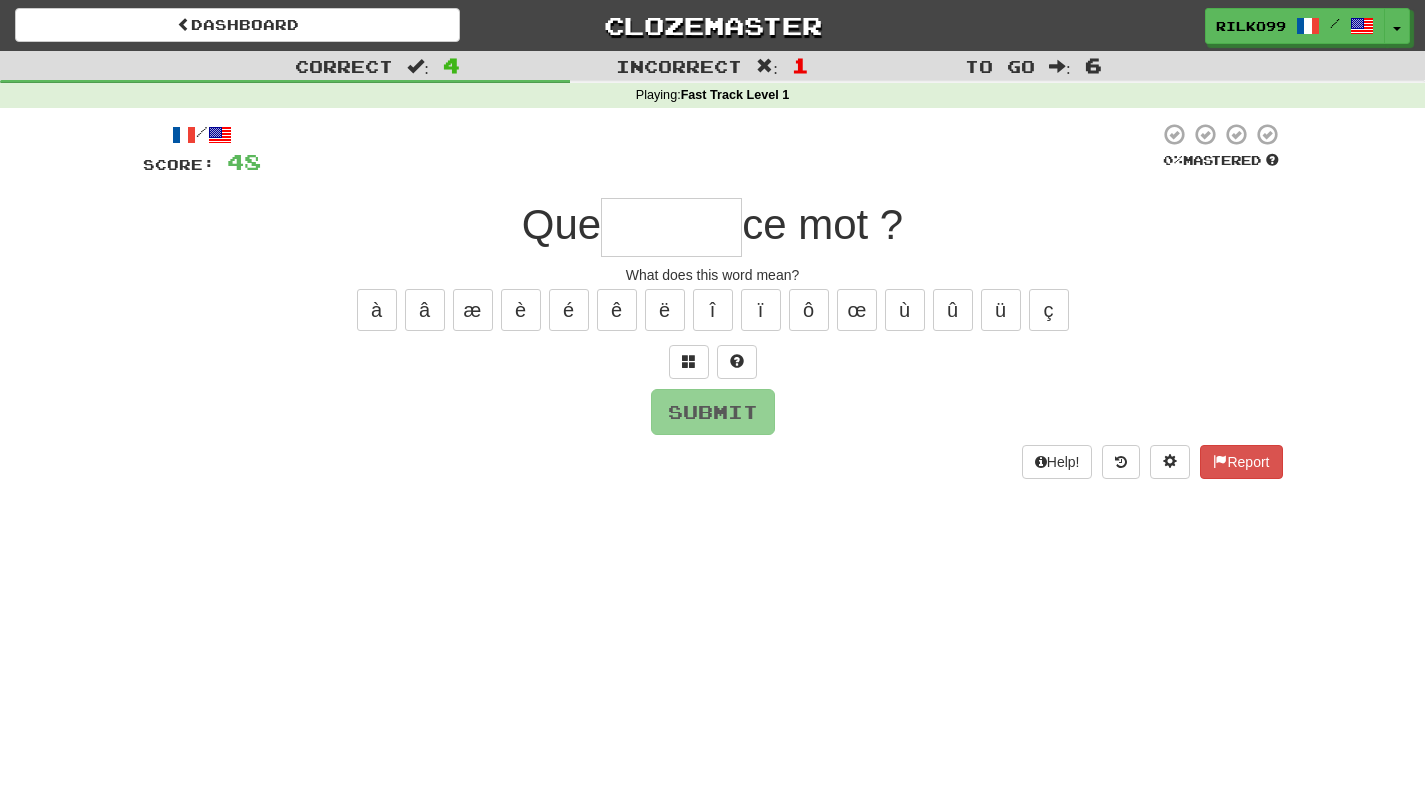 click at bounding box center (671, 227) 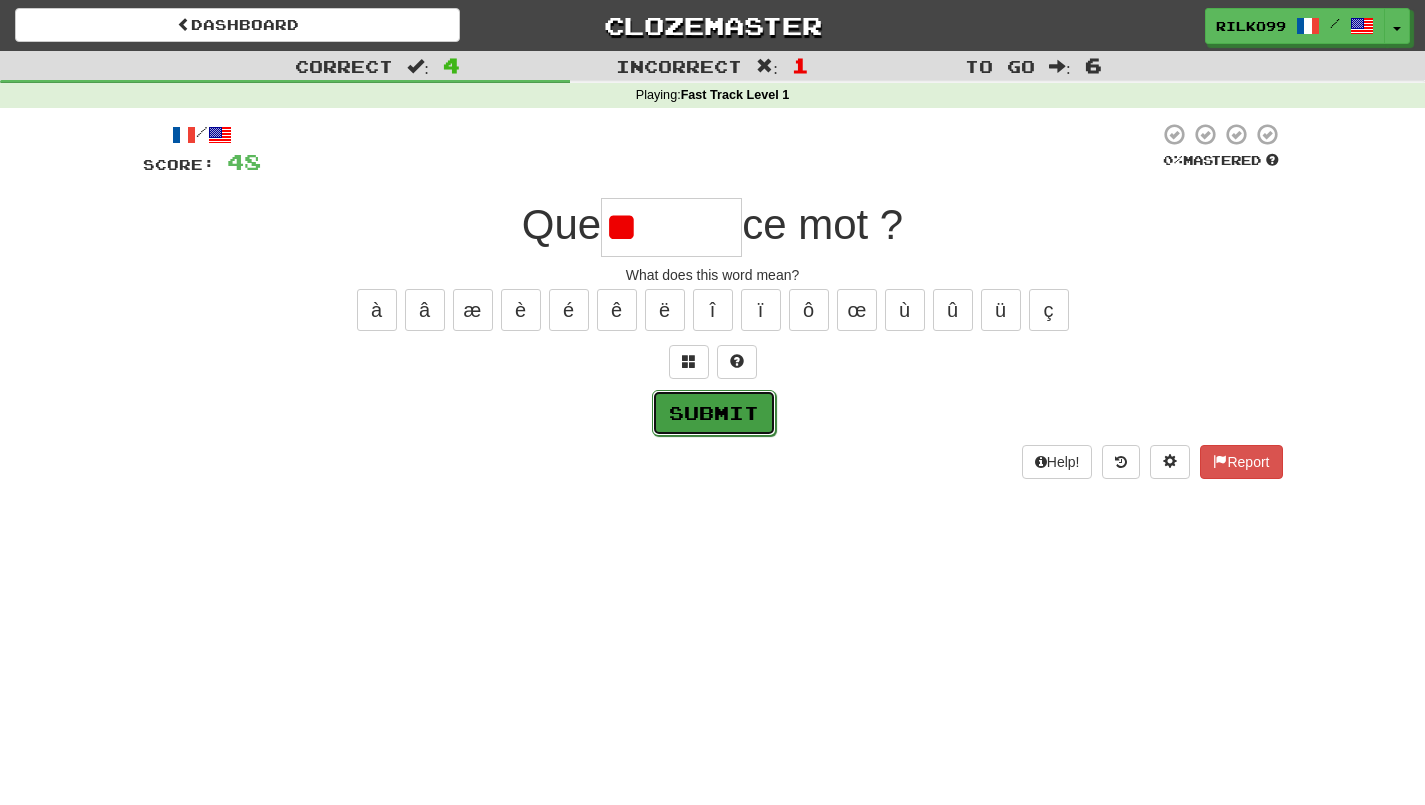 click on "Submit" at bounding box center [714, 413] 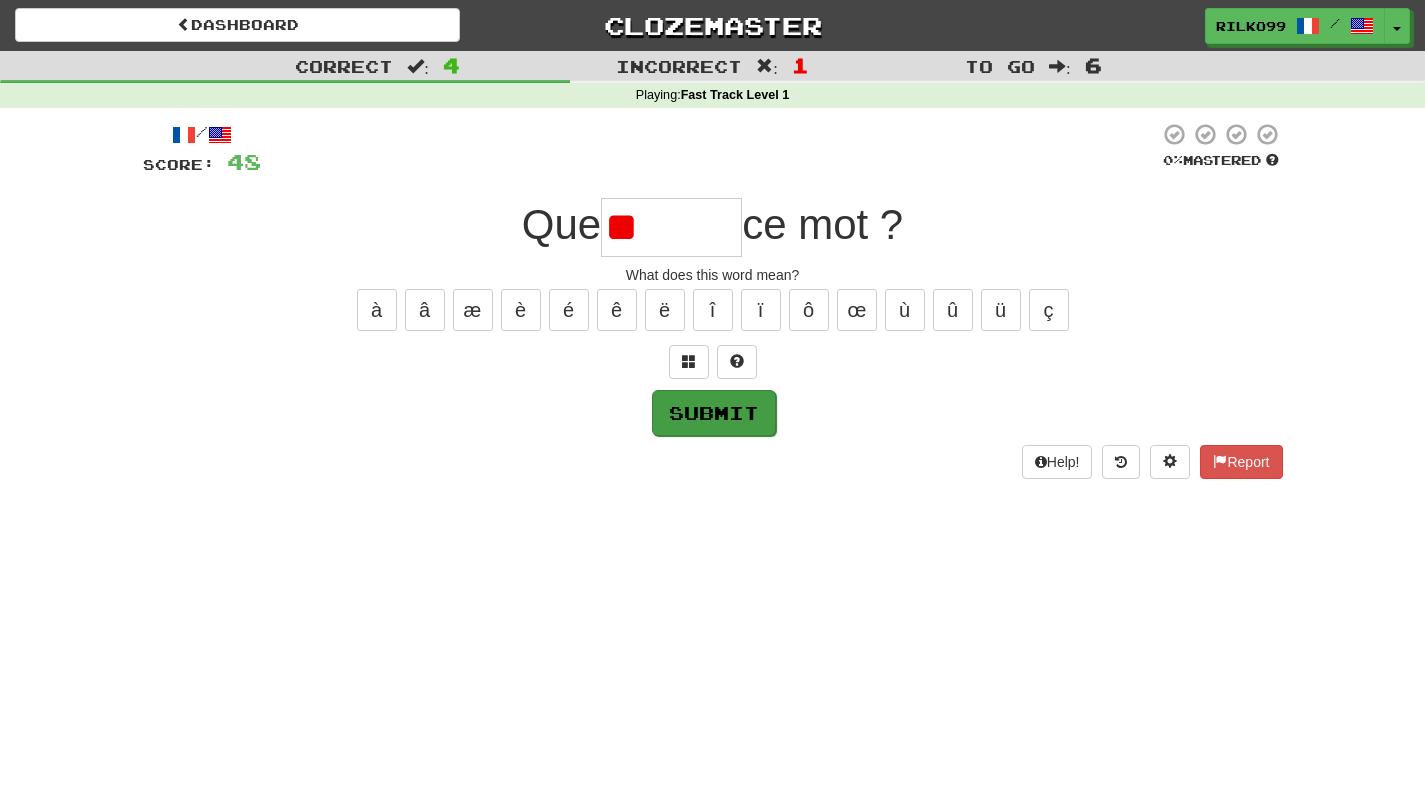 type on "********" 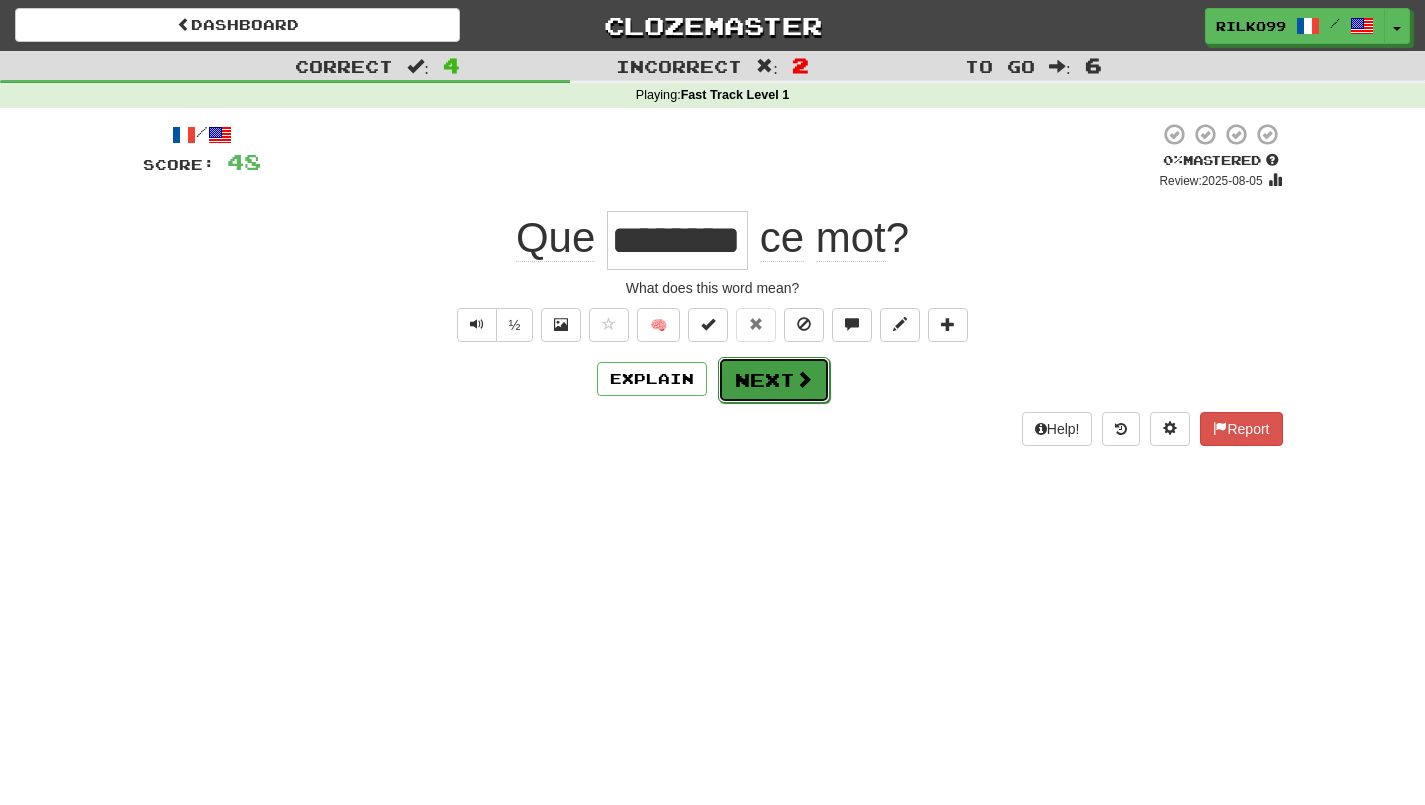 click on "Next" at bounding box center [774, 380] 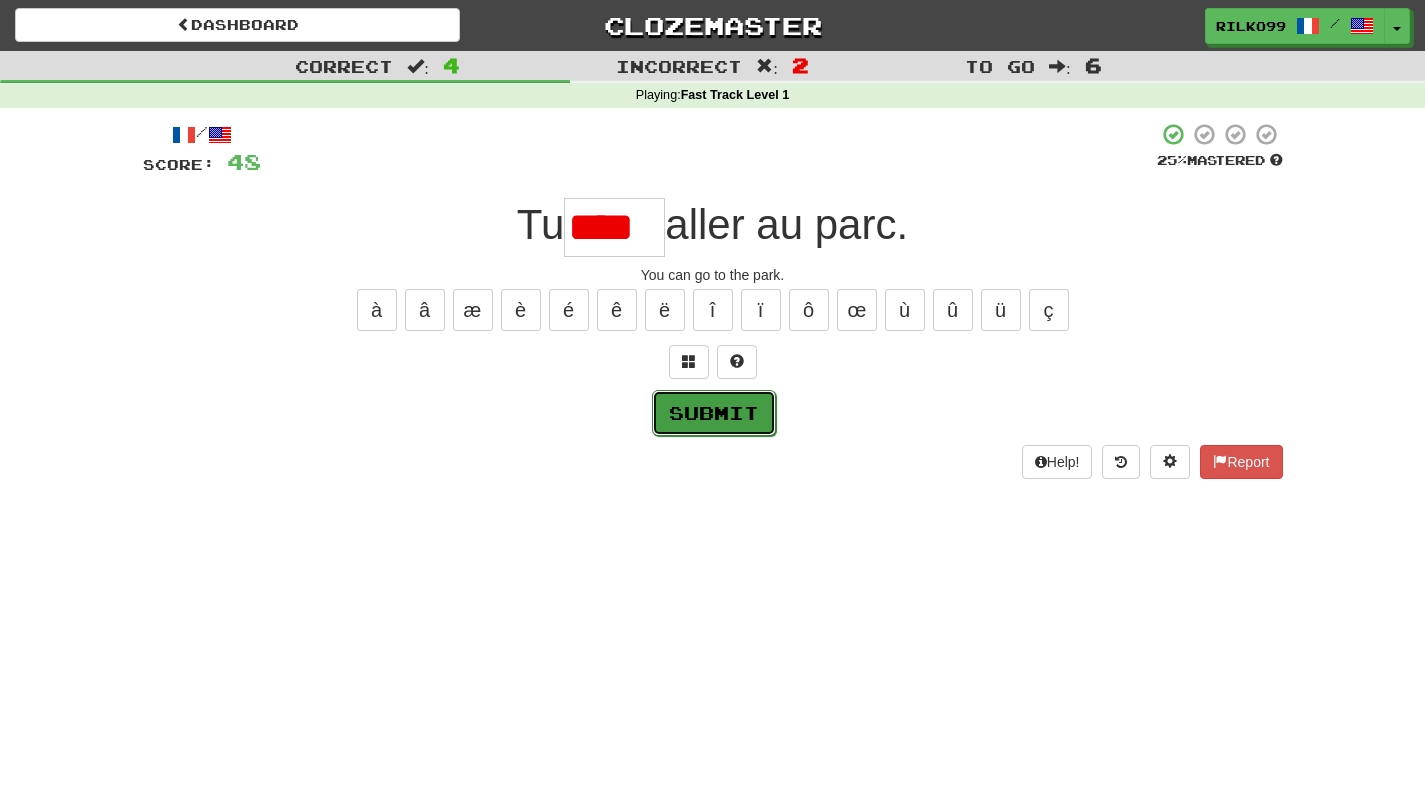 click on "Submit" at bounding box center [714, 413] 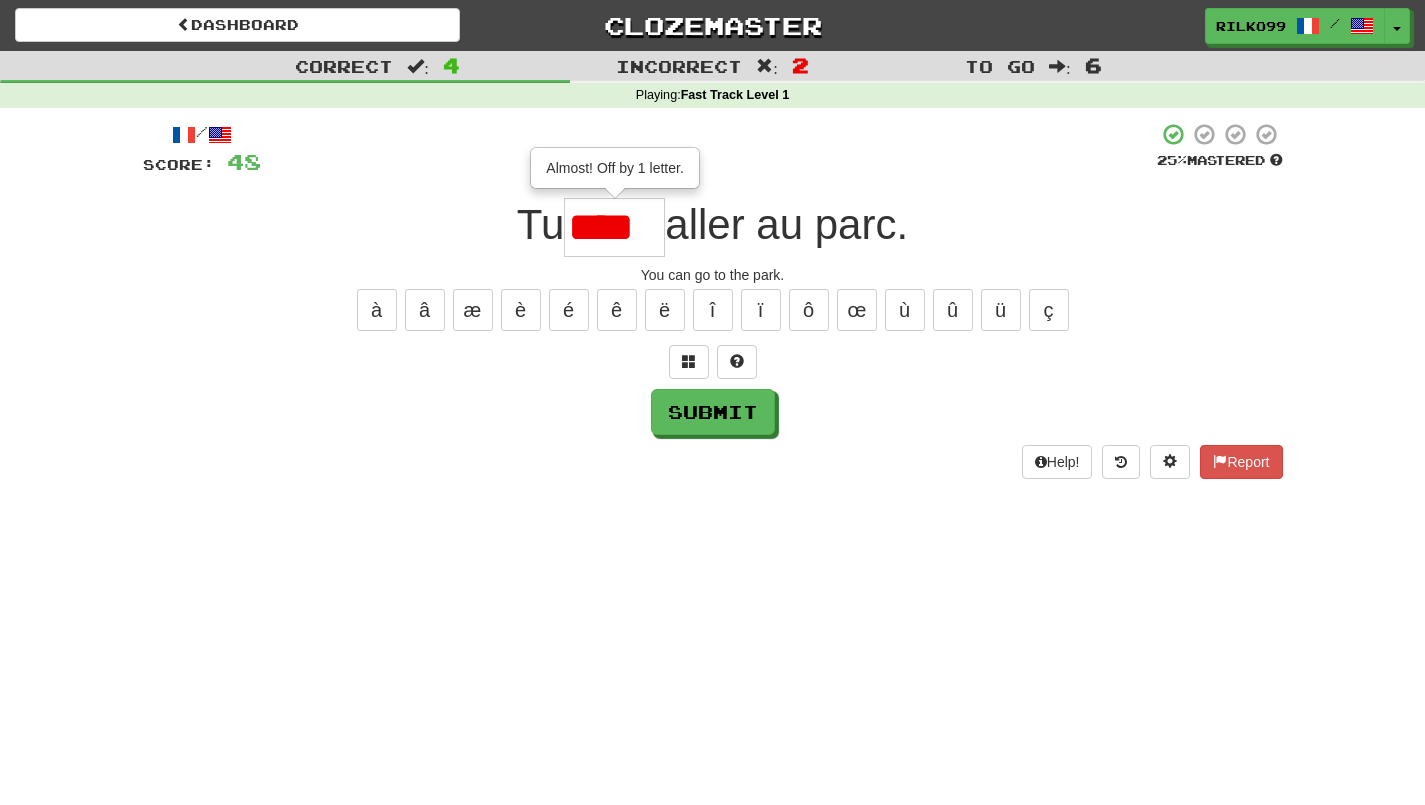 click on "****" at bounding box center (614, 227) 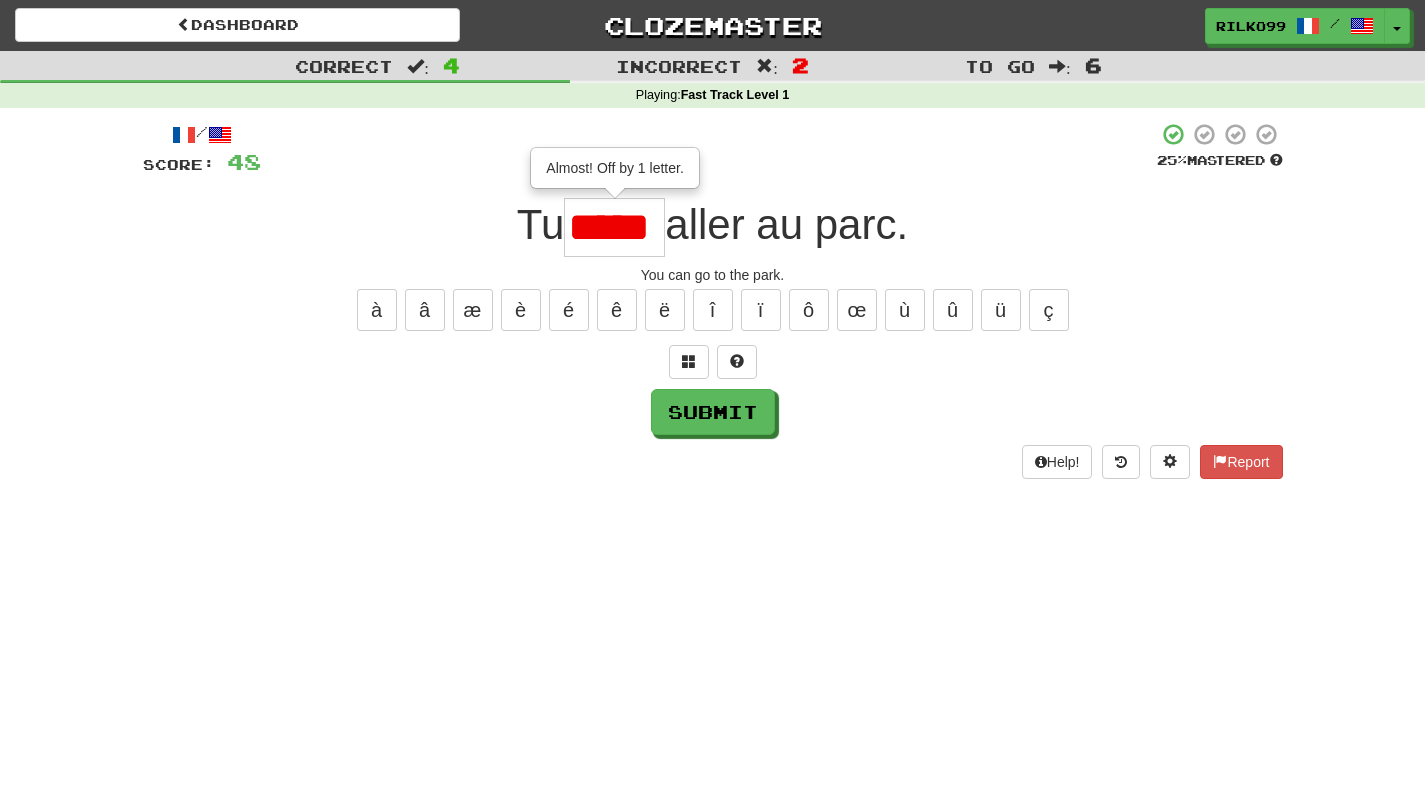 scroll, scrollTop: 0, scrollLeft: 9, axis: horizontal 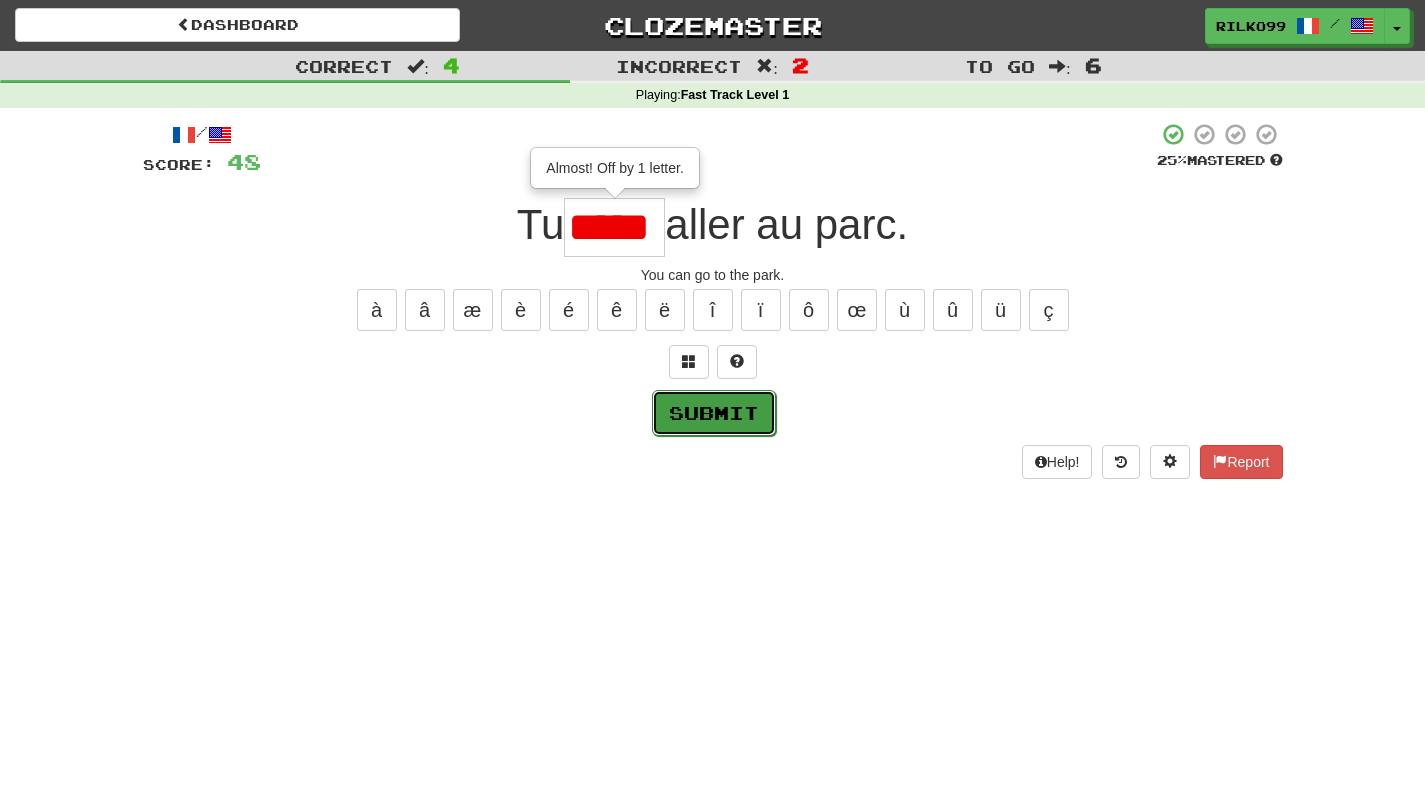 click on "Submit" at bounding box center [714, 413] 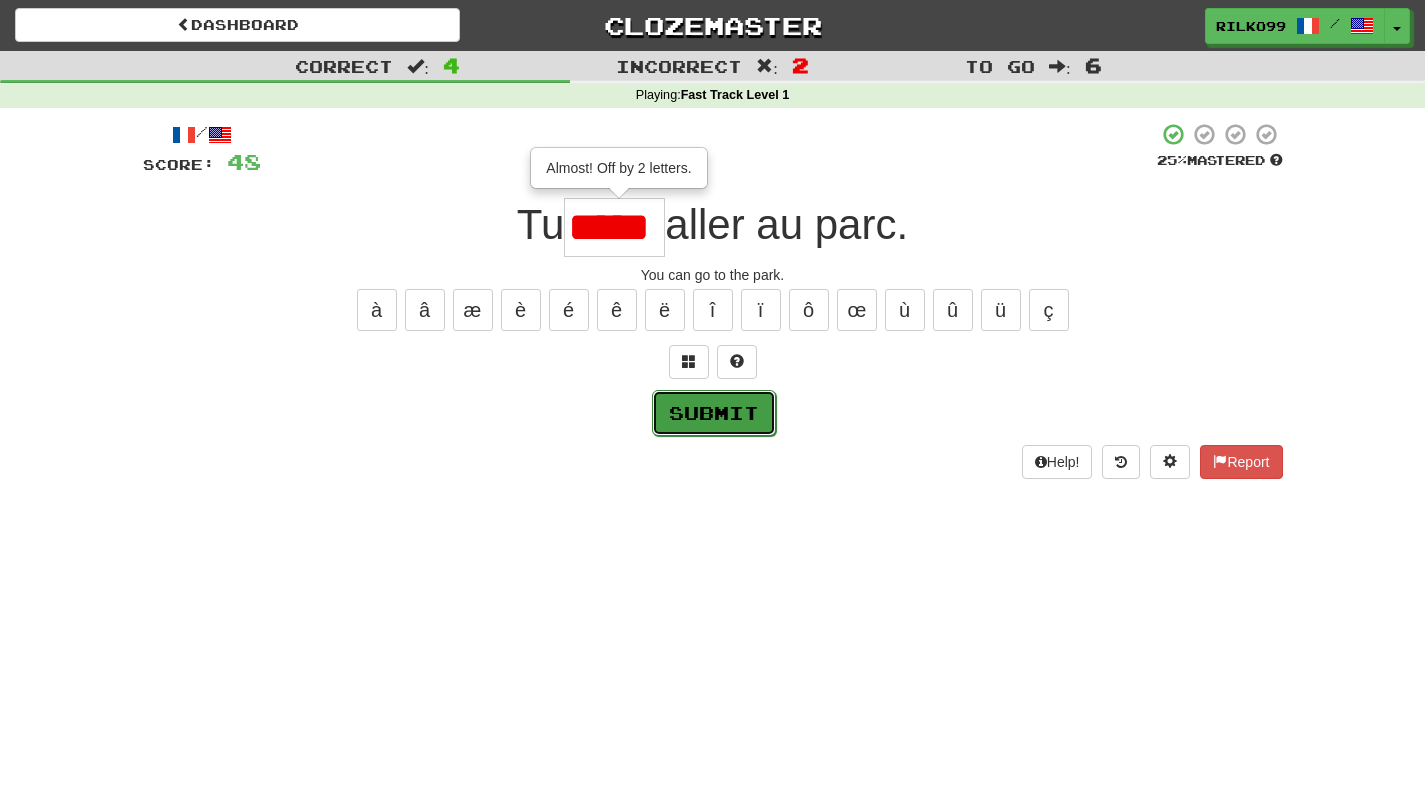 click on "Submit" at bounding box center [714, 413] 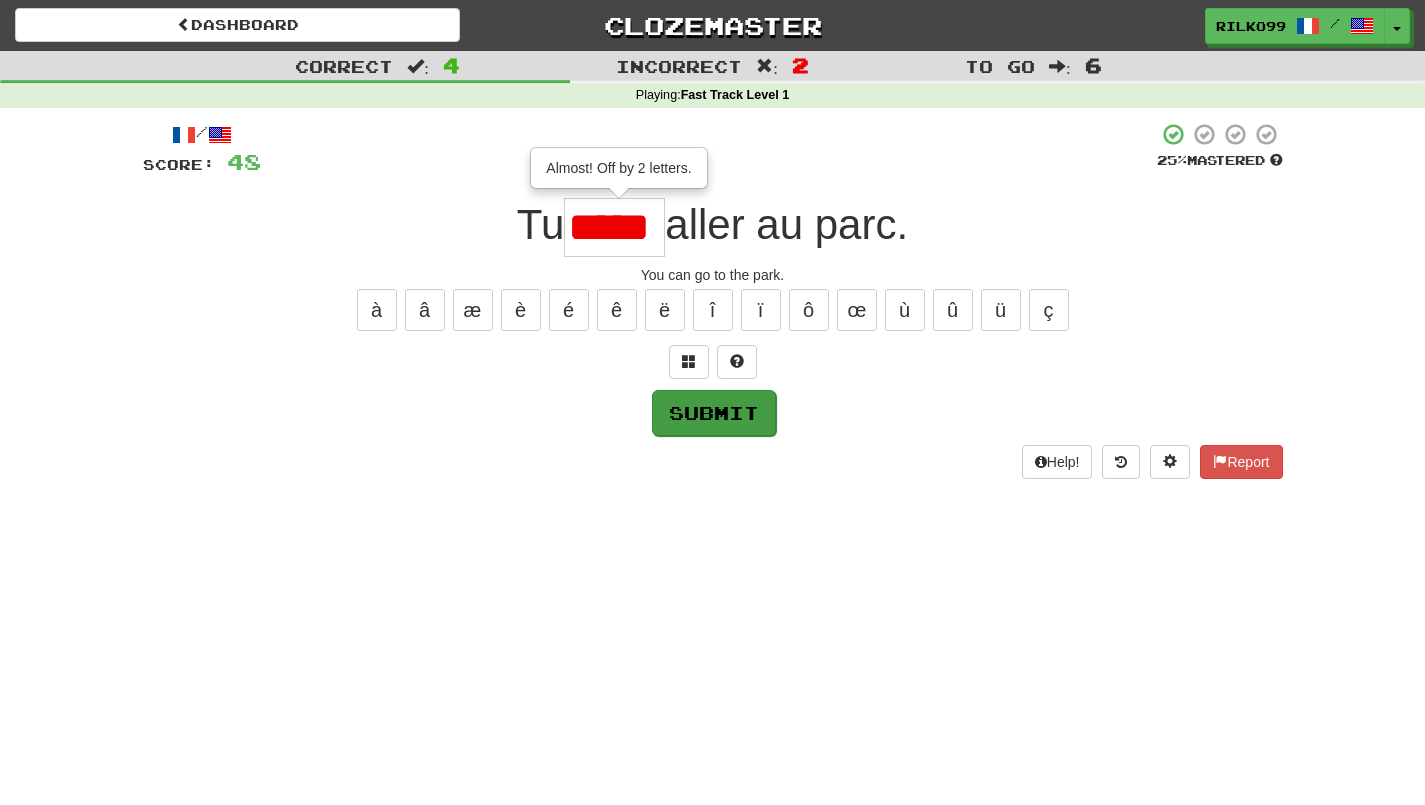 type on "****" 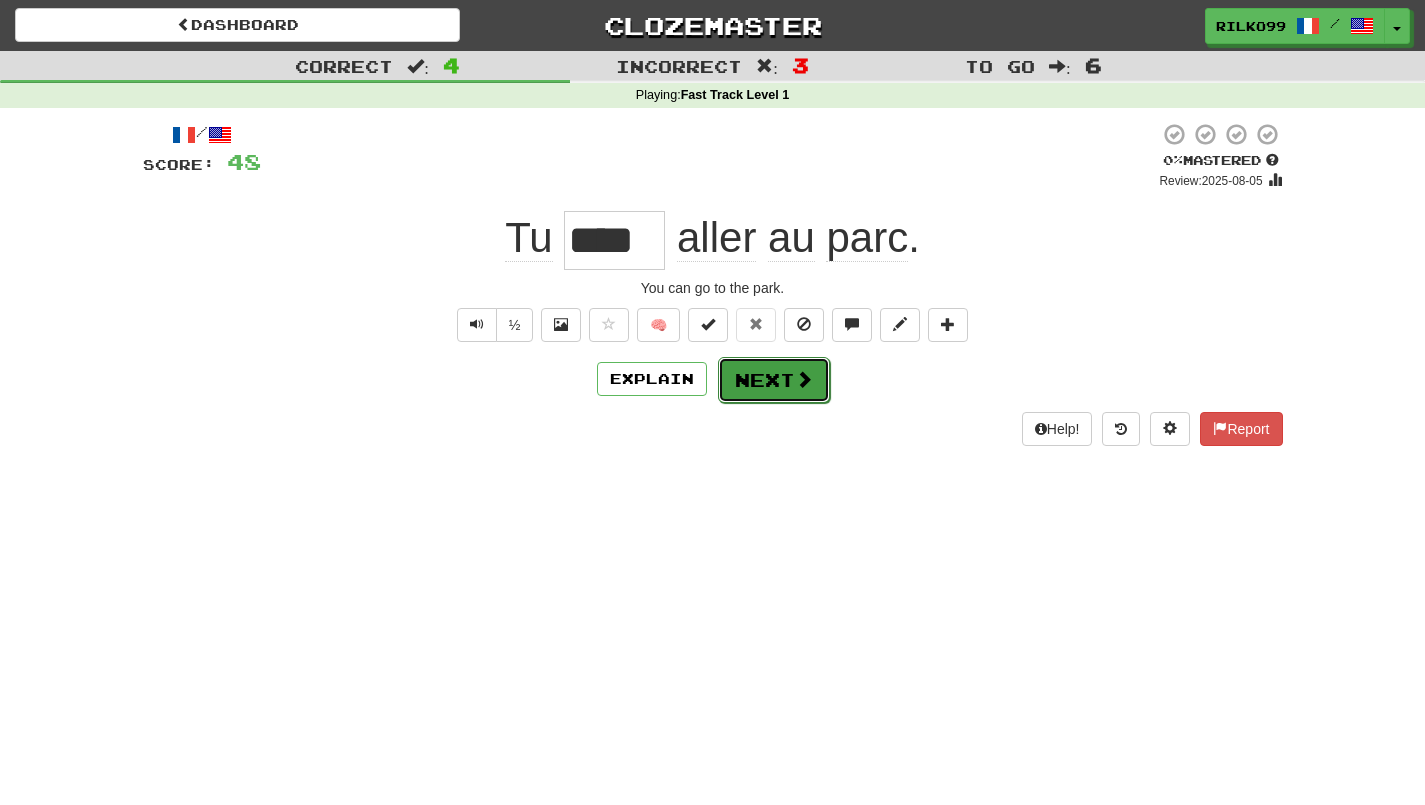 click on "Next" at bounding box center [774, 380] 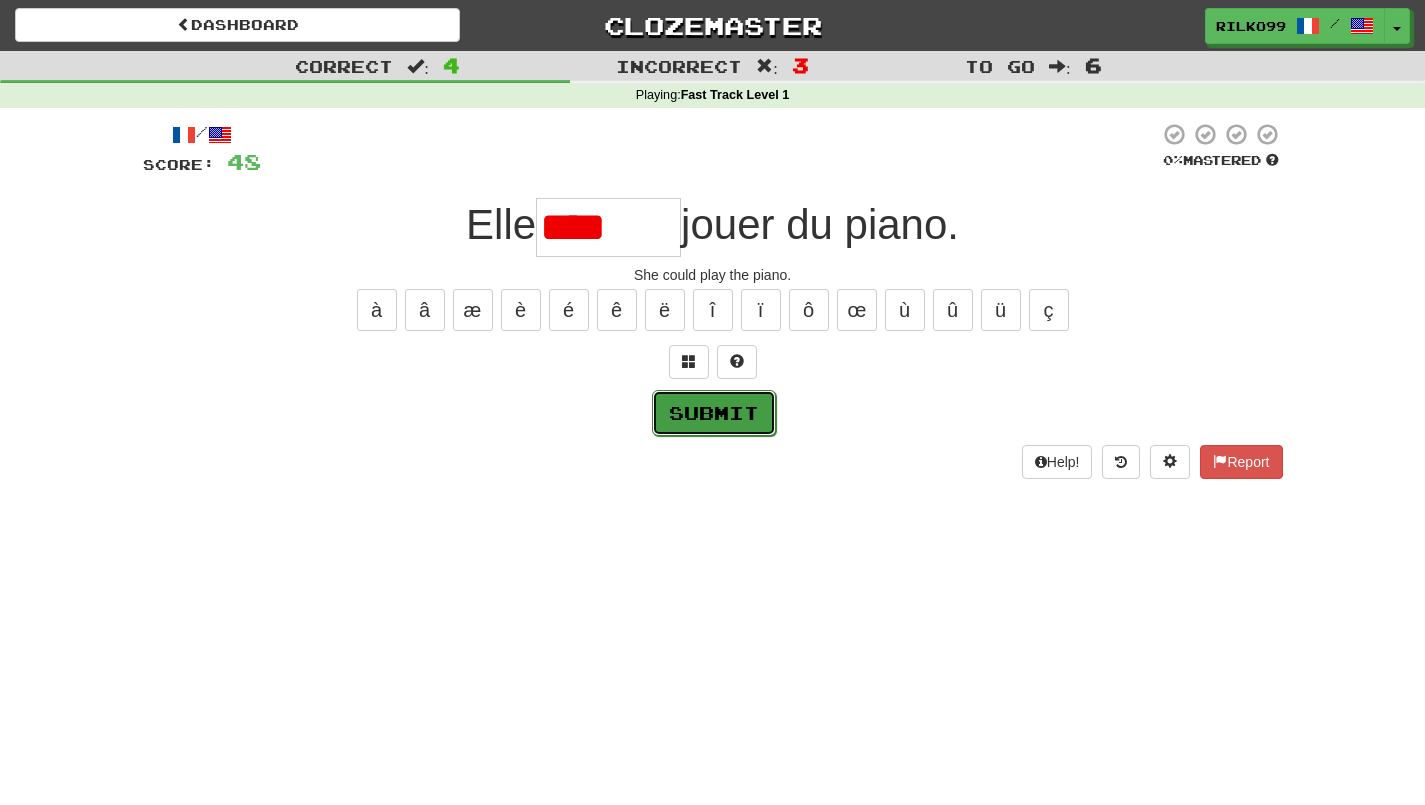 click on "Submit" at bounding box center (714, 413) 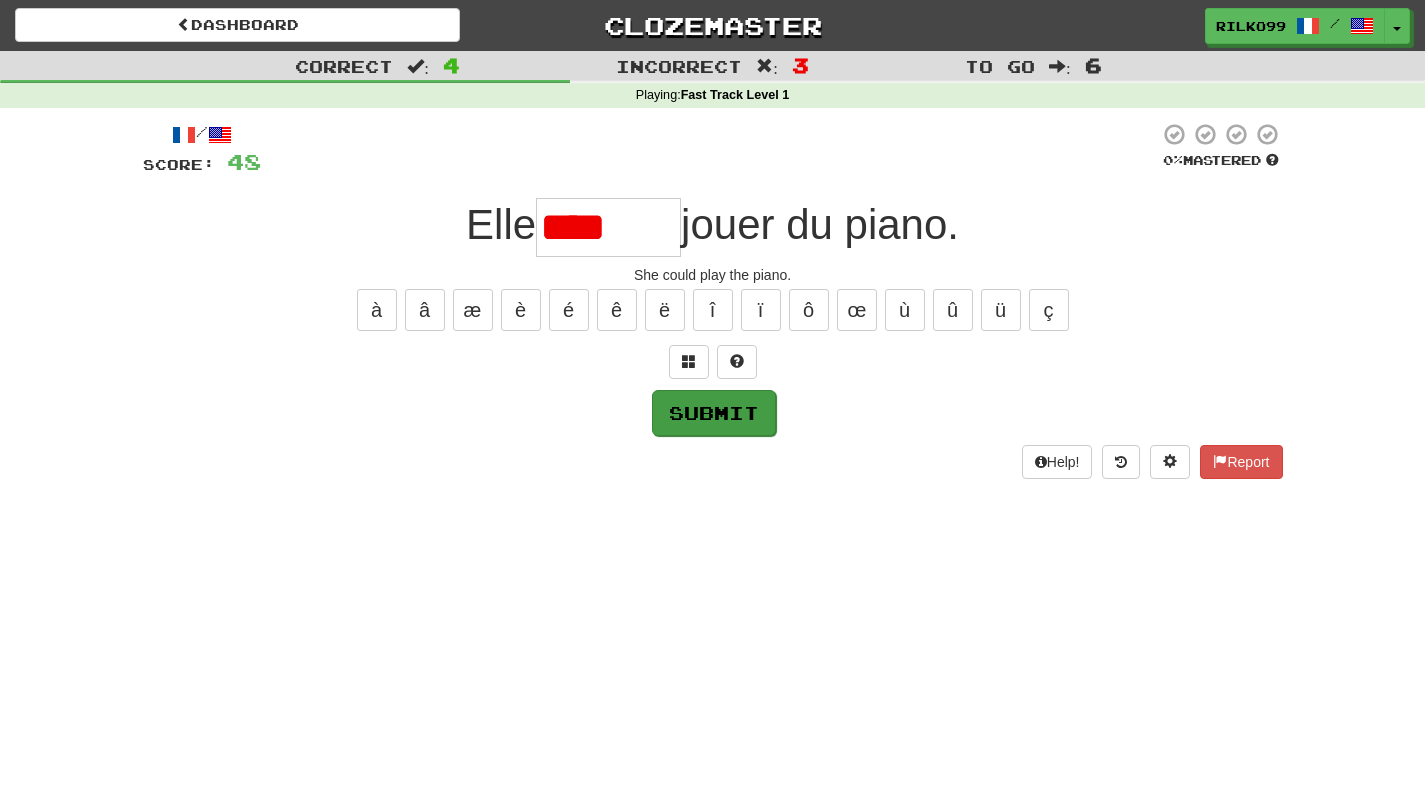 type on "*******" 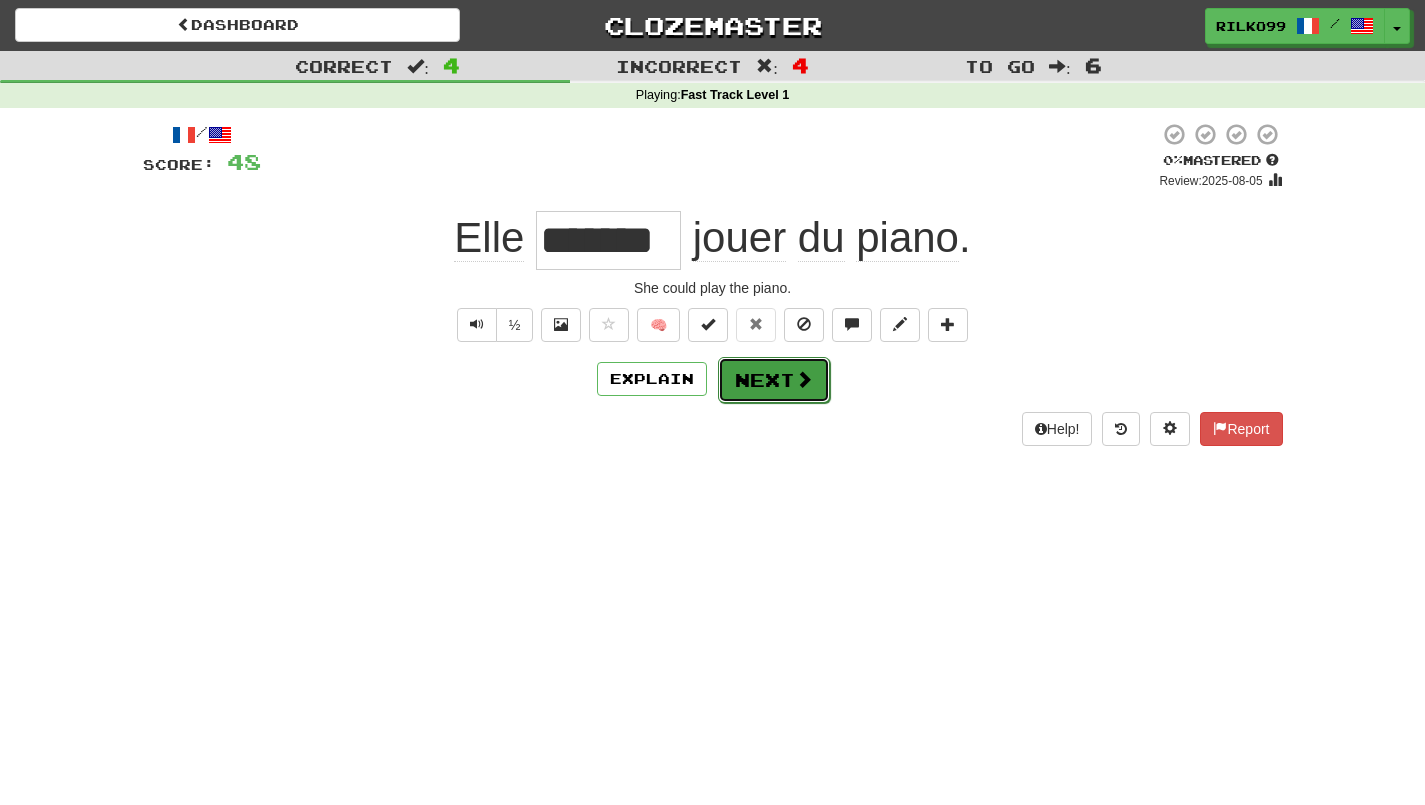 click on "Next" at bounding box center [774, 380] 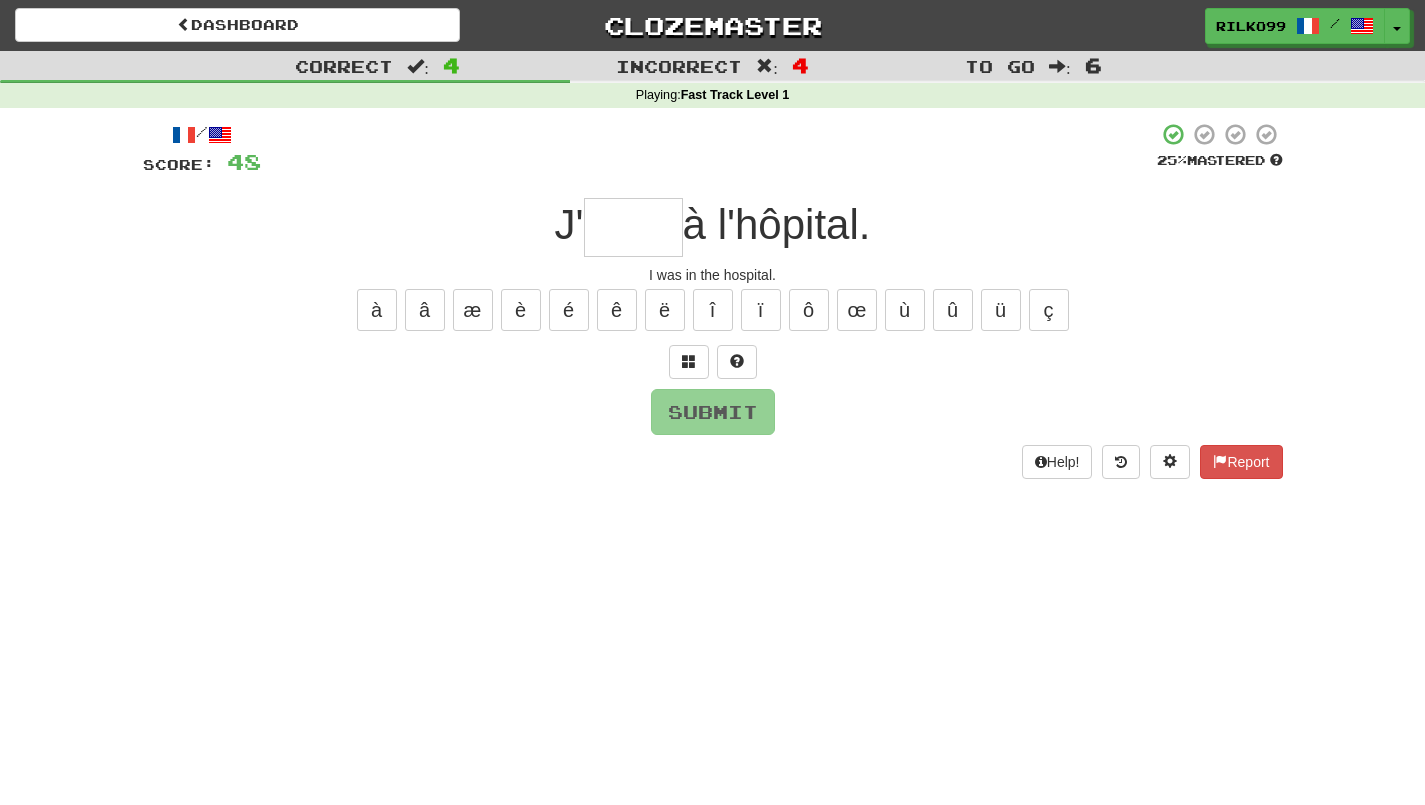 click at bounding box center [633, 227] 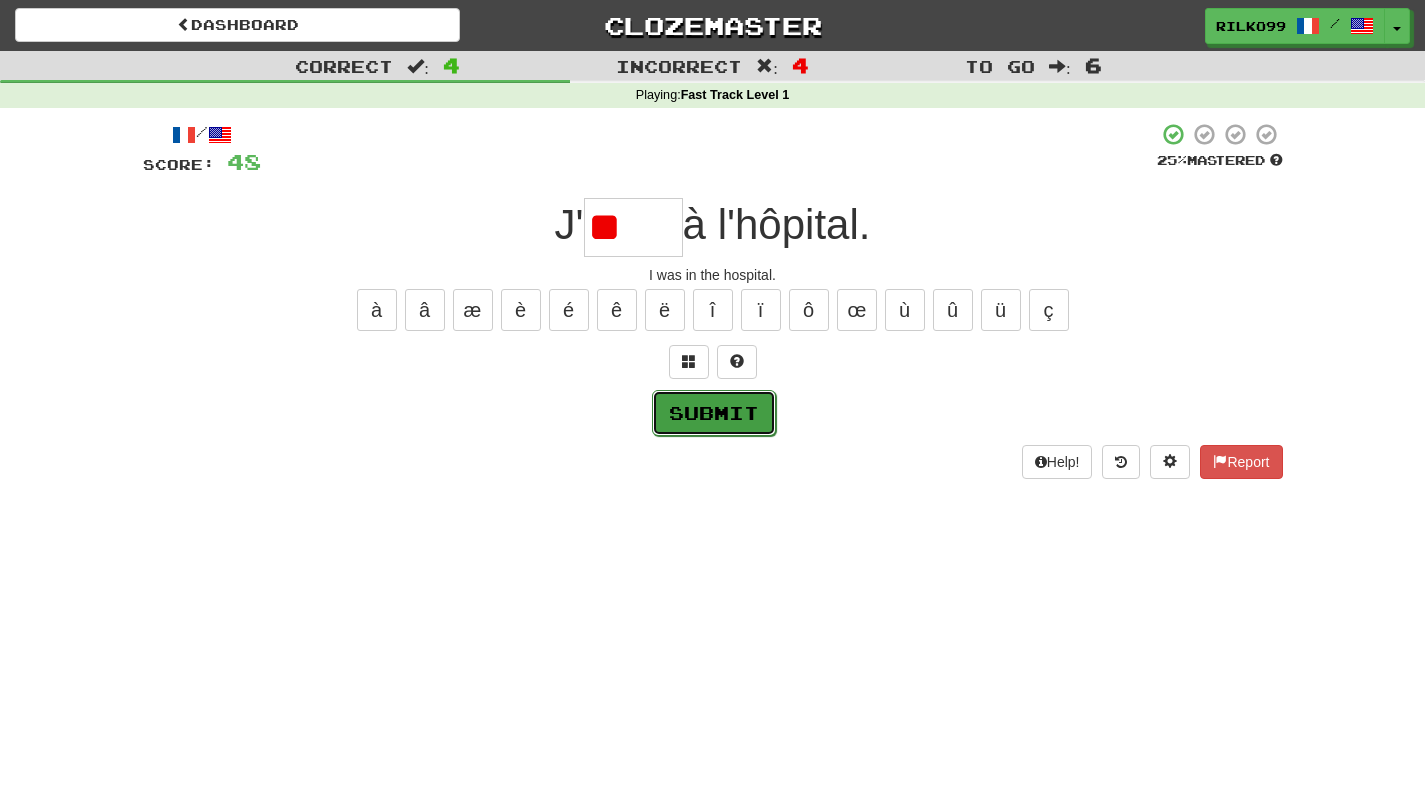 click on "Submit" at bounding box center [714, 413] 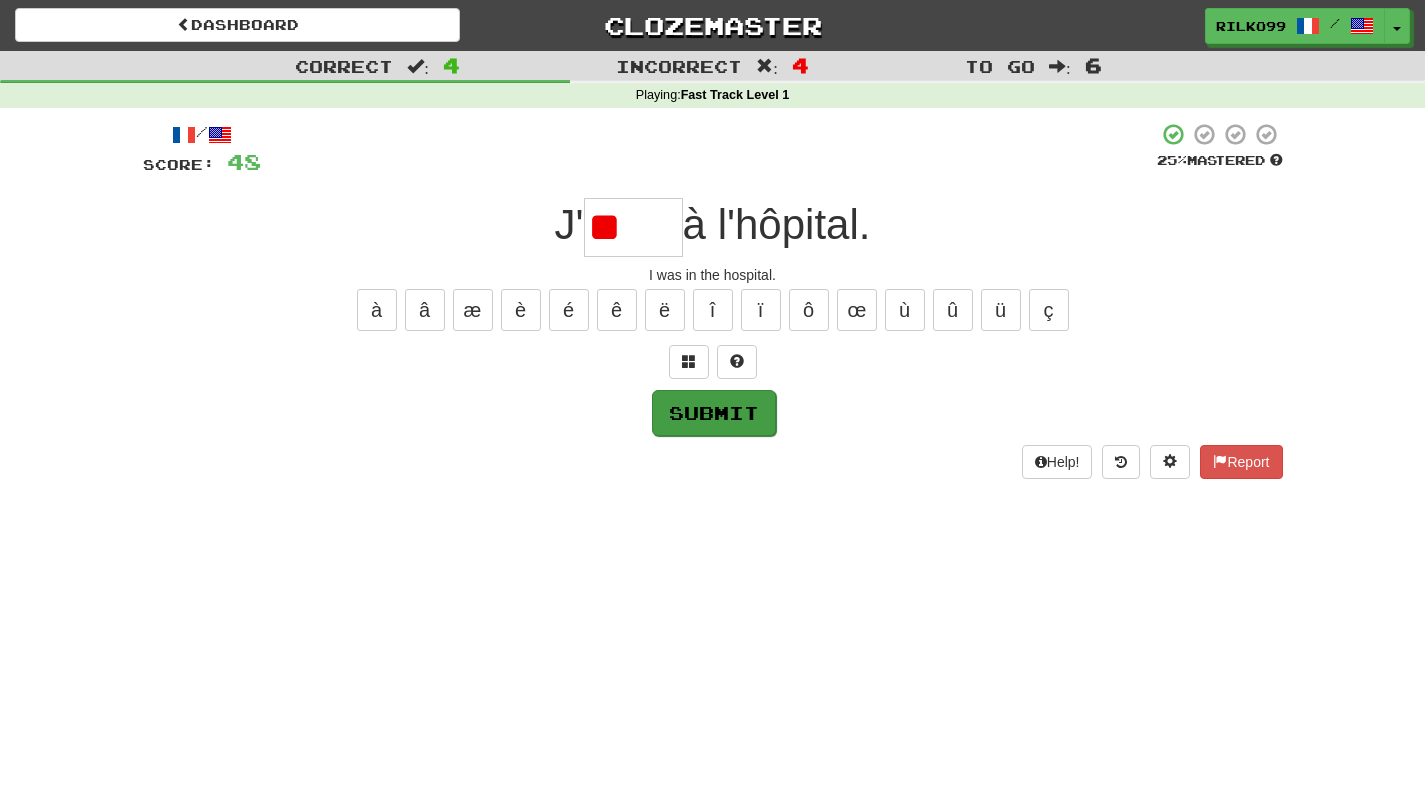 type on "*****" 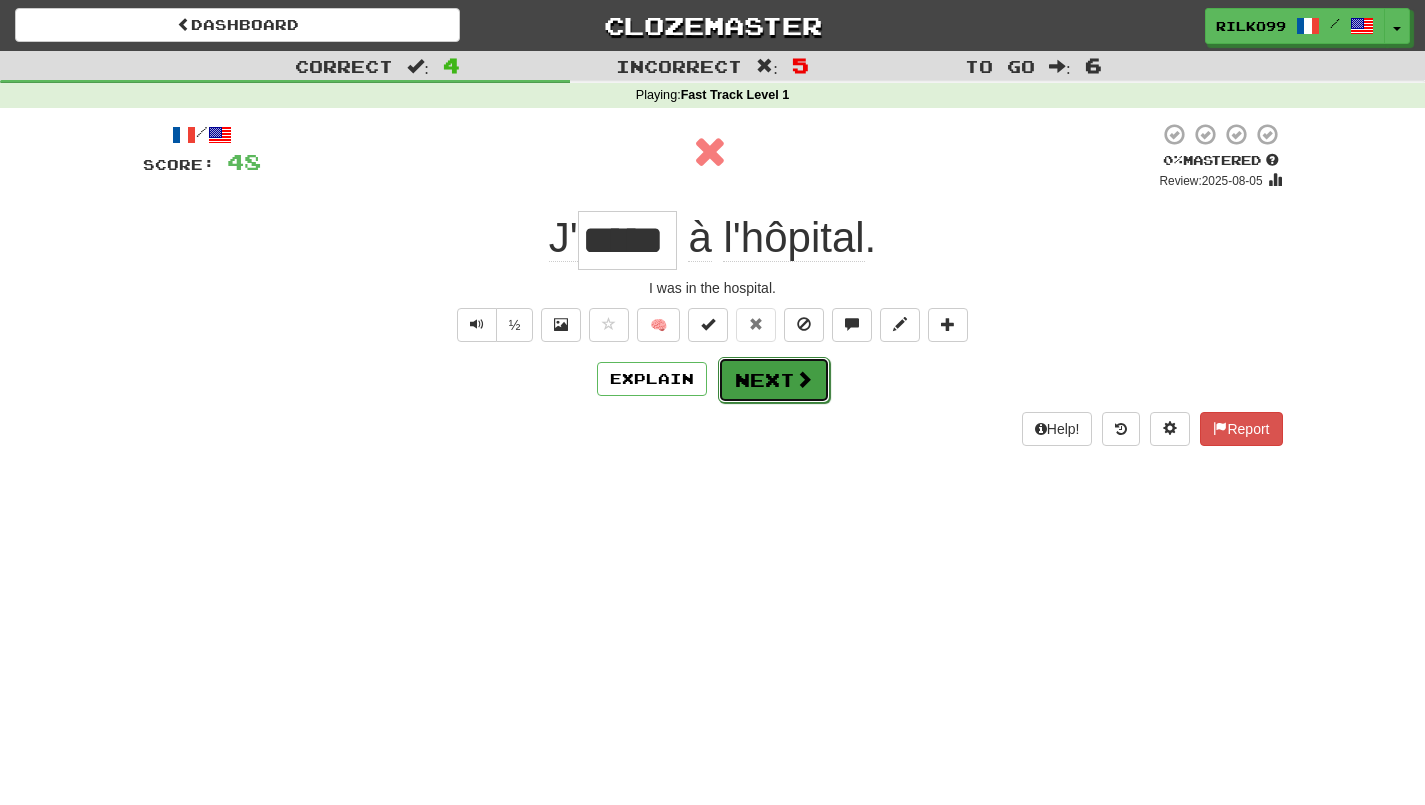 click on "Next" at bounding box center (774, 380) 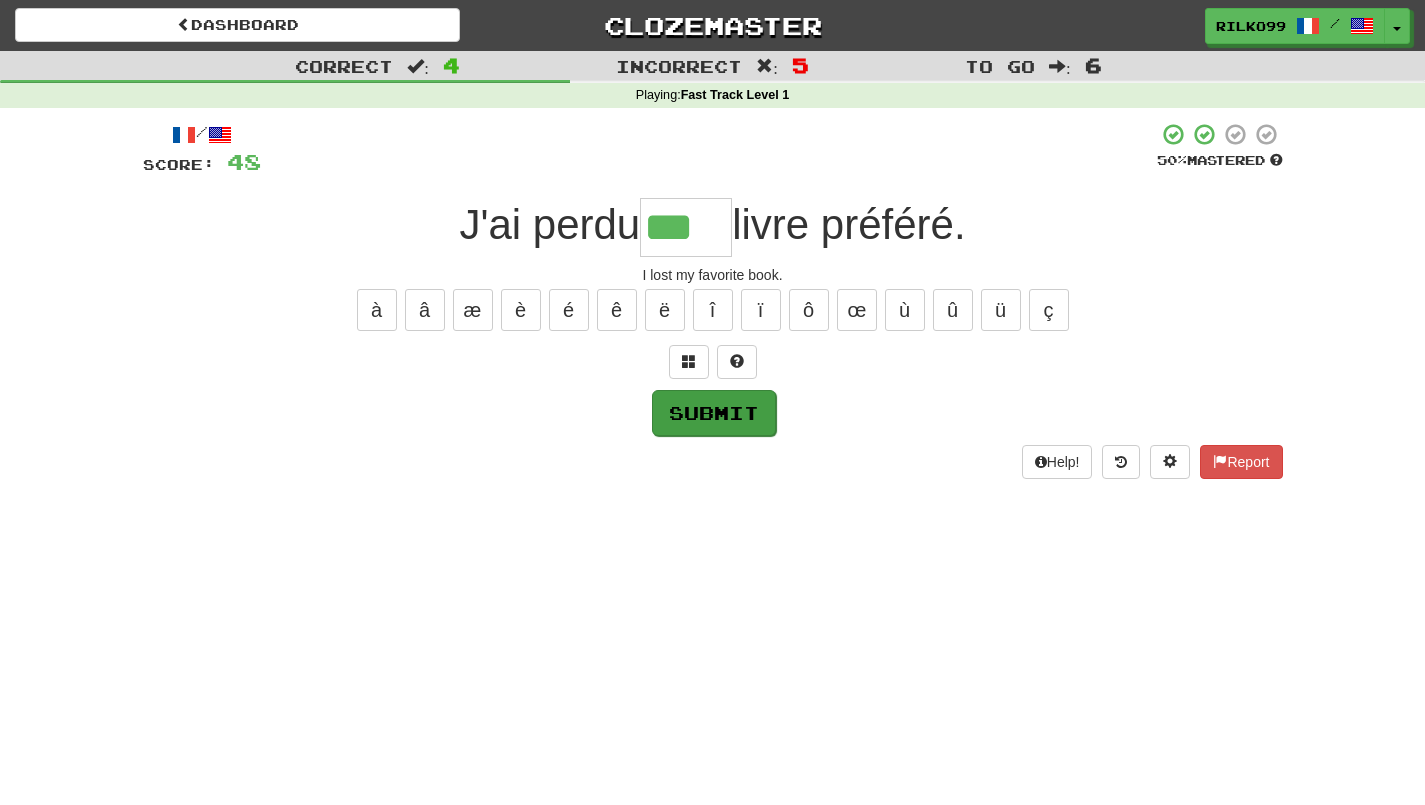 type on "***" 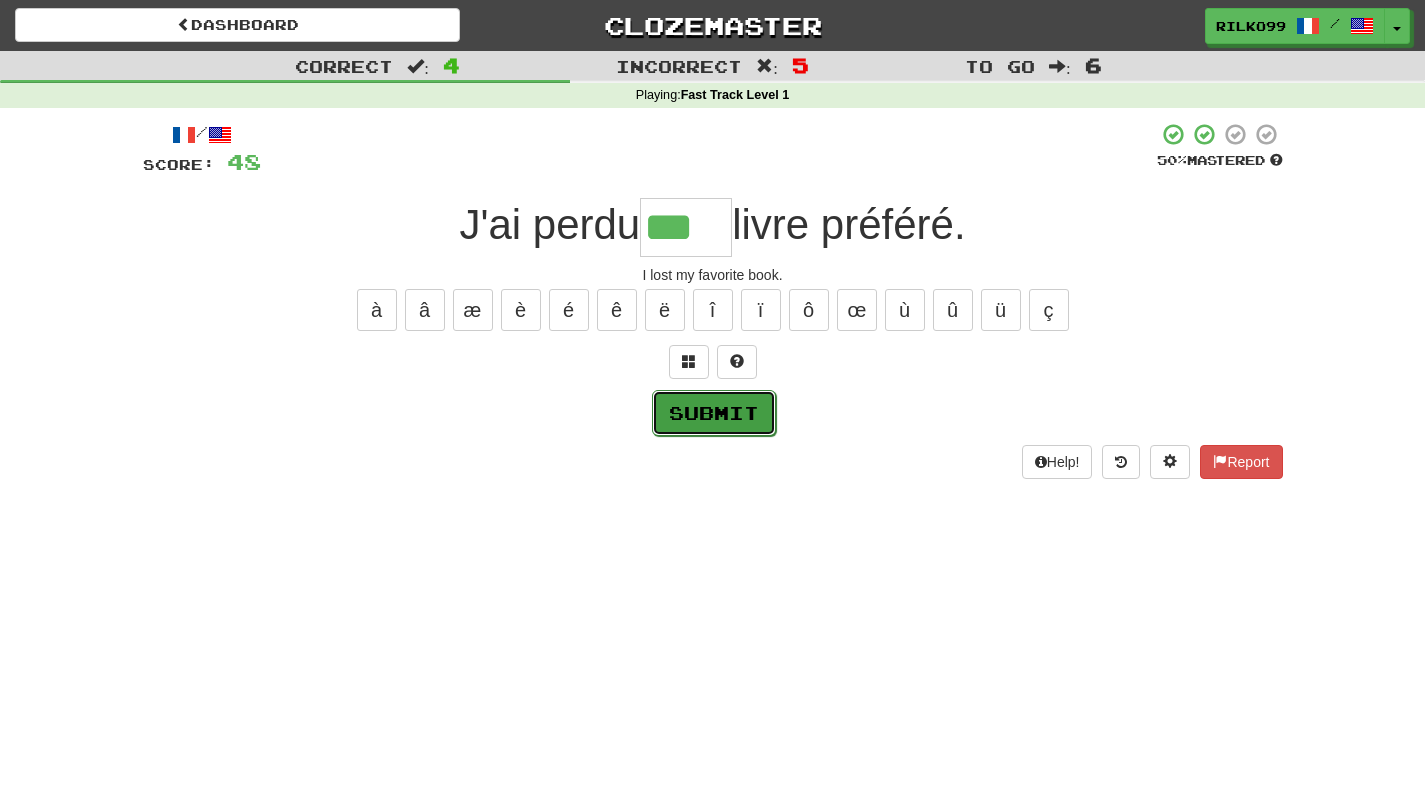 click on "Submit" at bounding box center (714, 413) 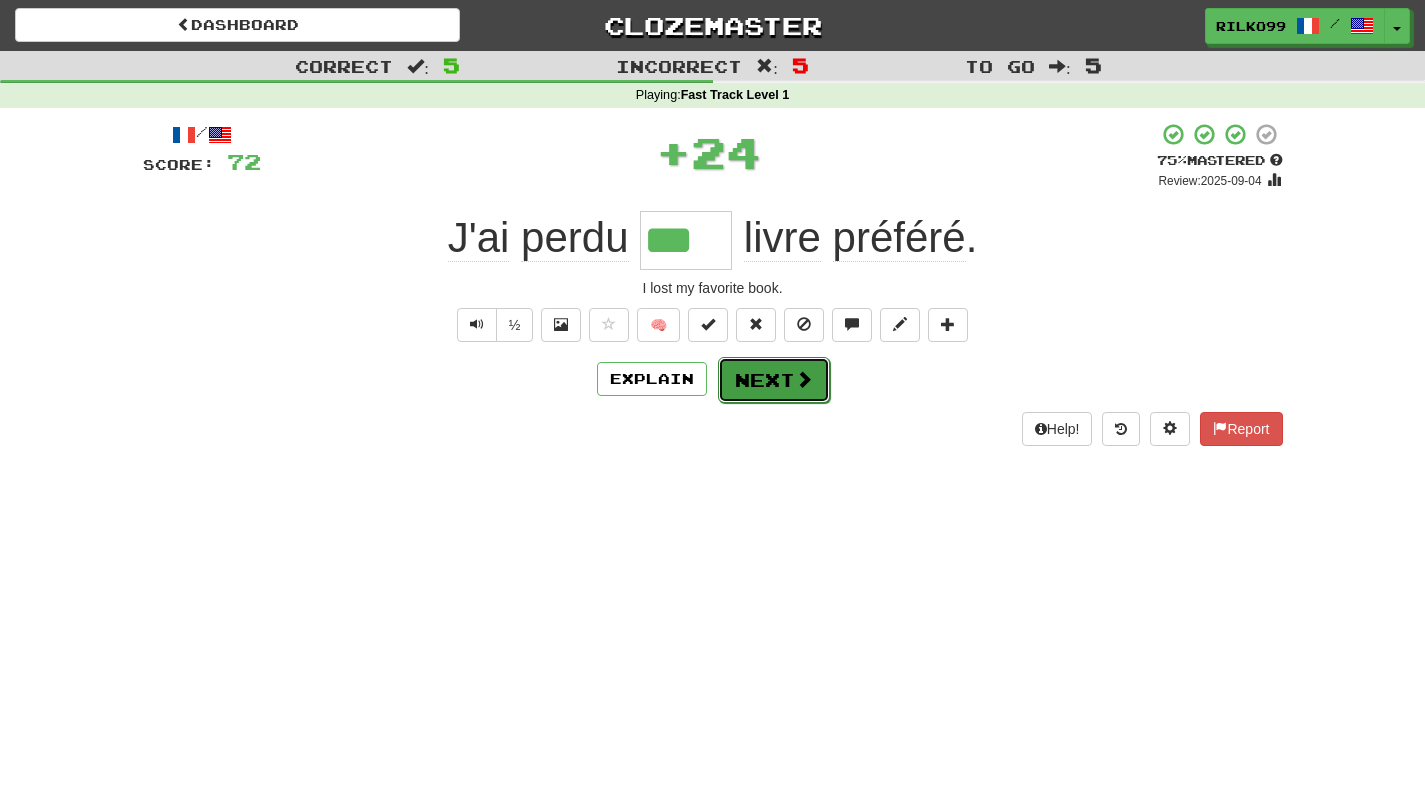 click on "Next" at bounding box center [774, 380] 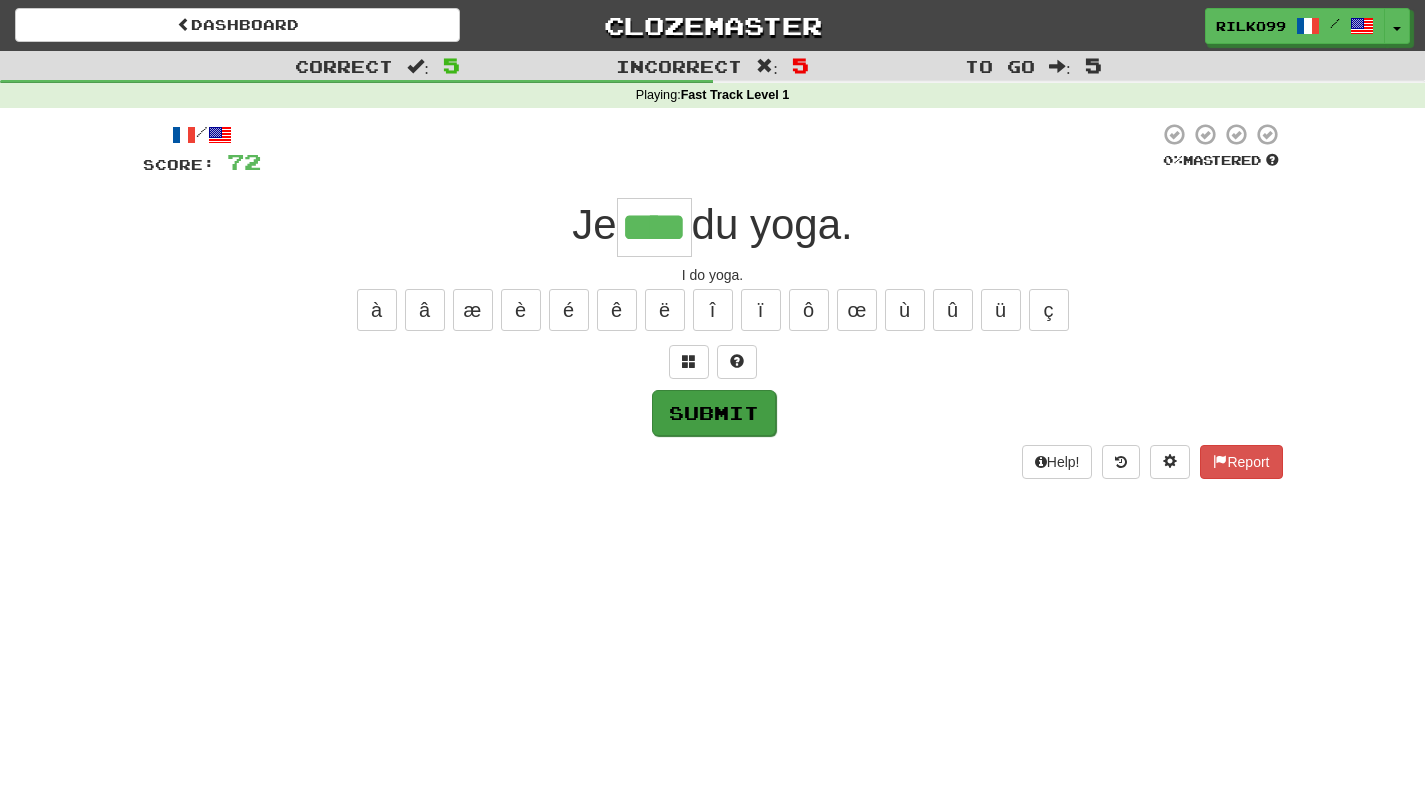 type on "****" 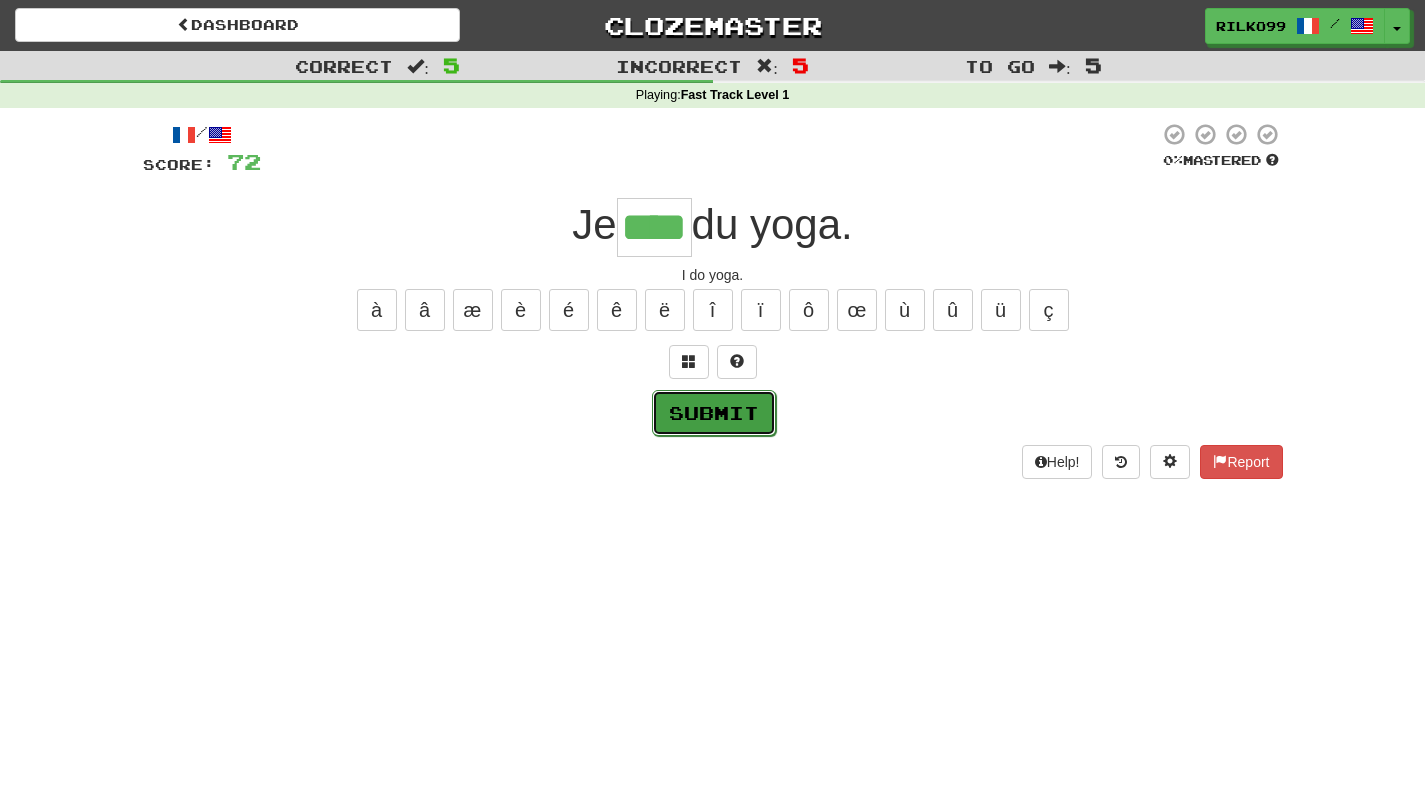 click on "Submit" at bounding box center (714, 413) 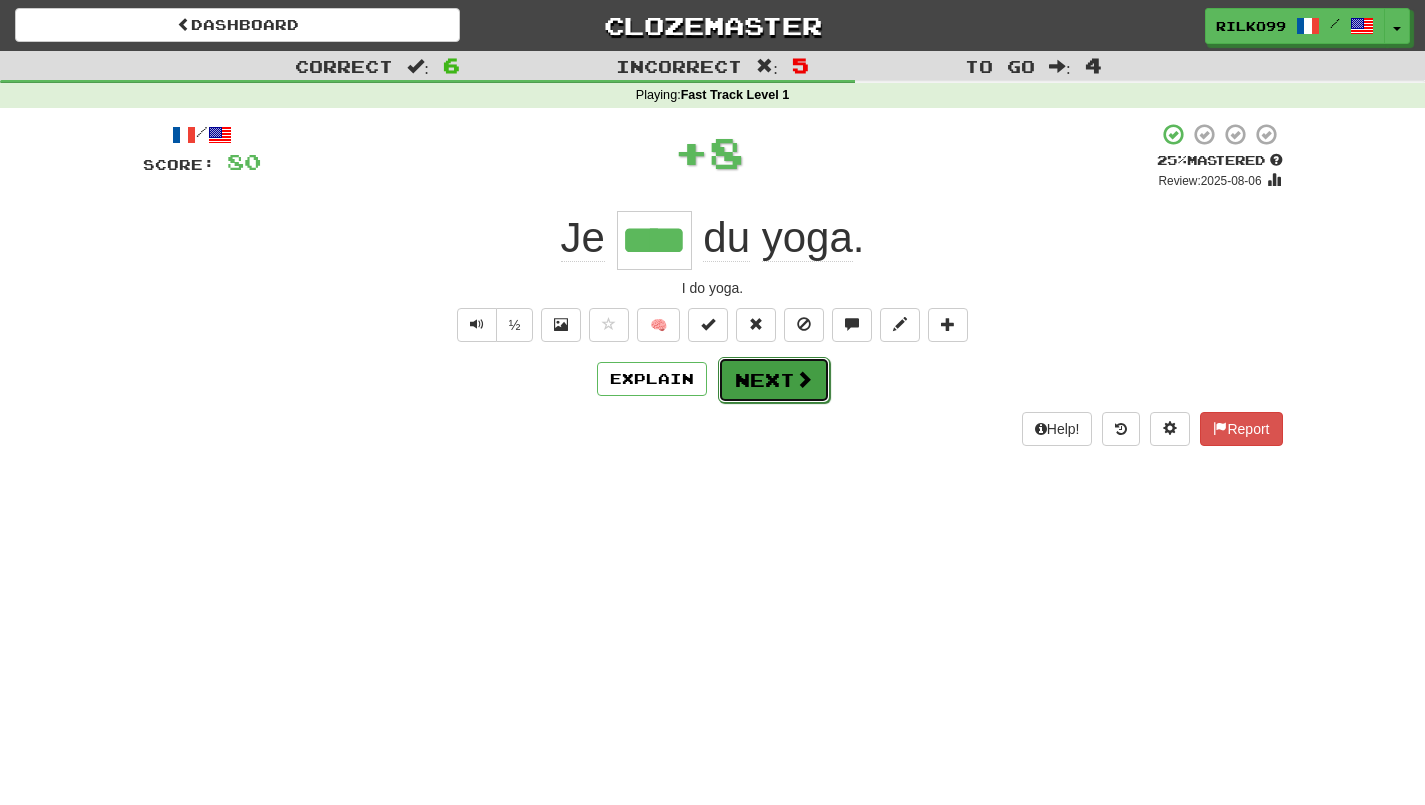 click on "Next" at bounding box center [774, 380] 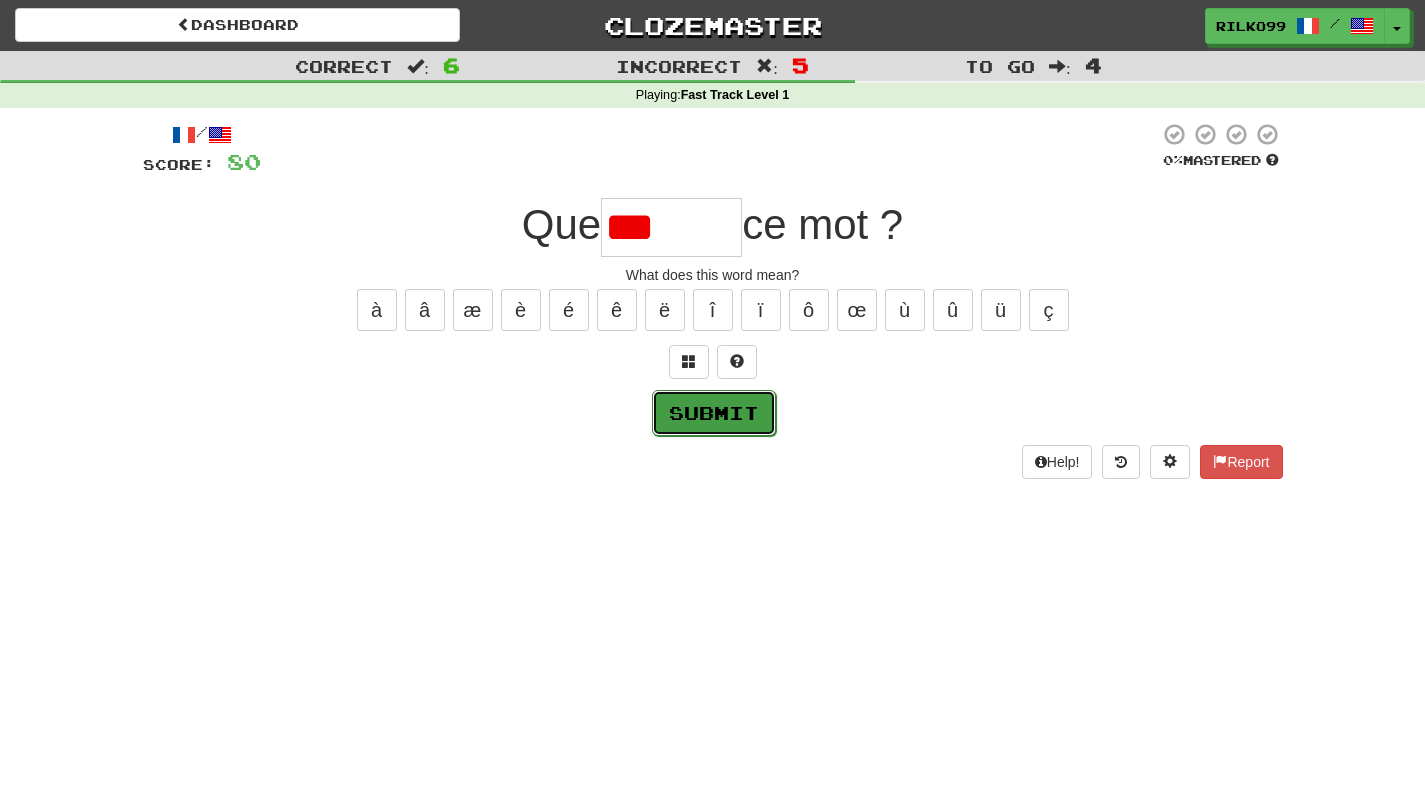 click on "Submit" at bounding box center [714, 413] 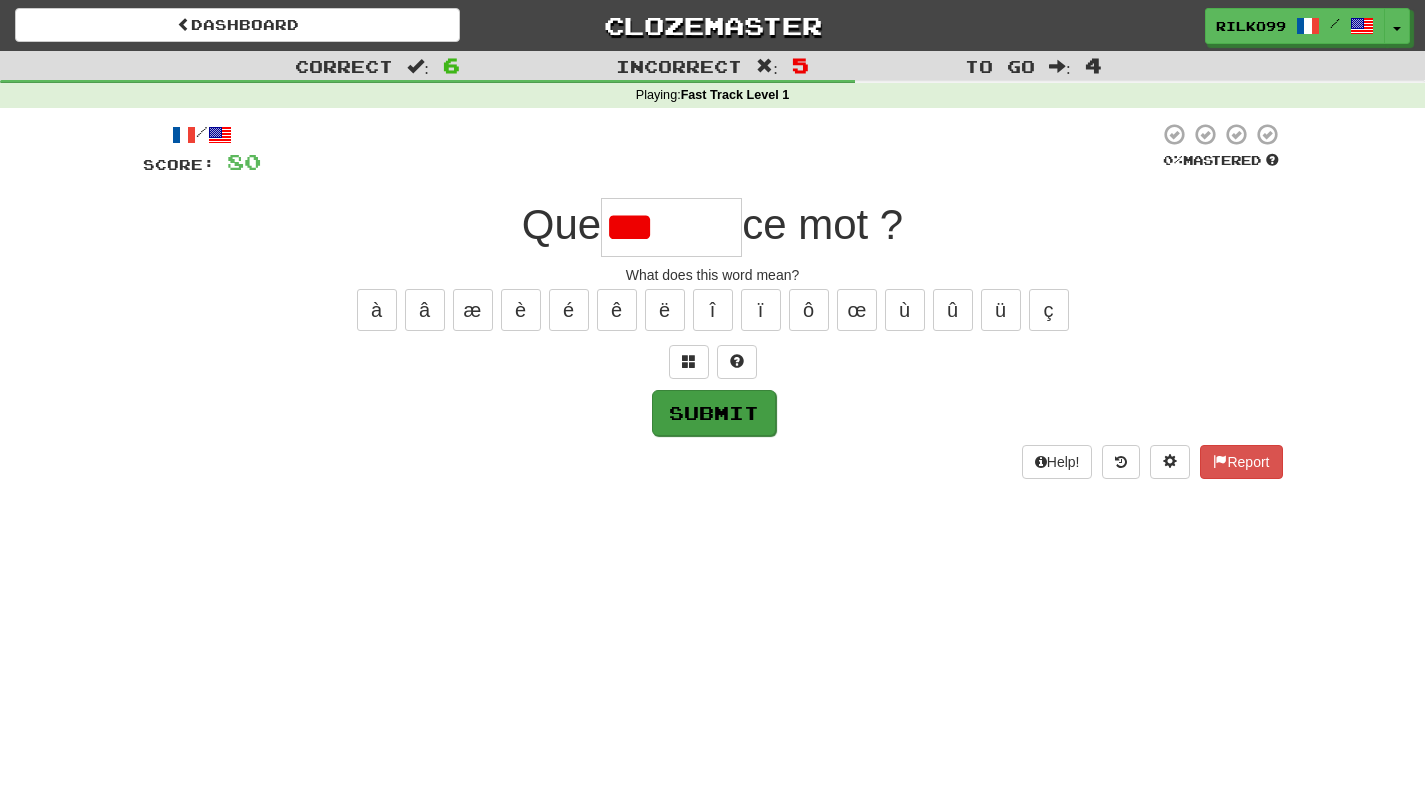 type on "********" 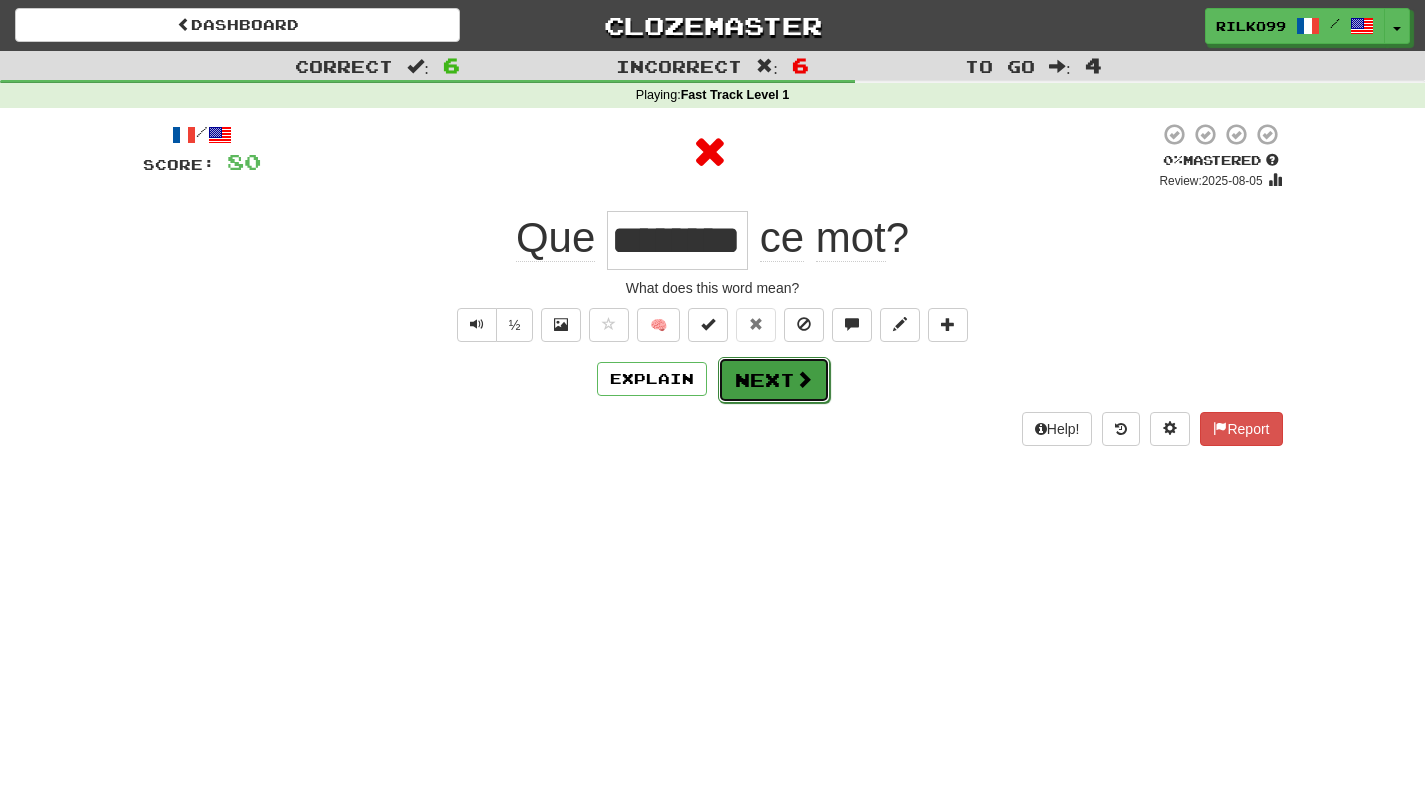 click on "Next" at bounding box center [774, 380] 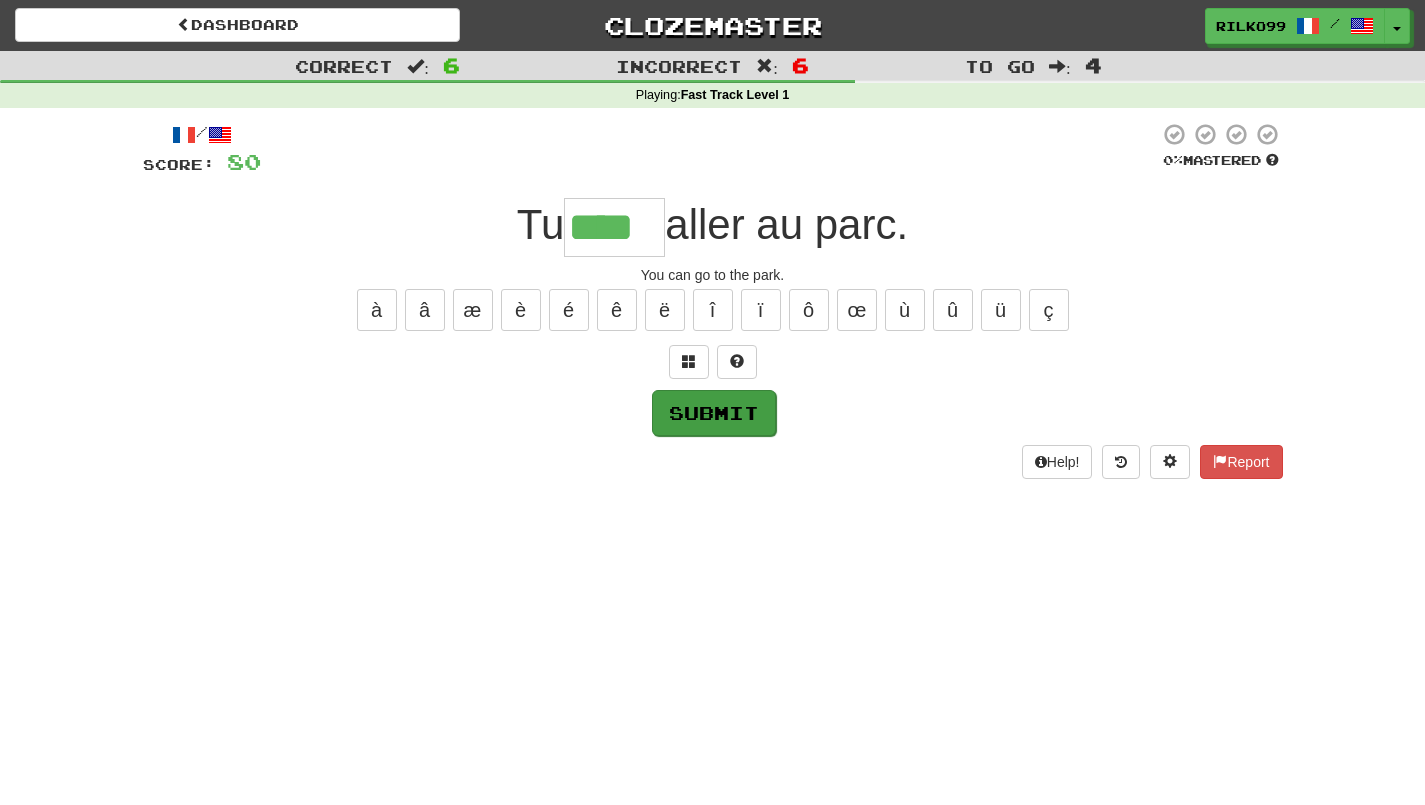 type on "****" 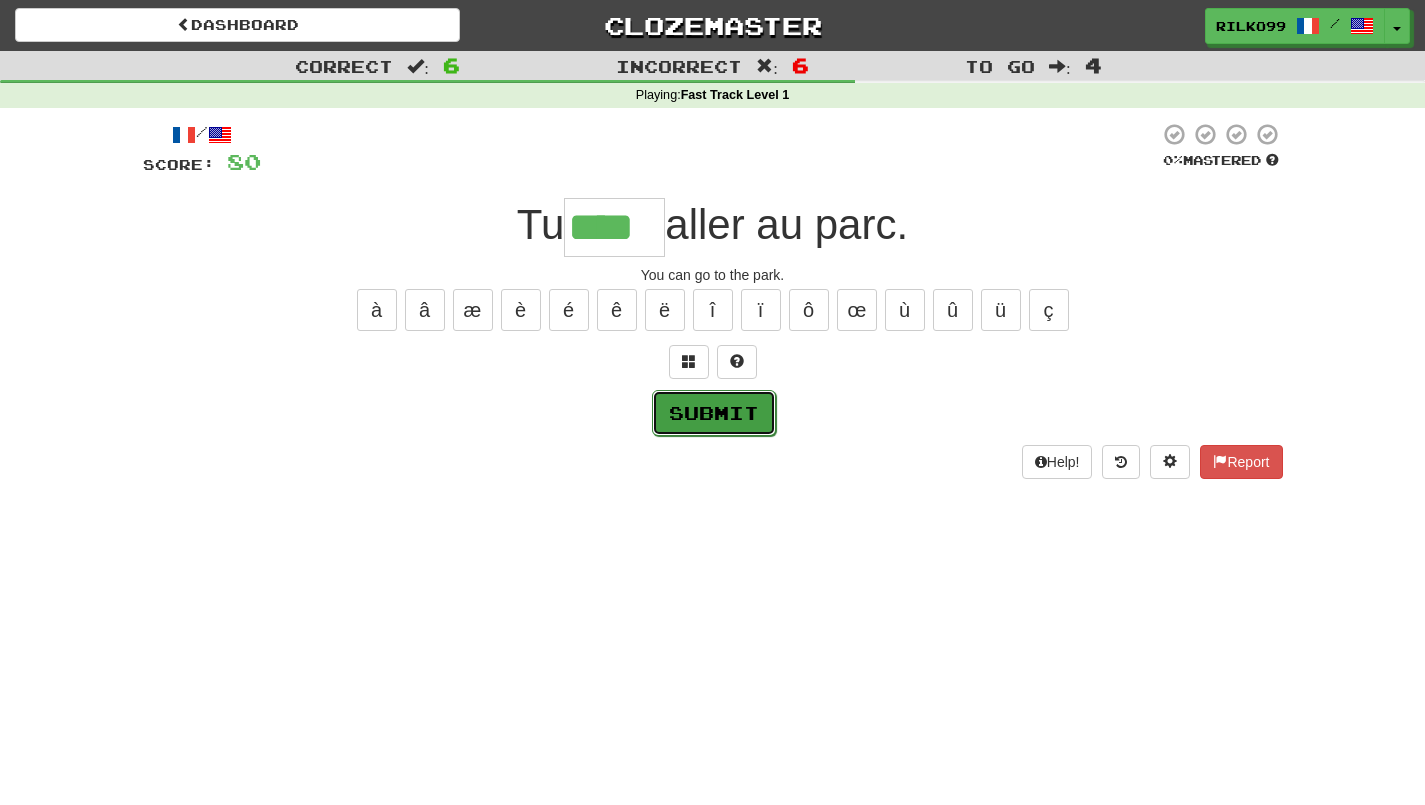 click on "Submit" at bounding box center (714, 413) 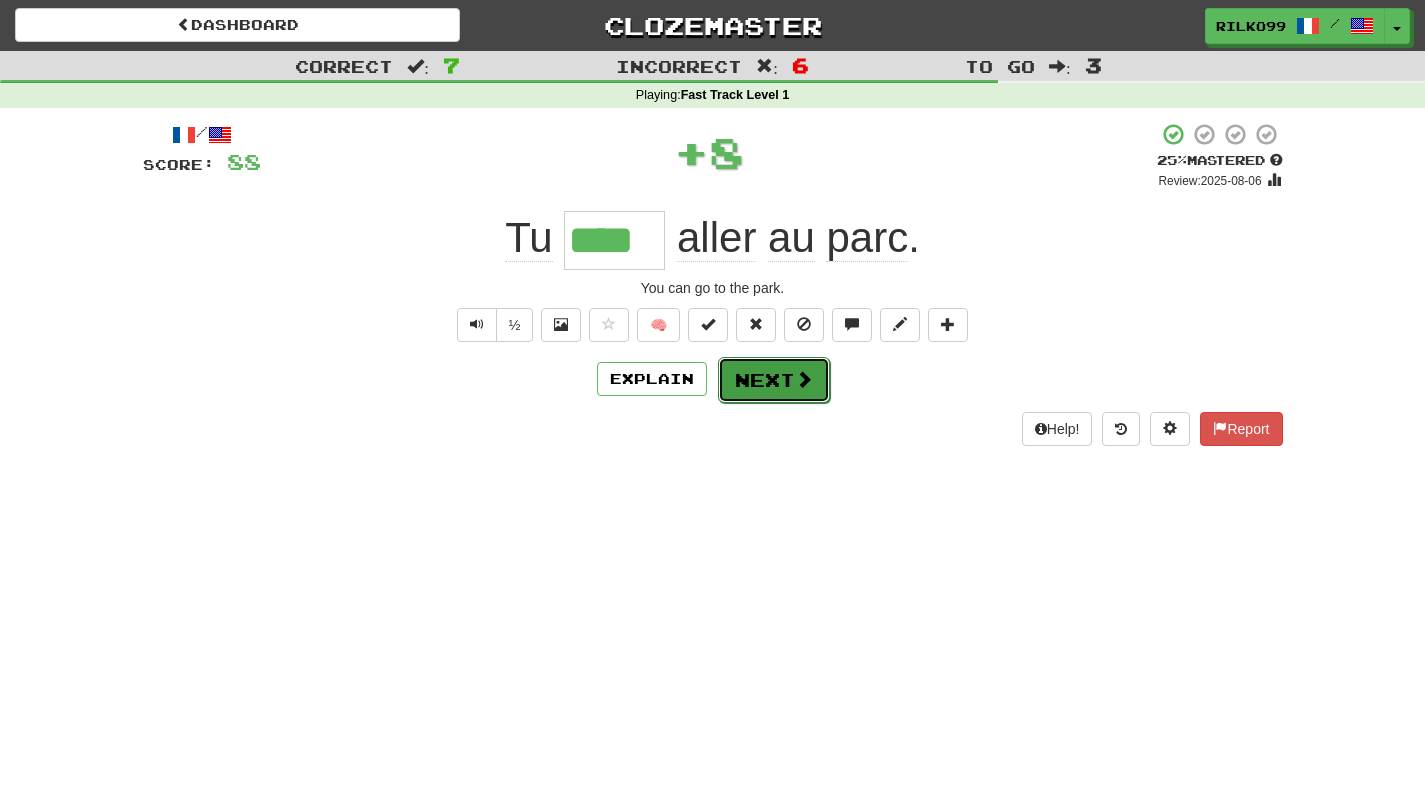click on "Next" at bounding box center (774, 380) 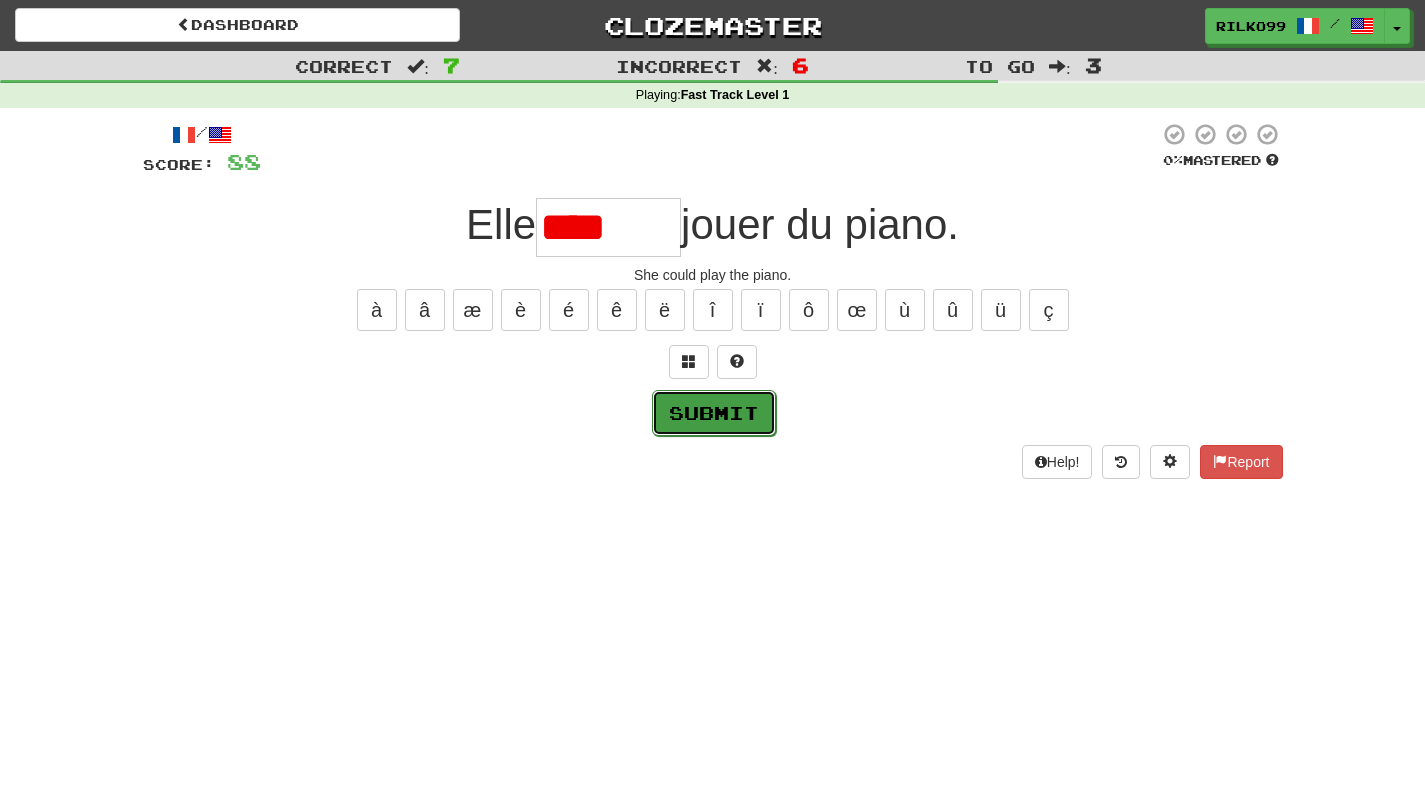 click on "Submit" at bounding box center [714, 413] 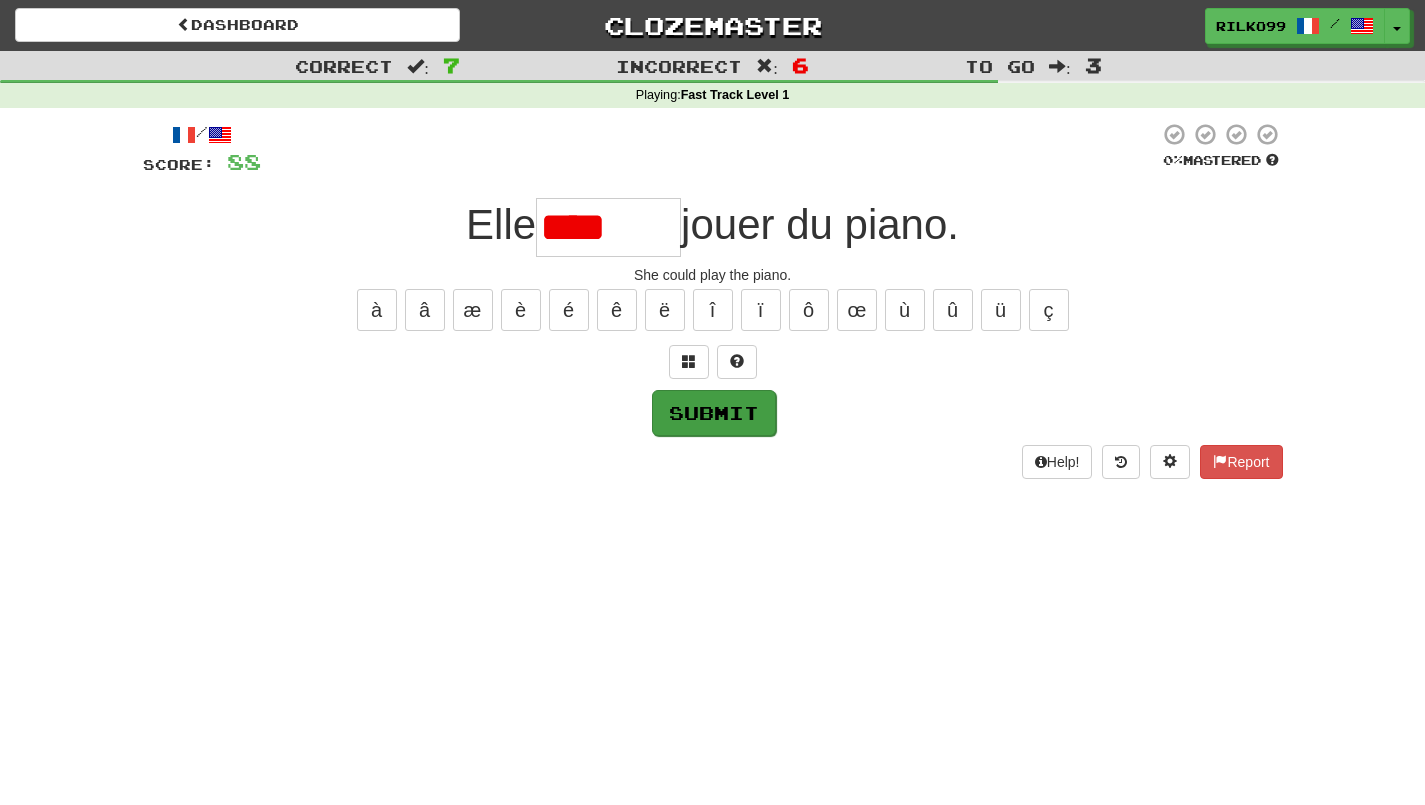 type on "*******" 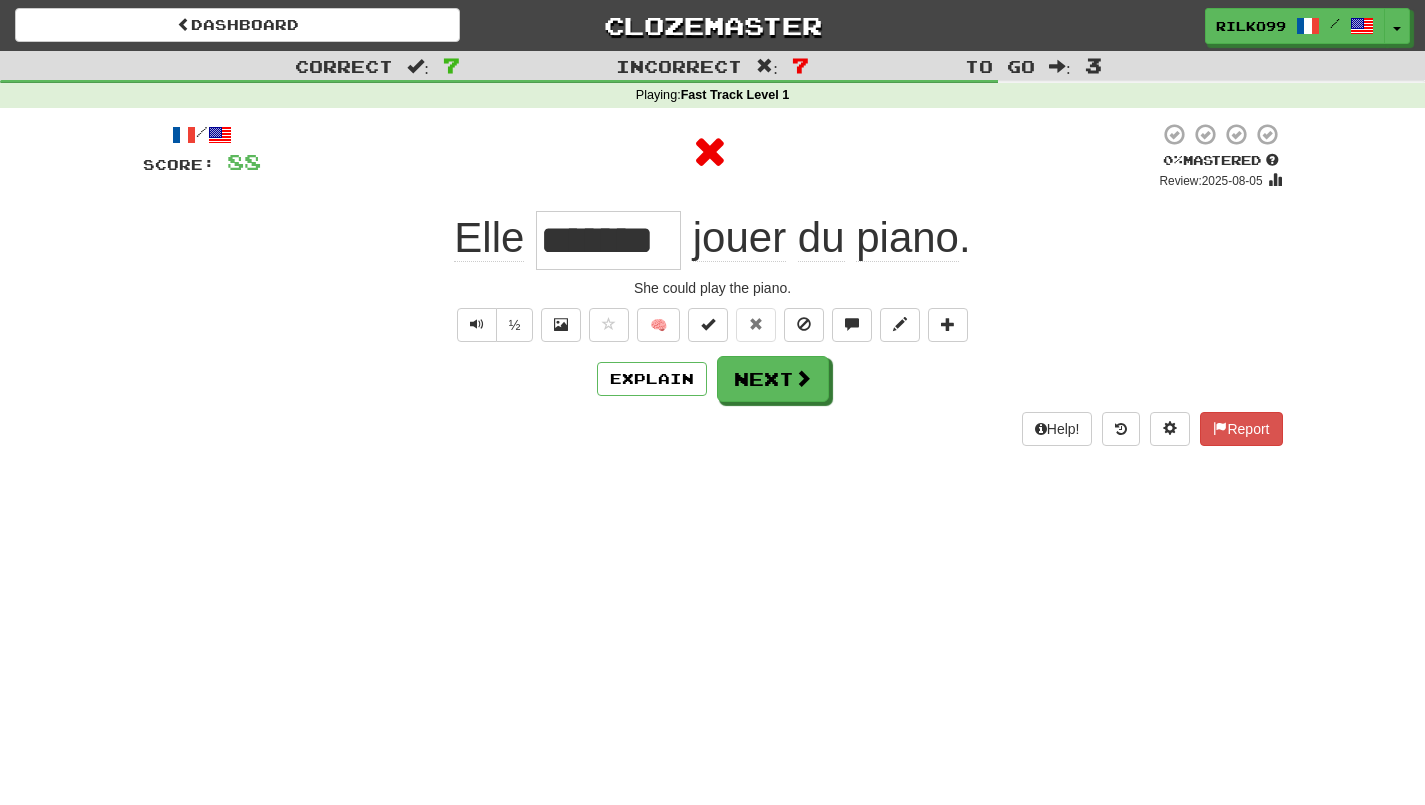 click on "Explain Next" at bounding box center (713, 379) 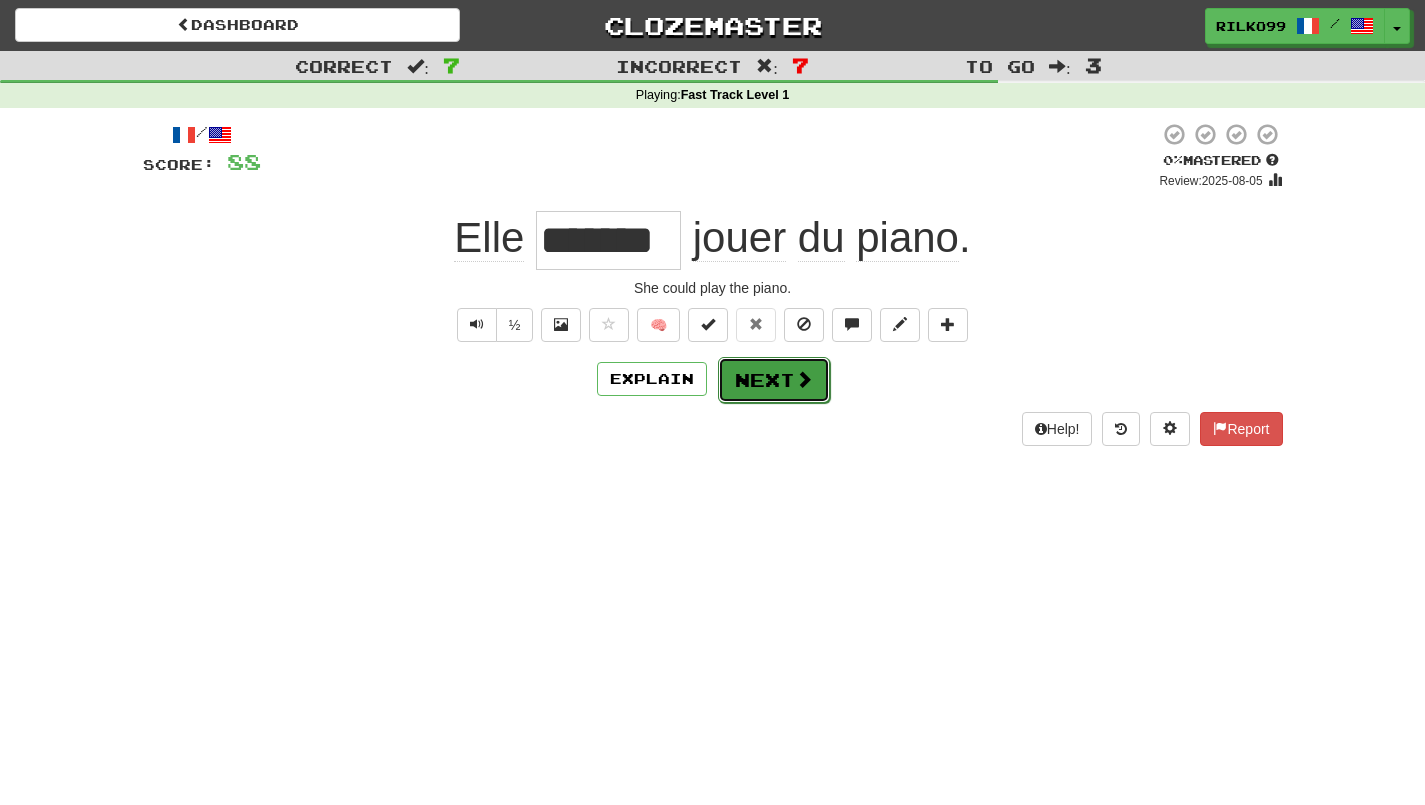 click at bounding box center [804, 379] 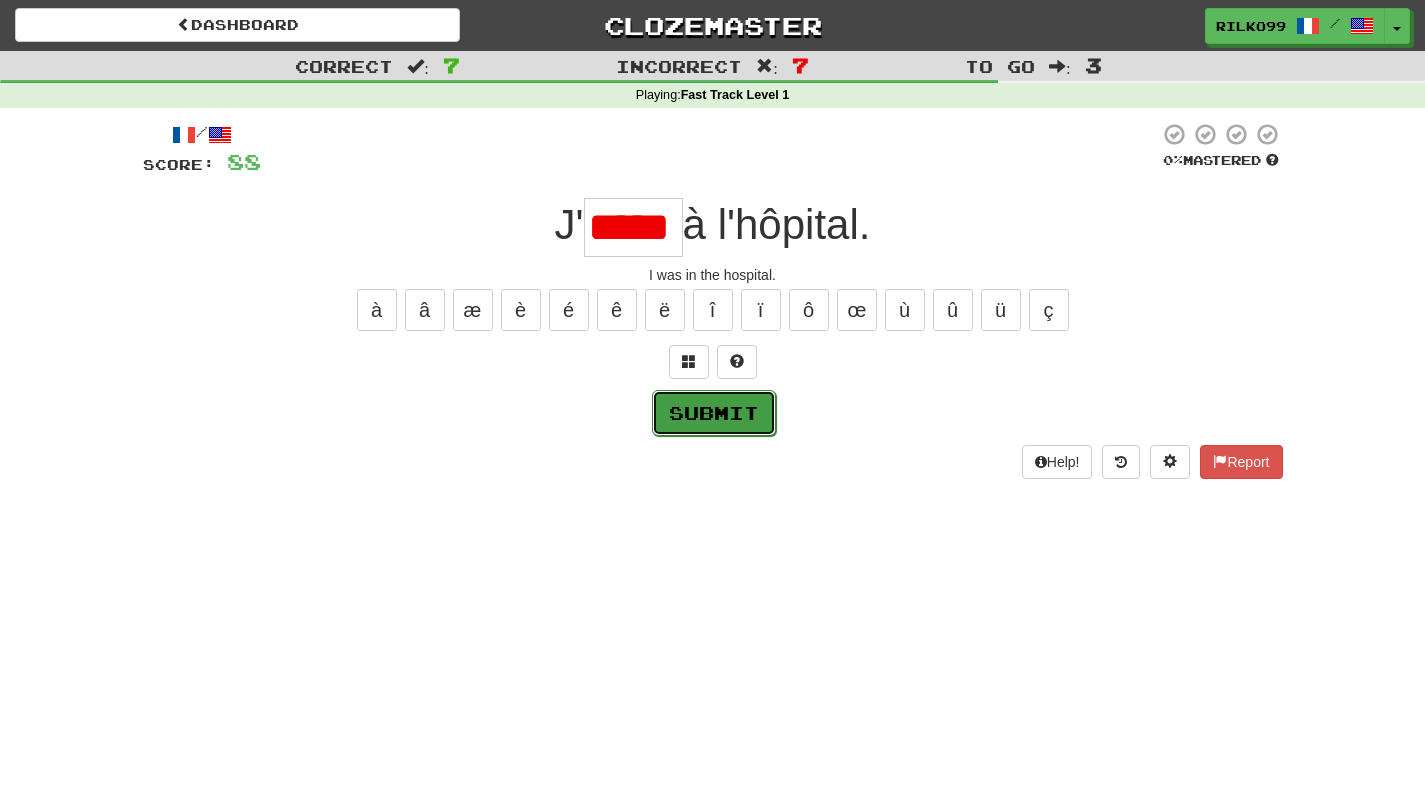 click on "Submit" at bounding box center (714, 413) 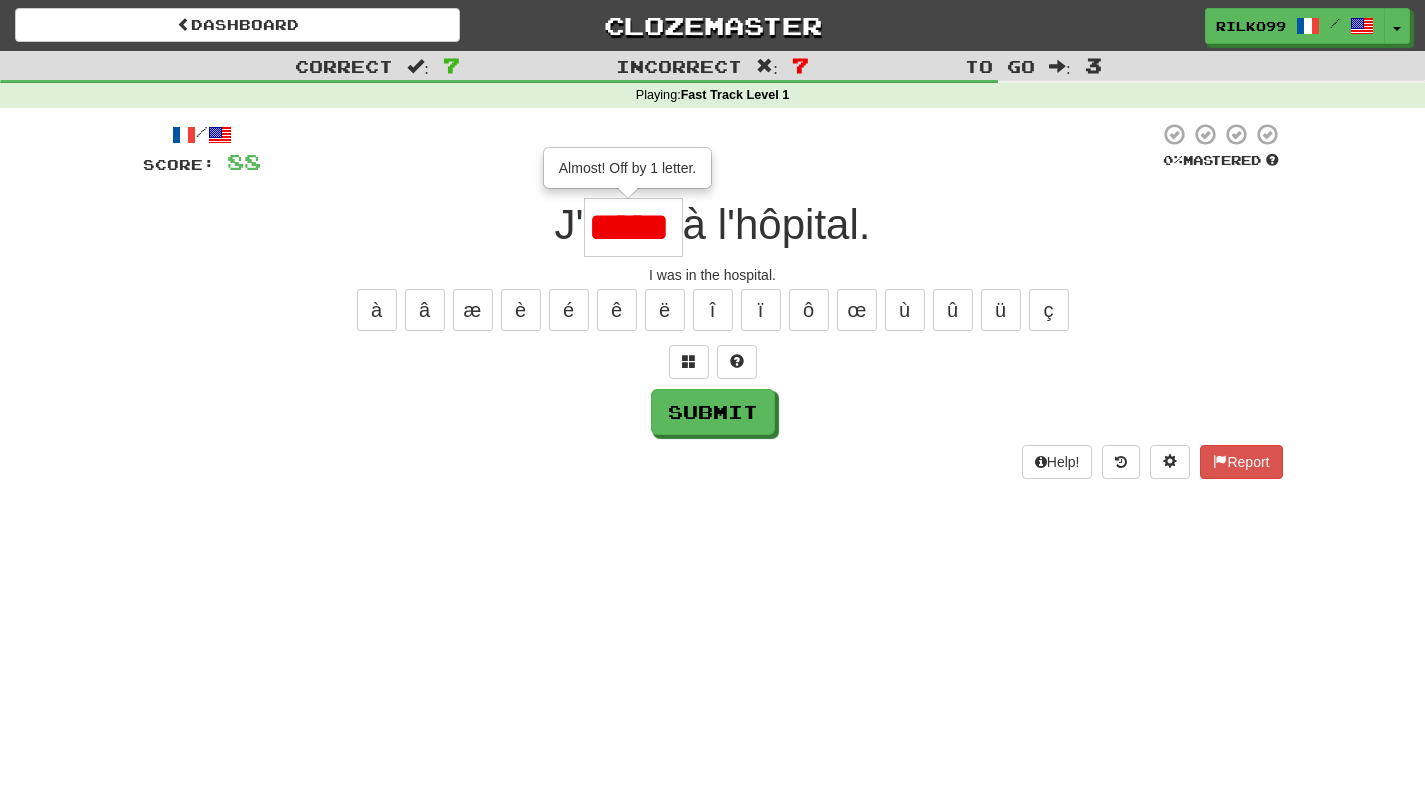 click on "*****" at bounding box center [633, 227] 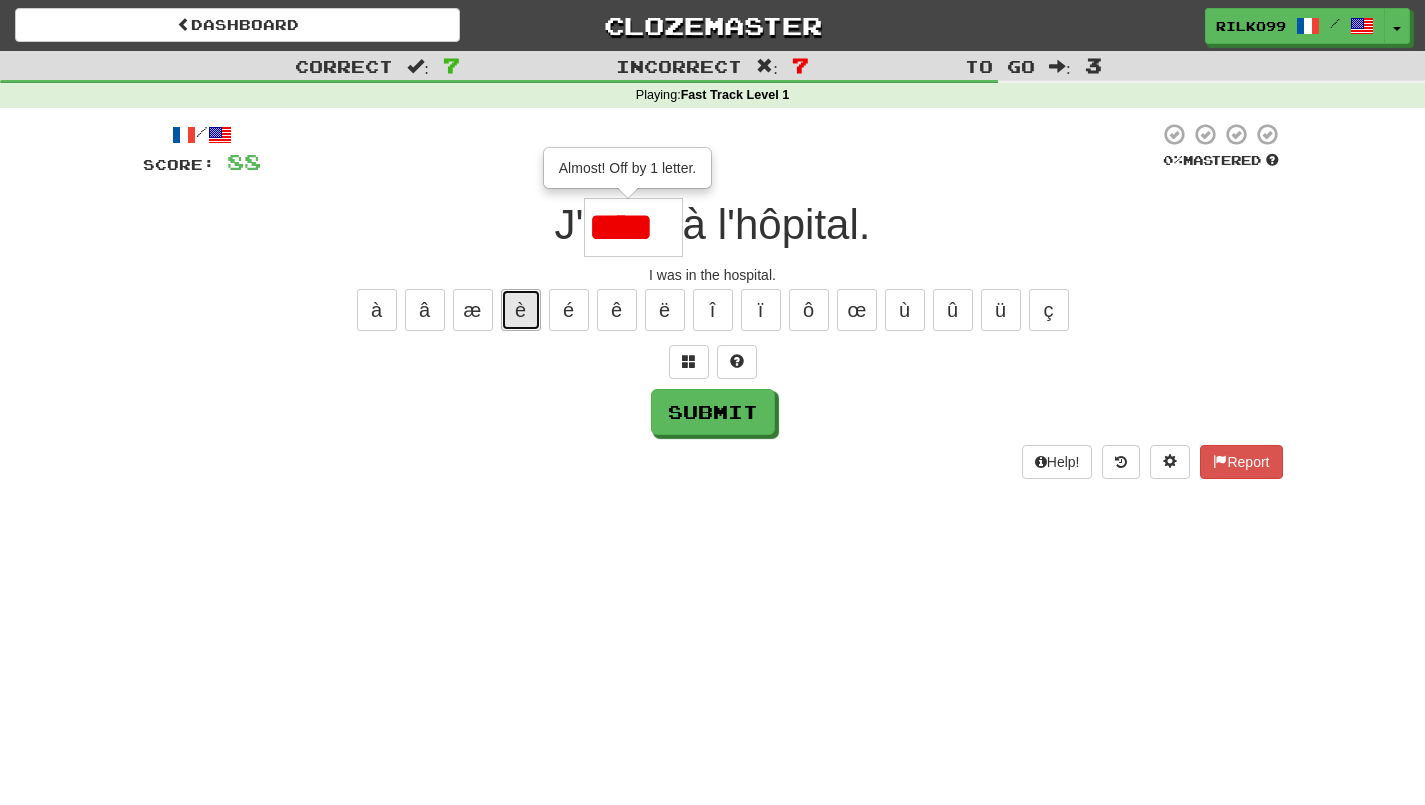 click on "è" at bounding box center (521, 310) 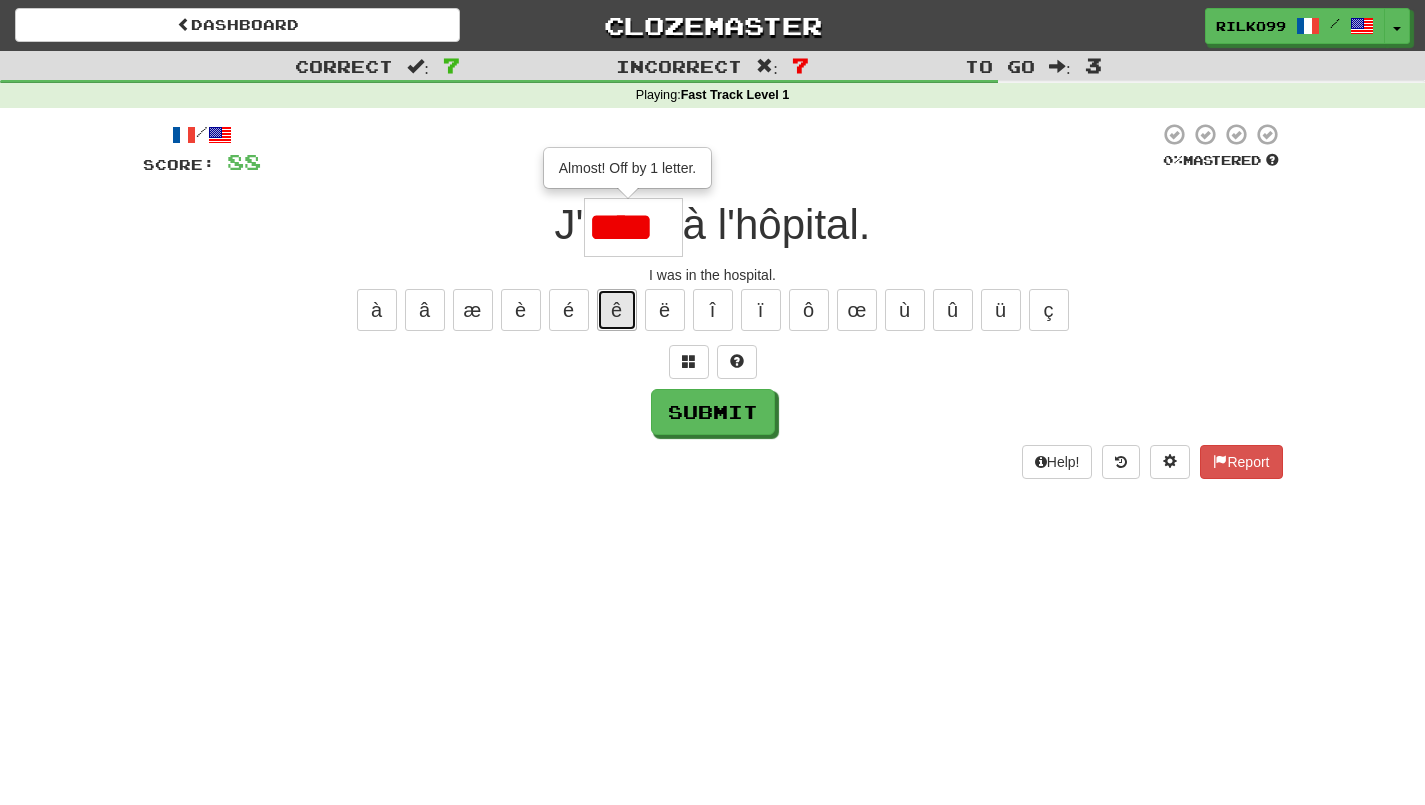 click on "ê" at bounding box center [617, 310] 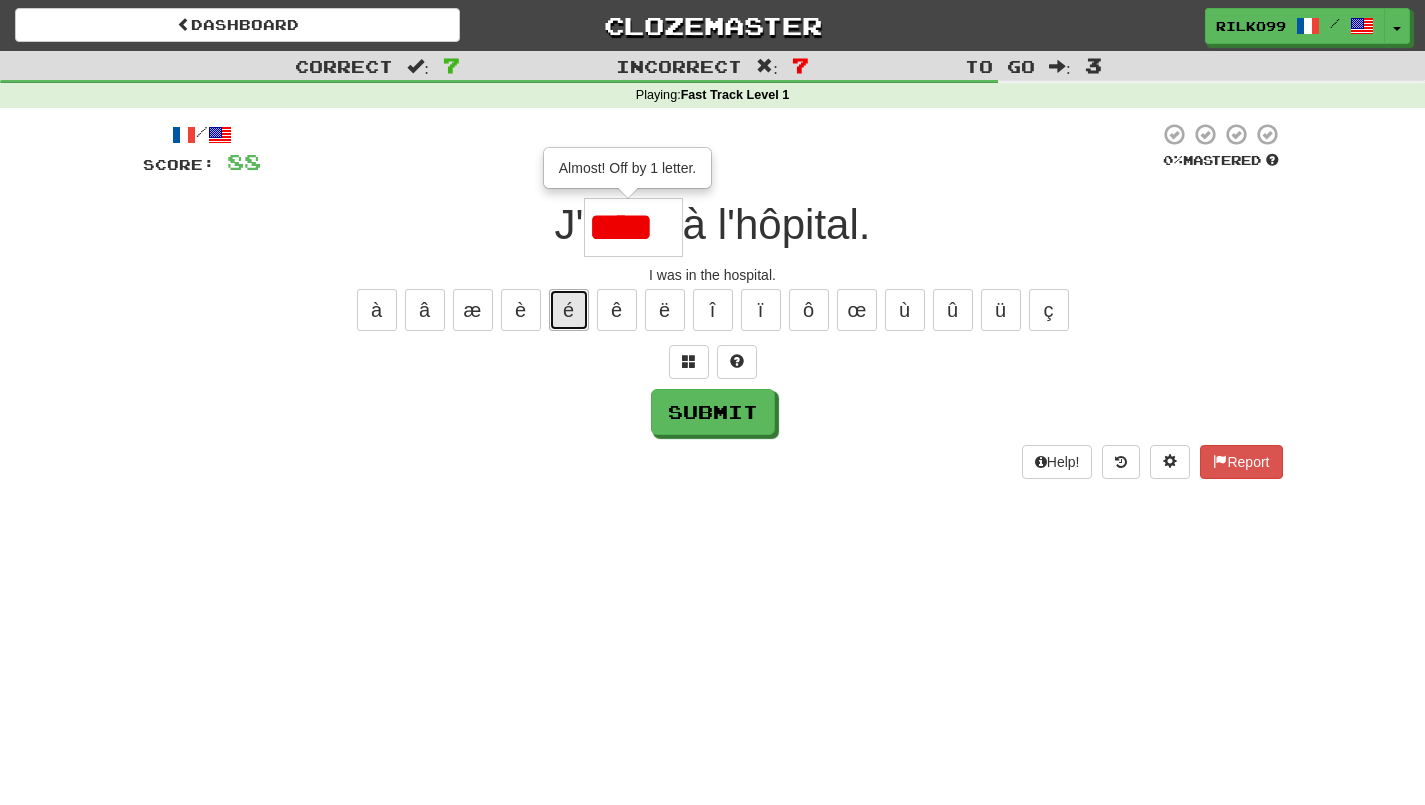 click on "é" at bounding box center [569, 310] 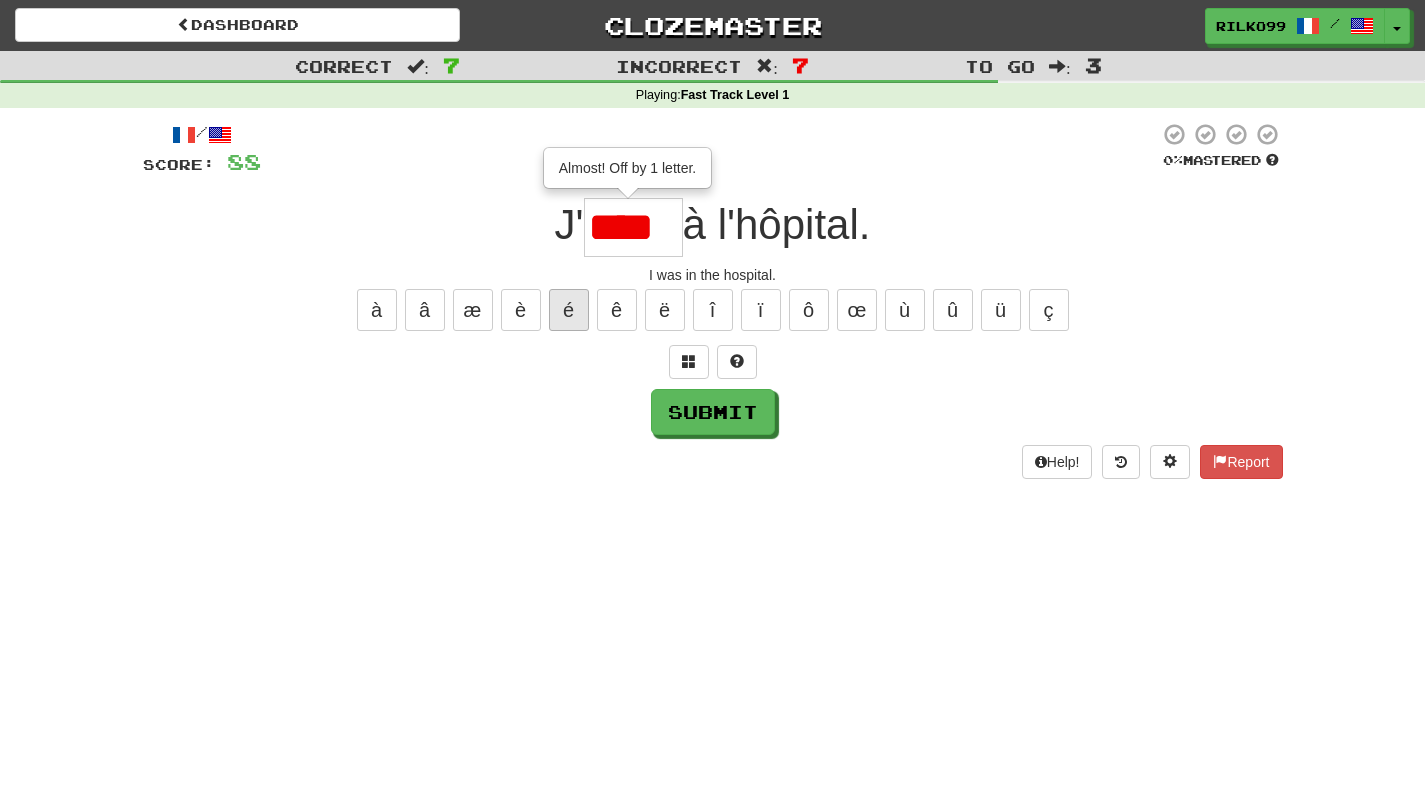 type on "*****" 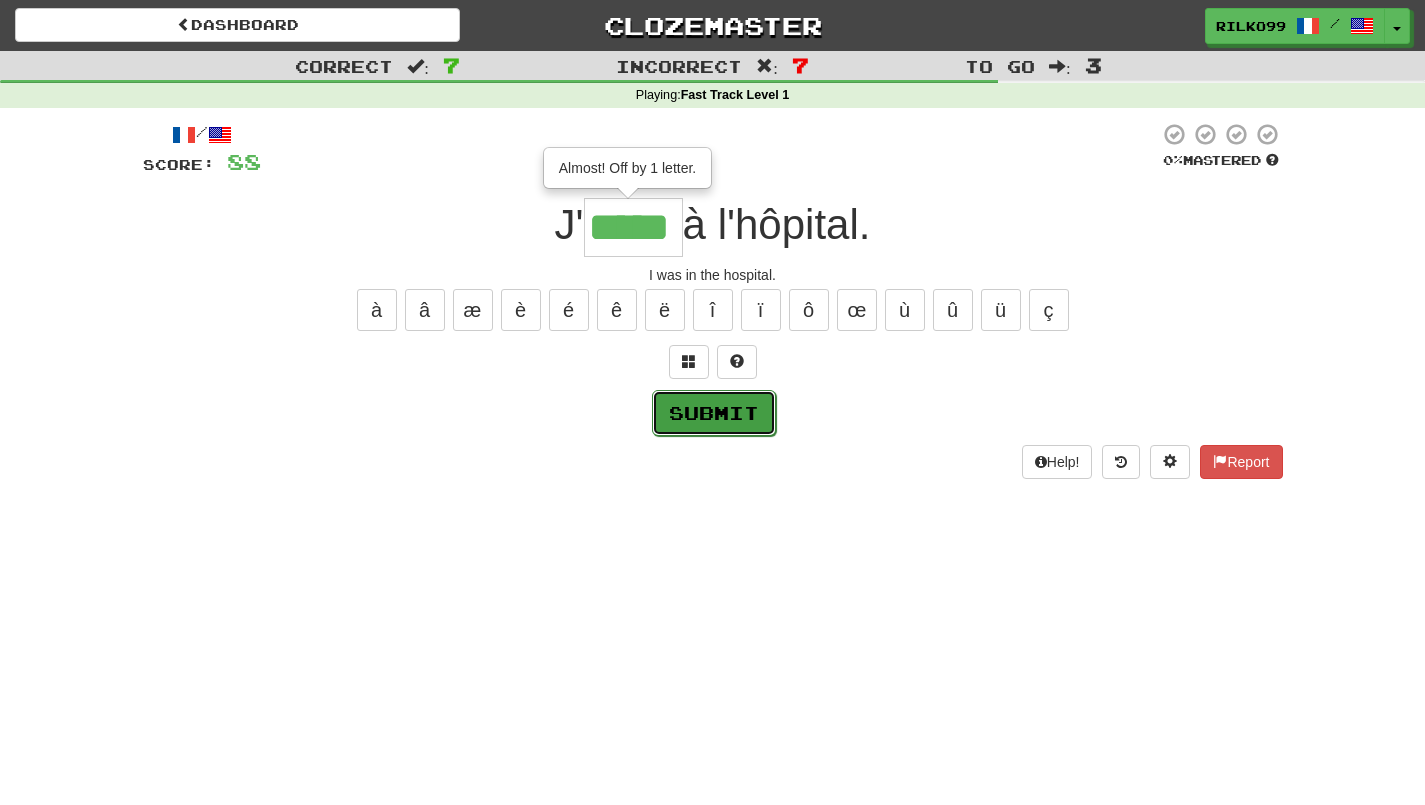 click on "Submit" at bounding box center (714, 413) 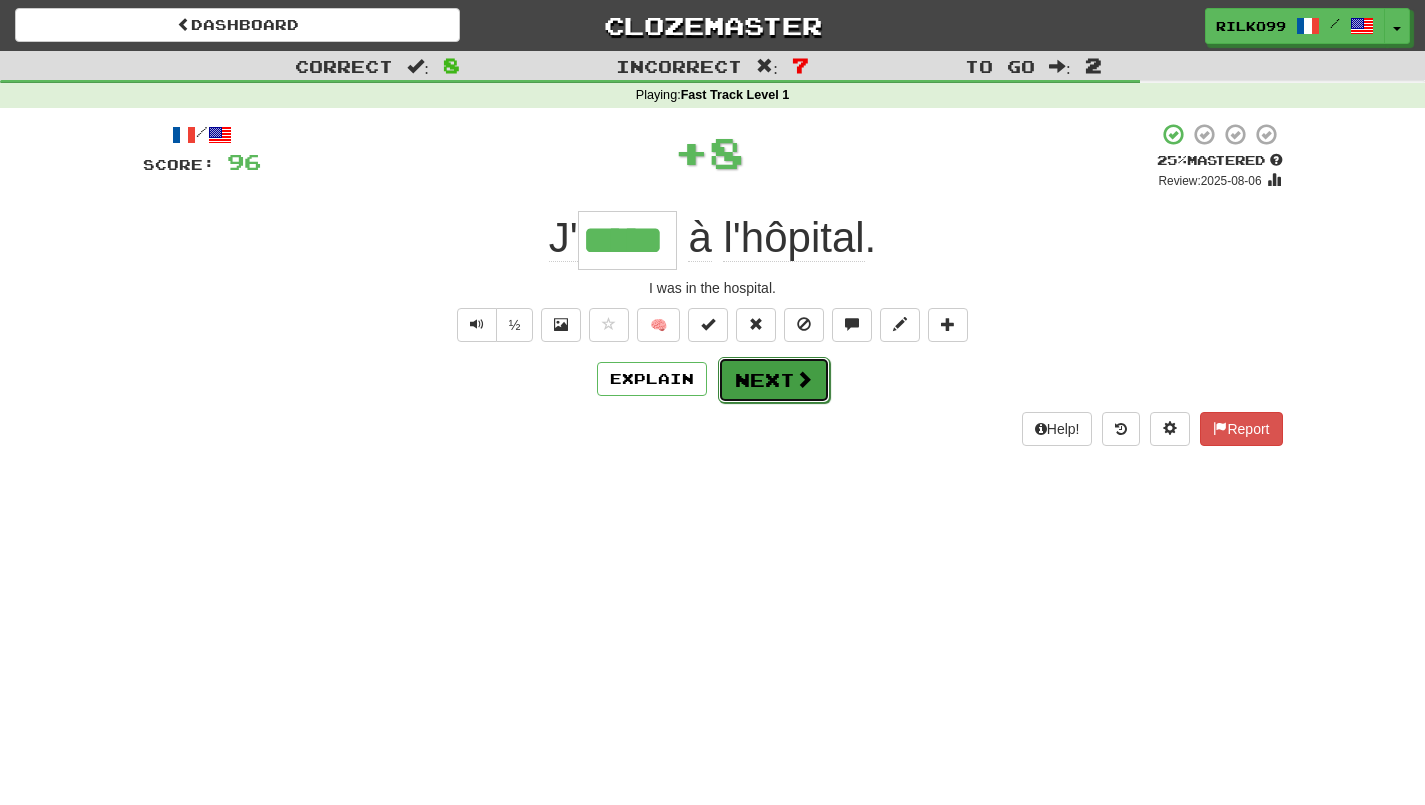 click on "Next" at bounding box center (774, 380) 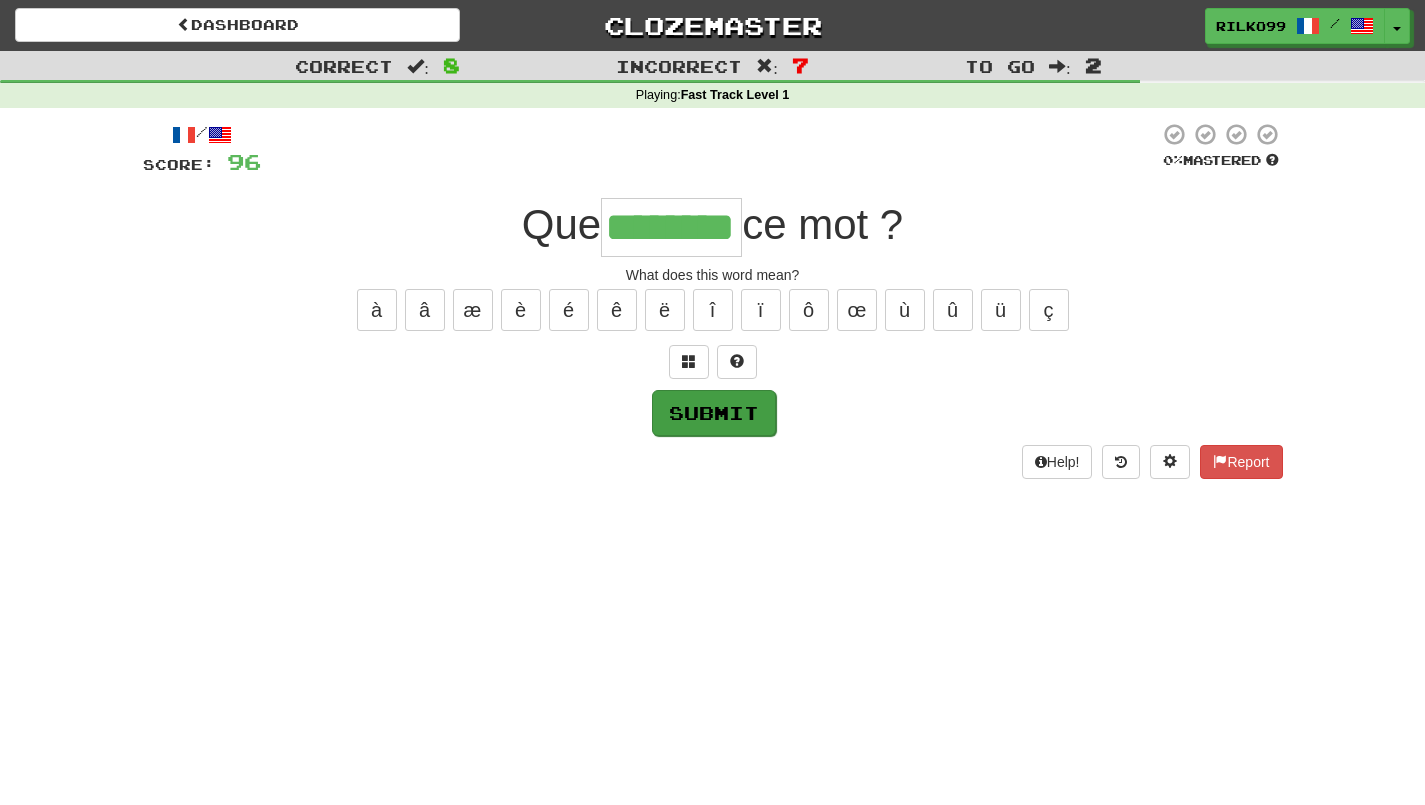 type on "********" 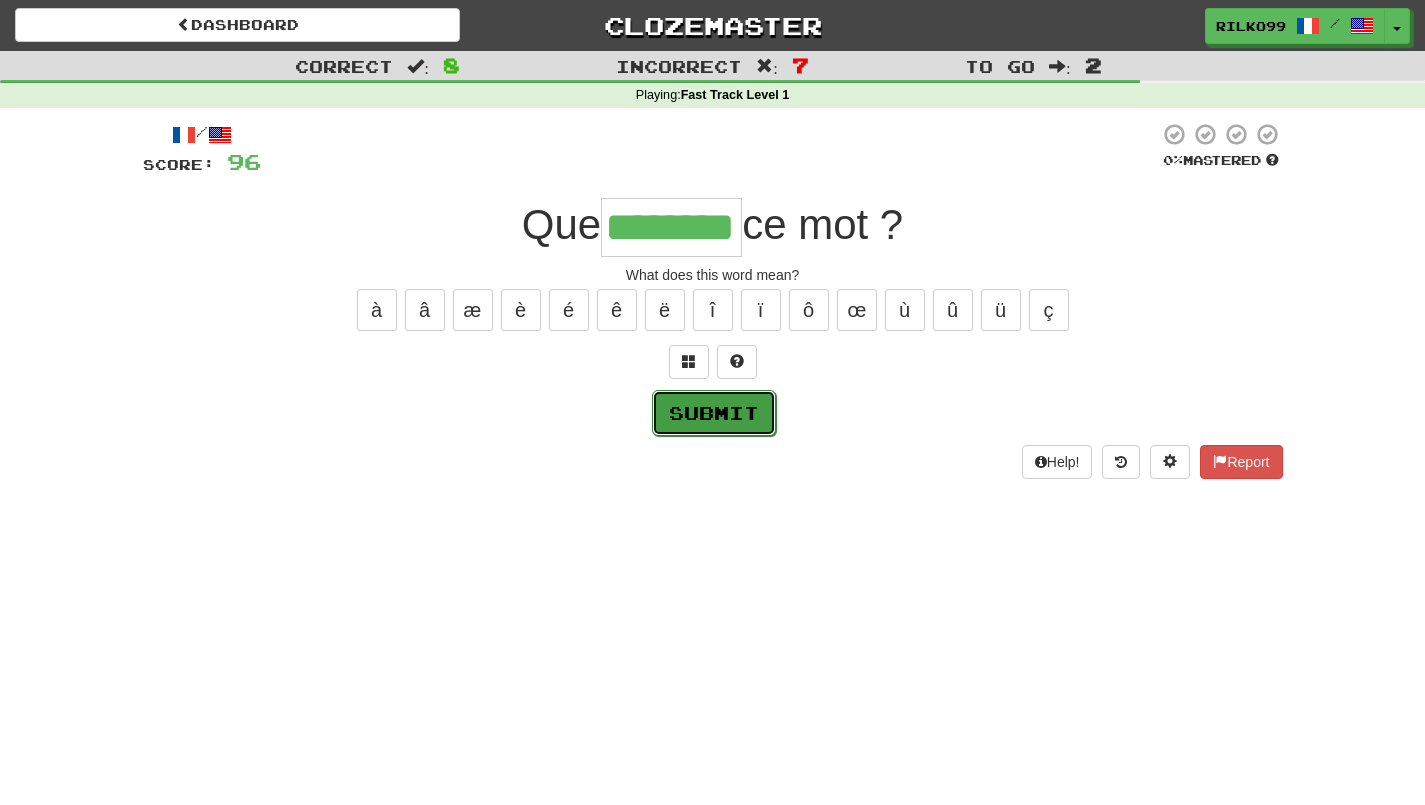 click on "Submit" at bounding box center (714, 413) 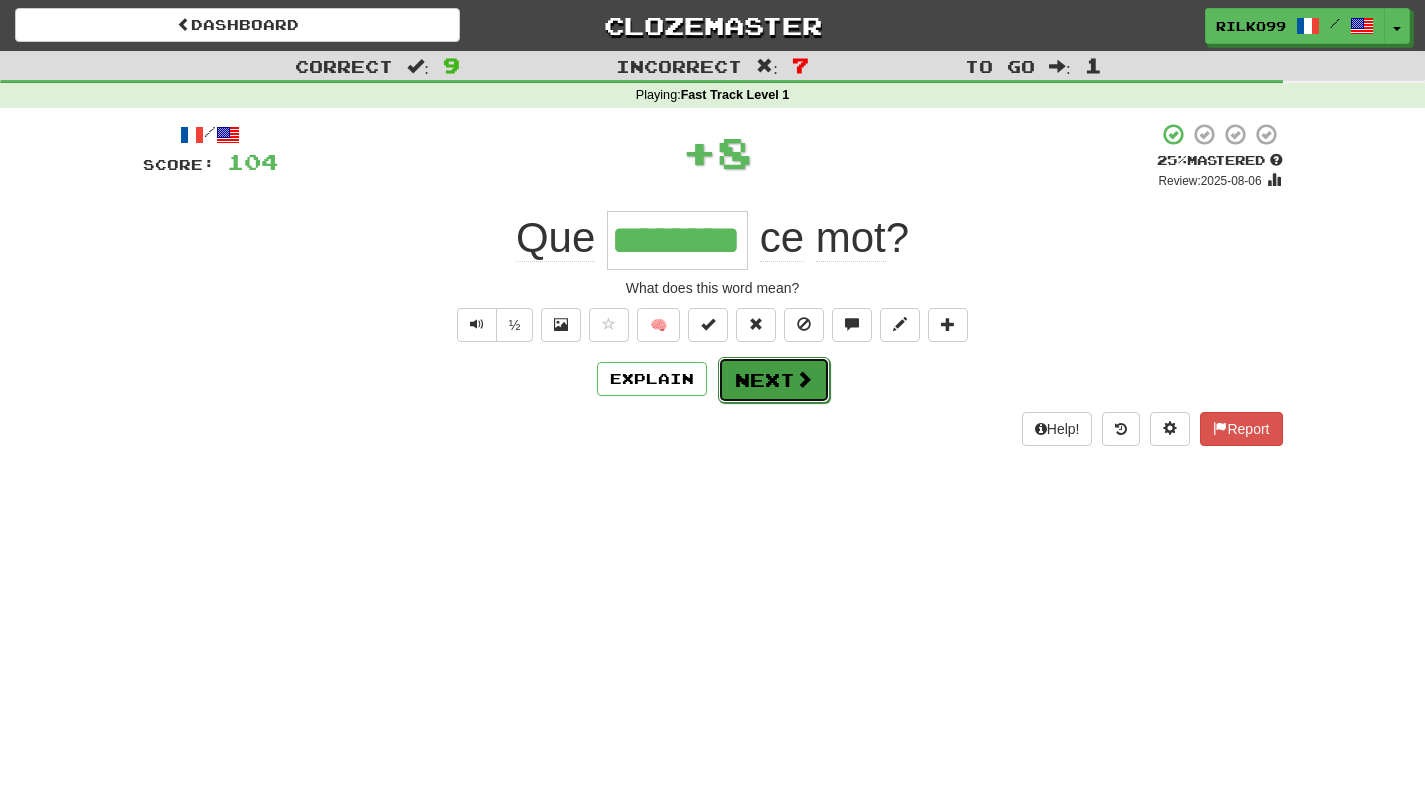 click on "Next" at bounding box center (774, 380) 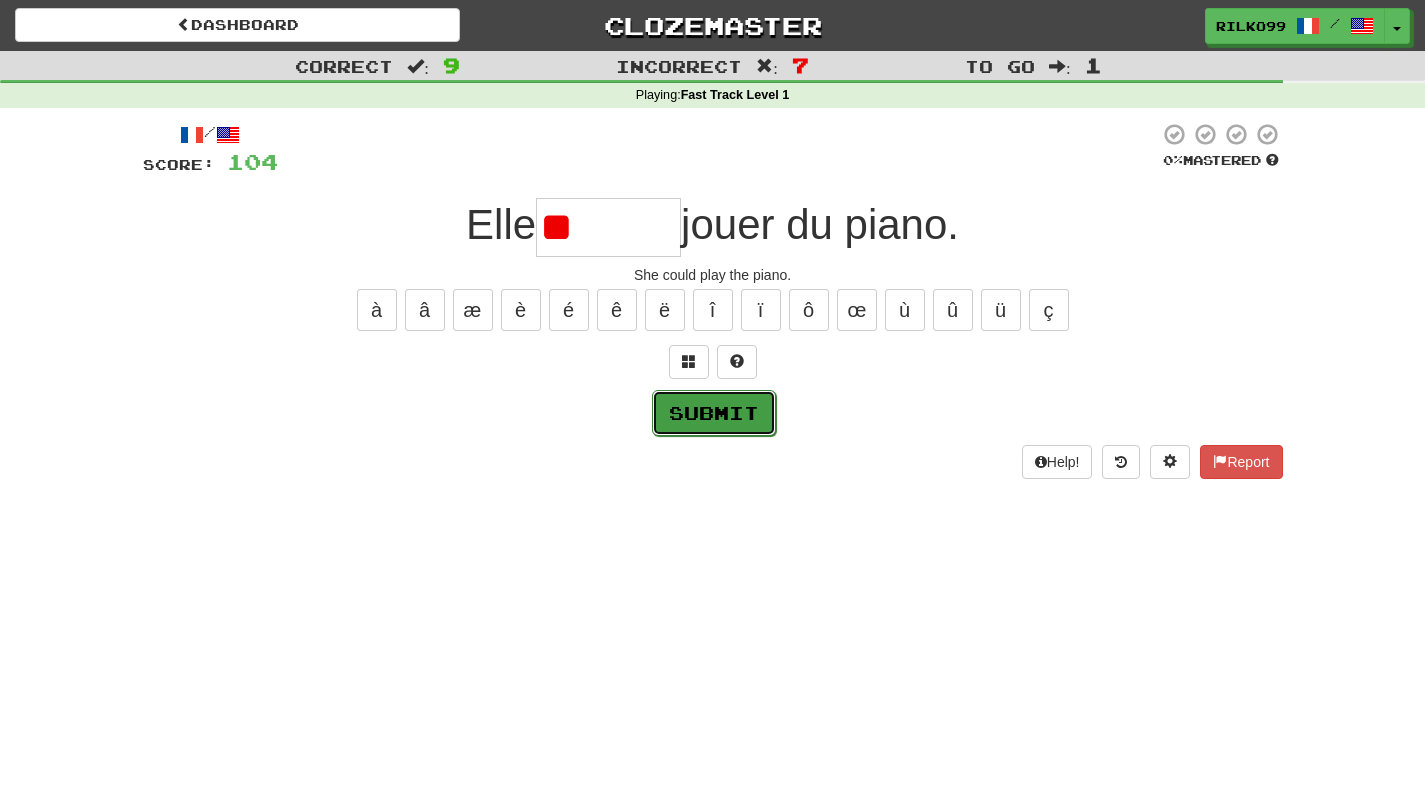 click on "Submit" at bounding box center [714, 413] 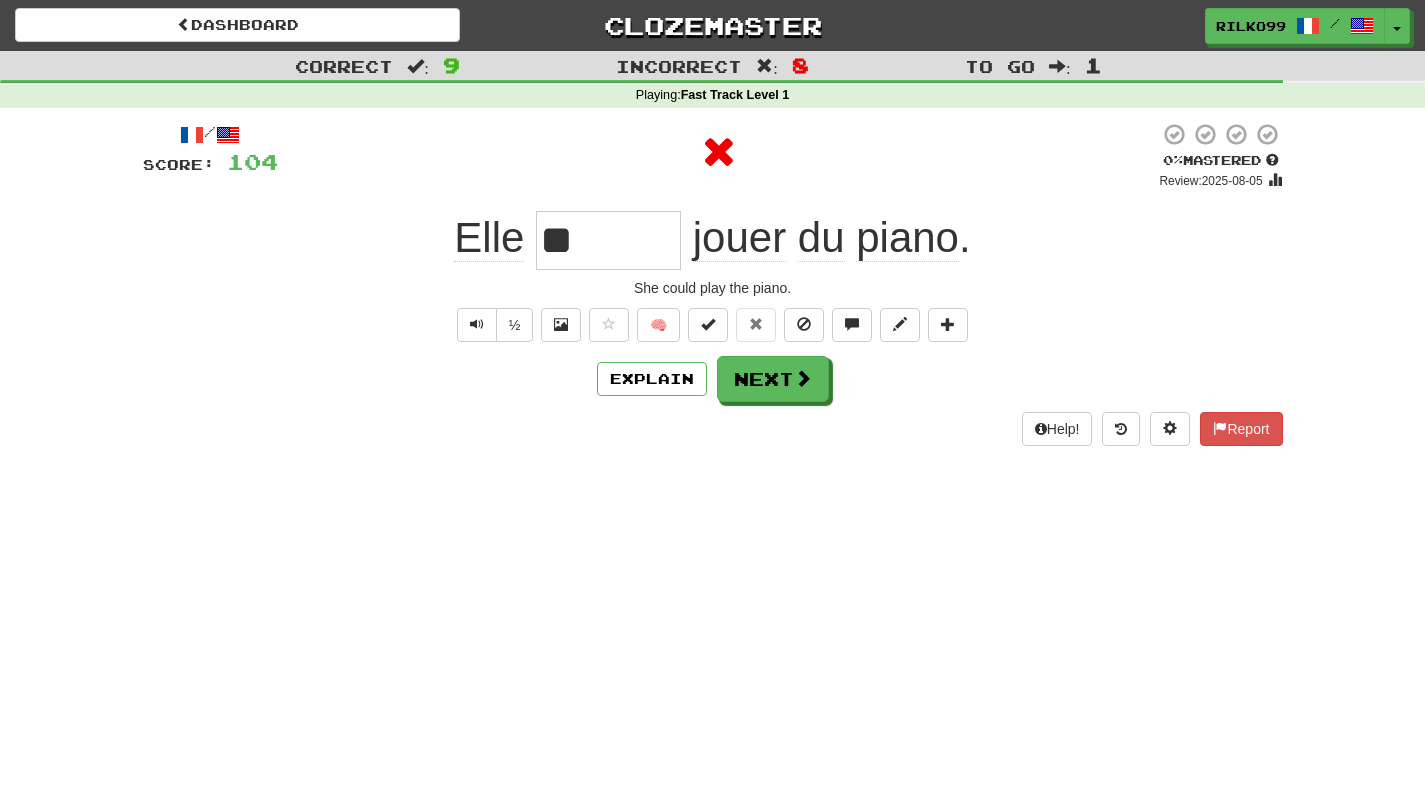 type on "*******" 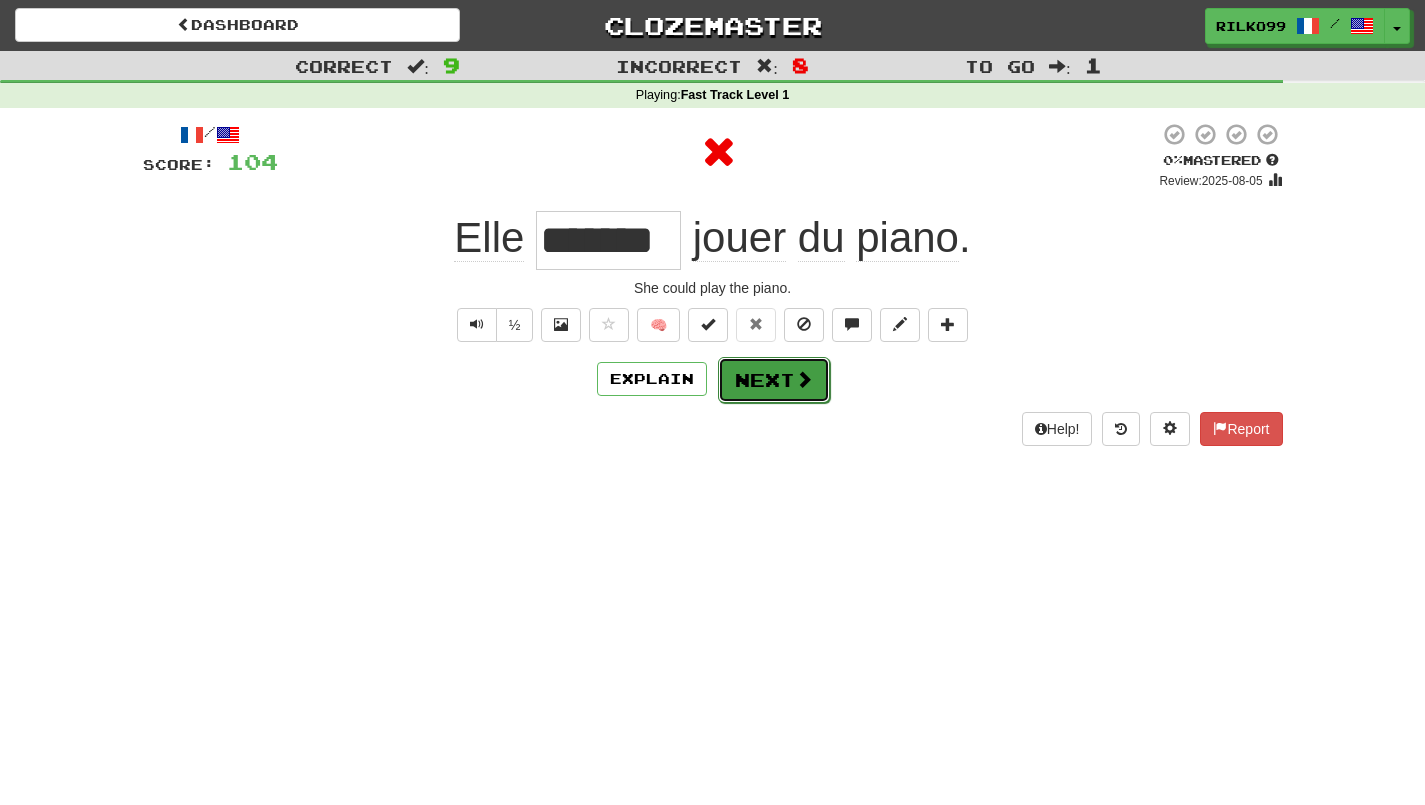 click on "Next" at bounding box center (774, 380) 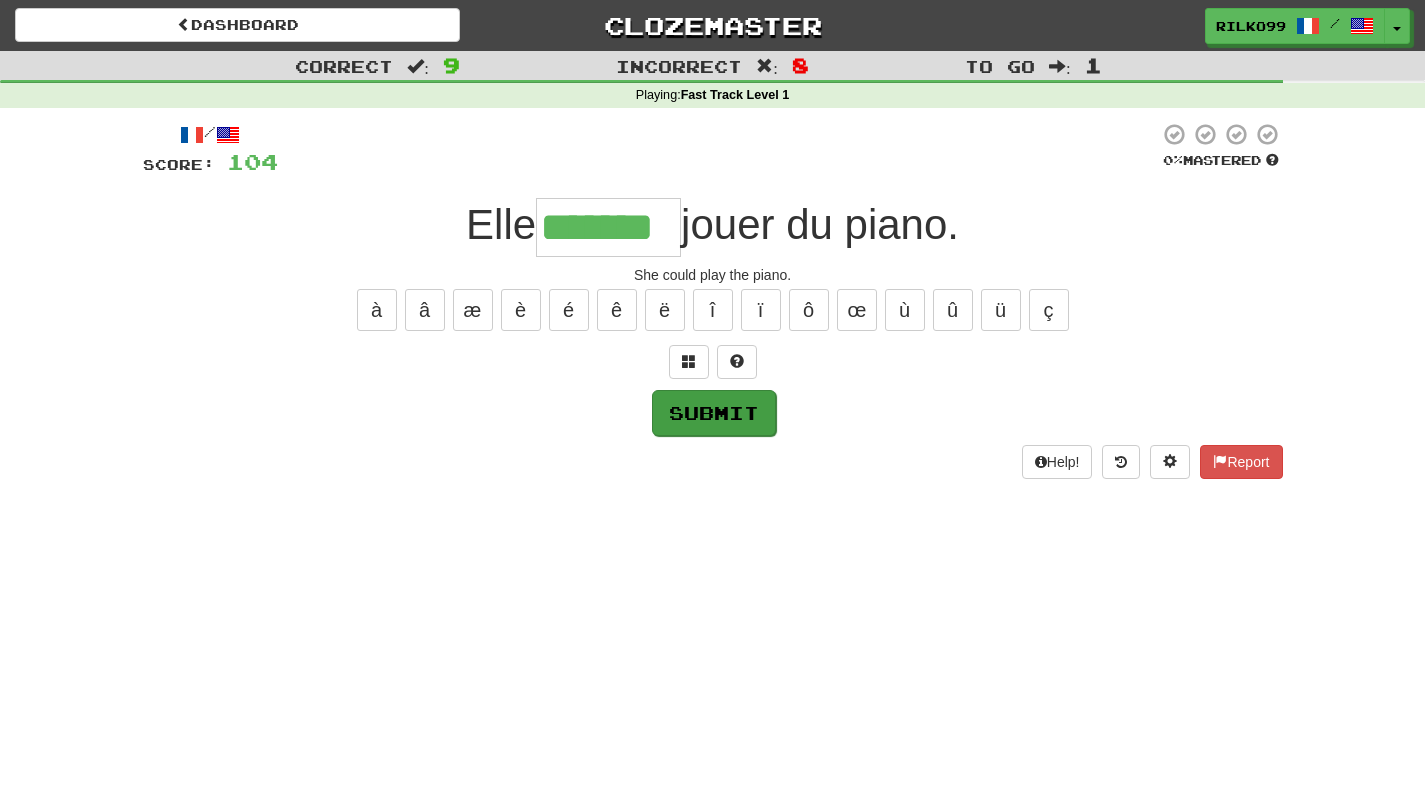 type on "*******" 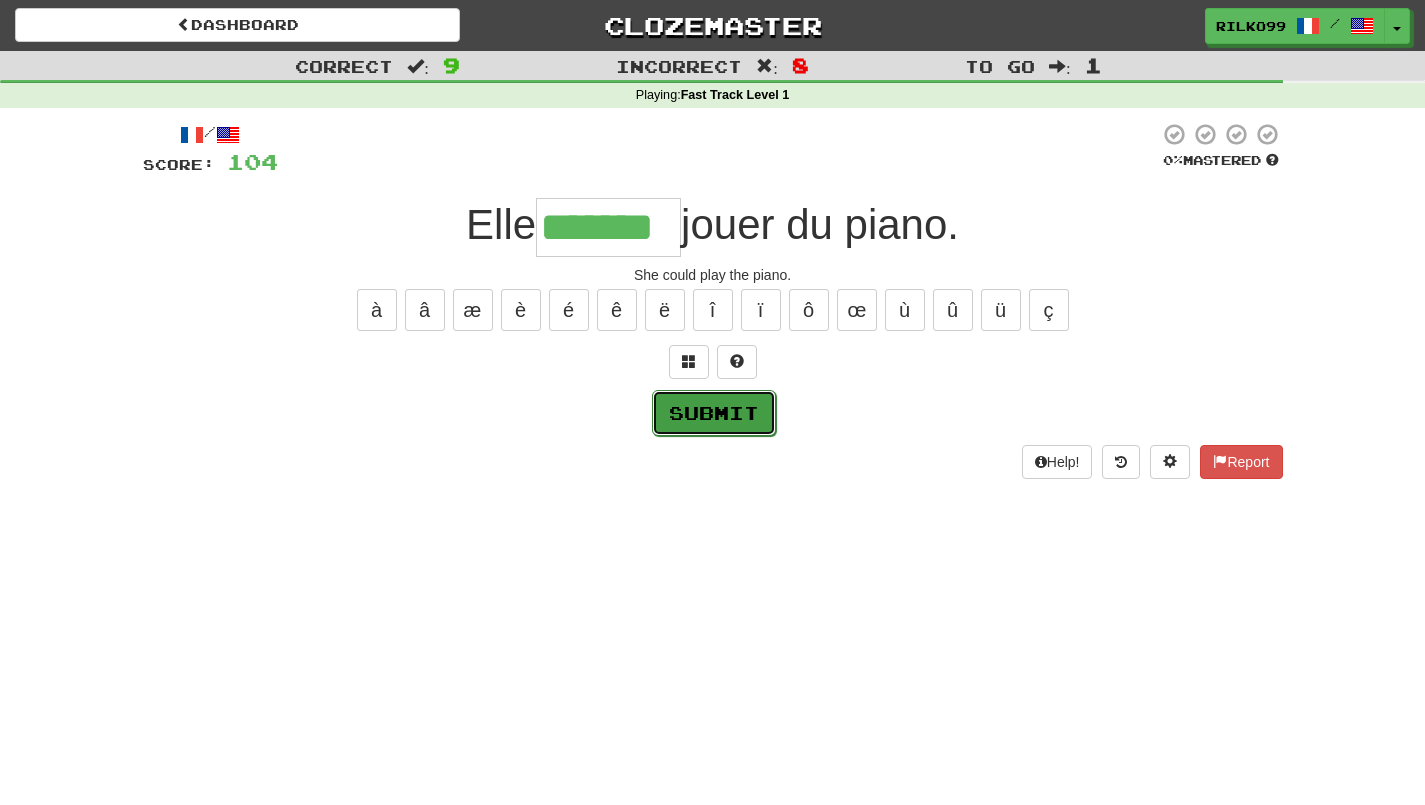 click on "Submit" at bounding box center (714, 413) 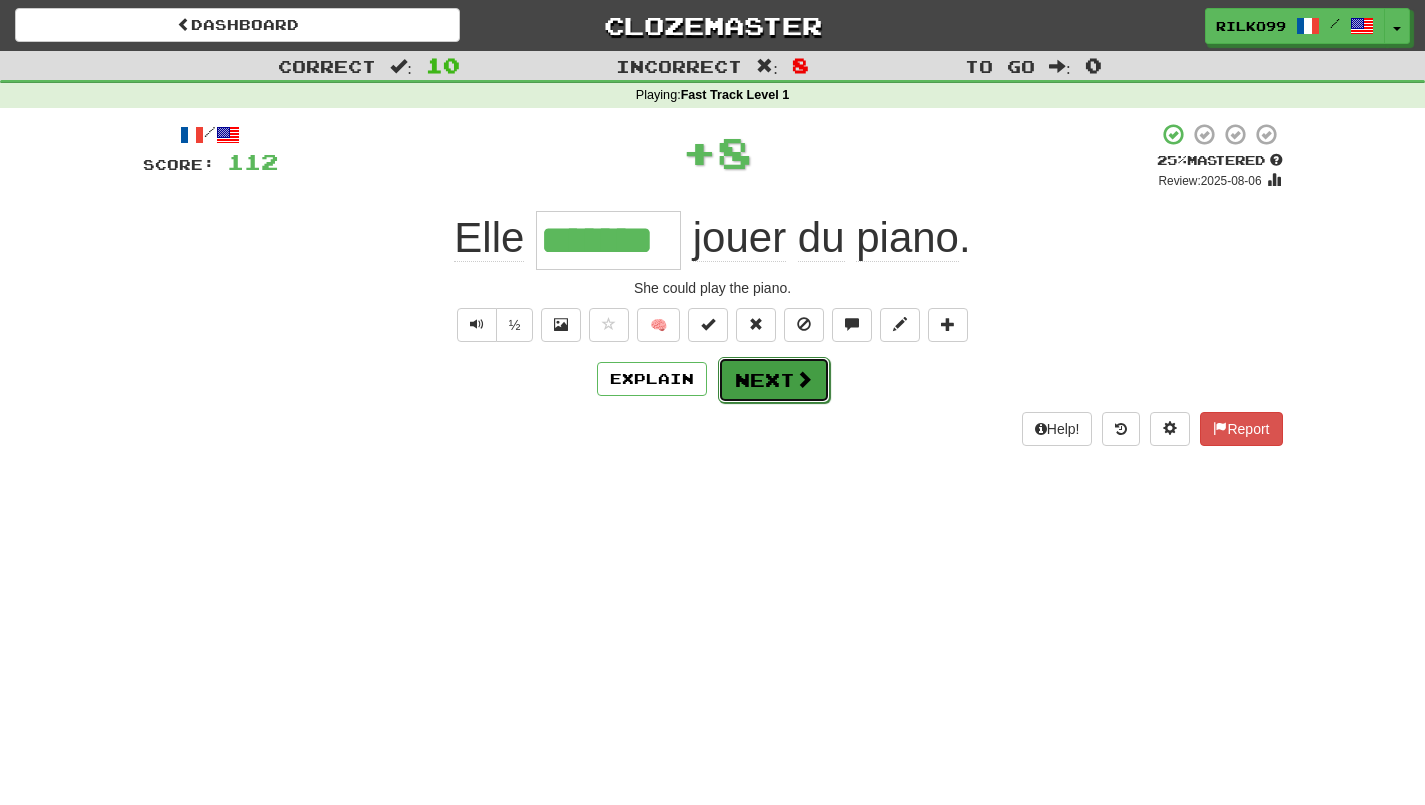 click on "Next" at bounding box center (774, 380) 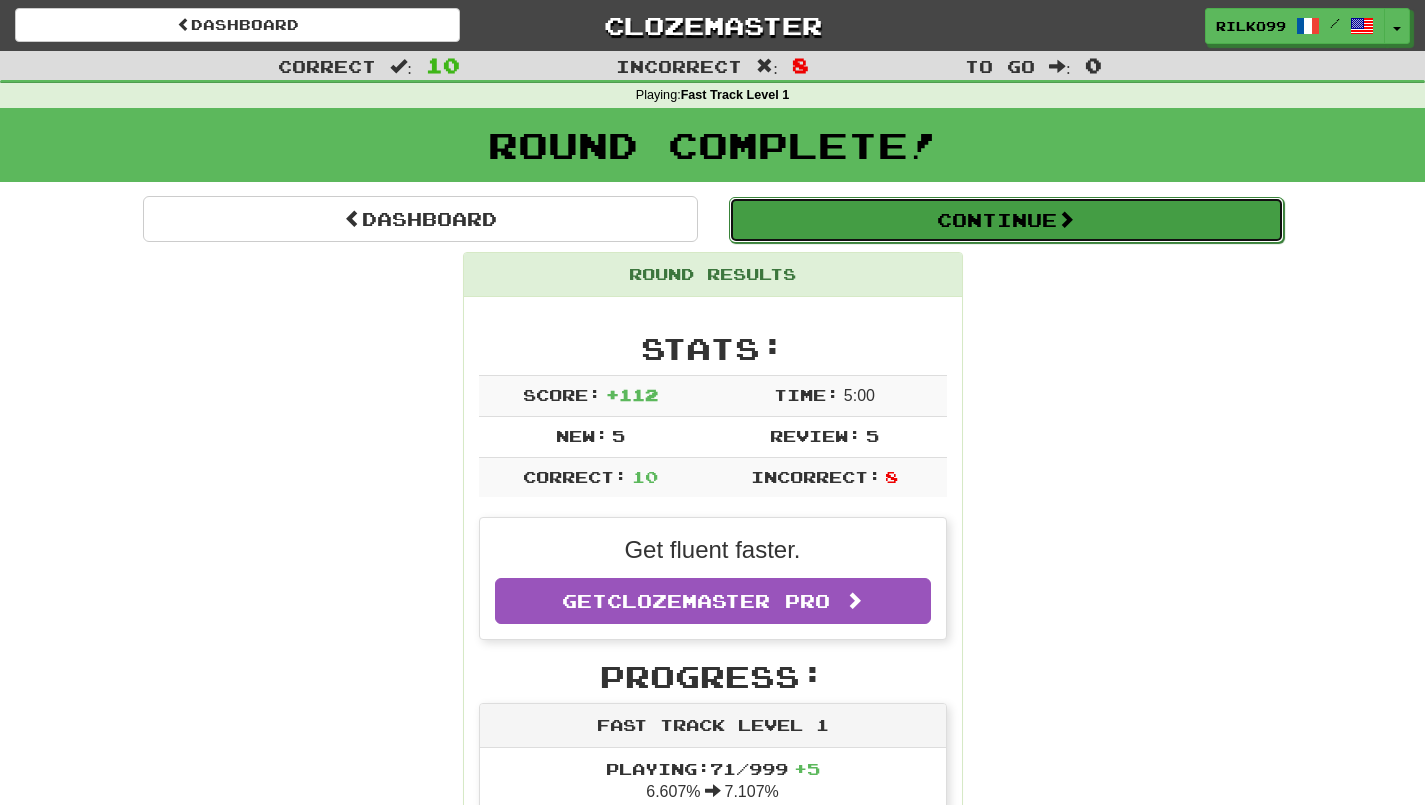 click on "Continue" at bounding box center [1006, 220] 